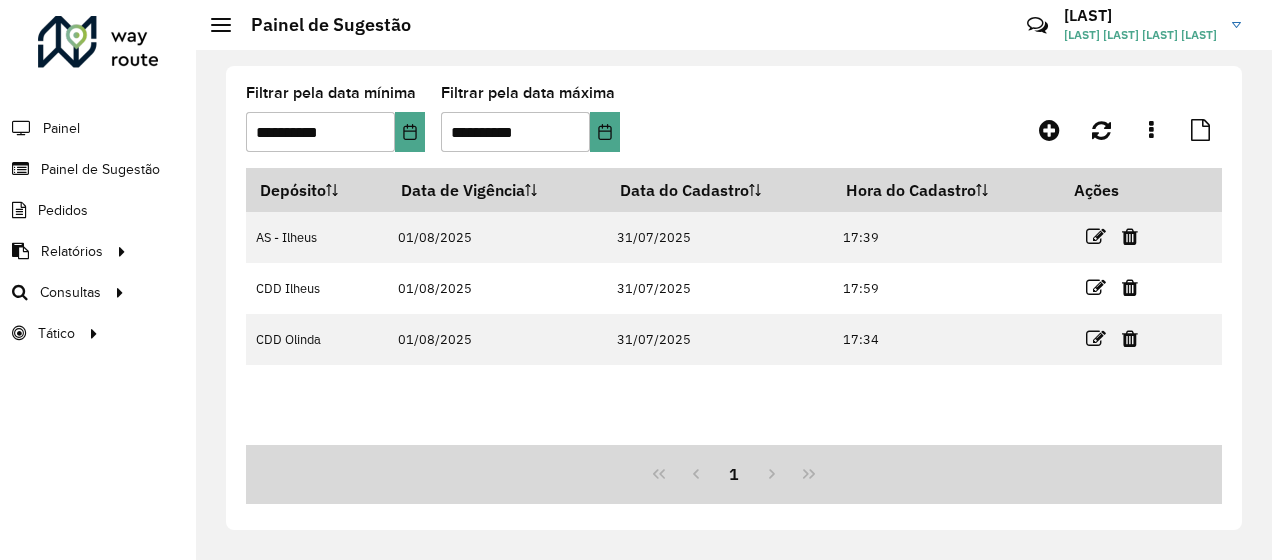 scroll, scrollTop: 0, scrollLeft: 0, axis: both 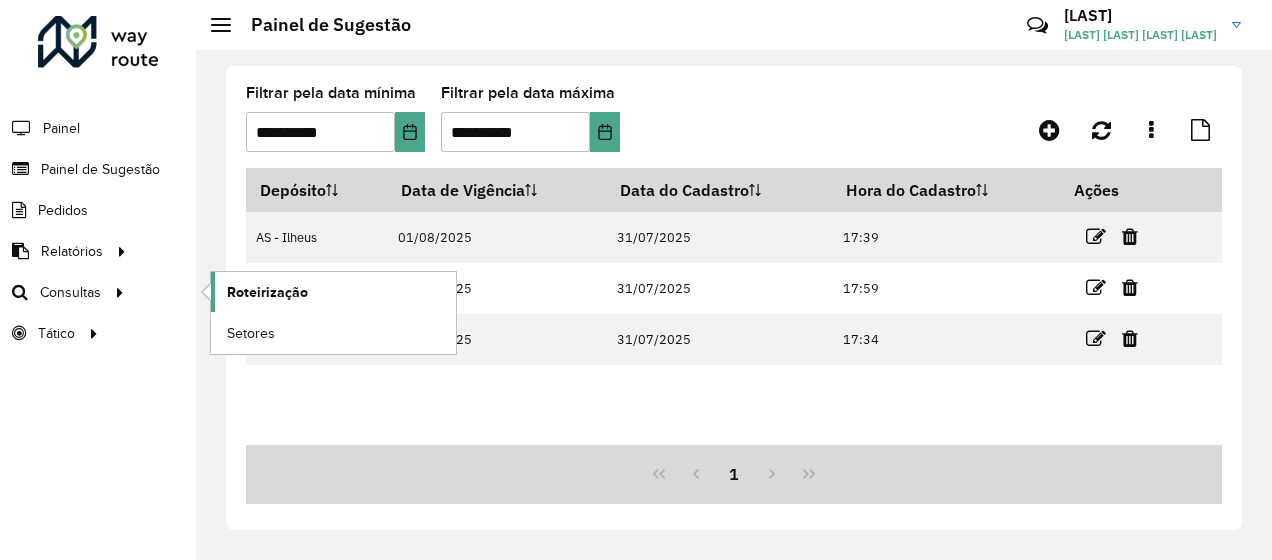 click on "Roteirização" 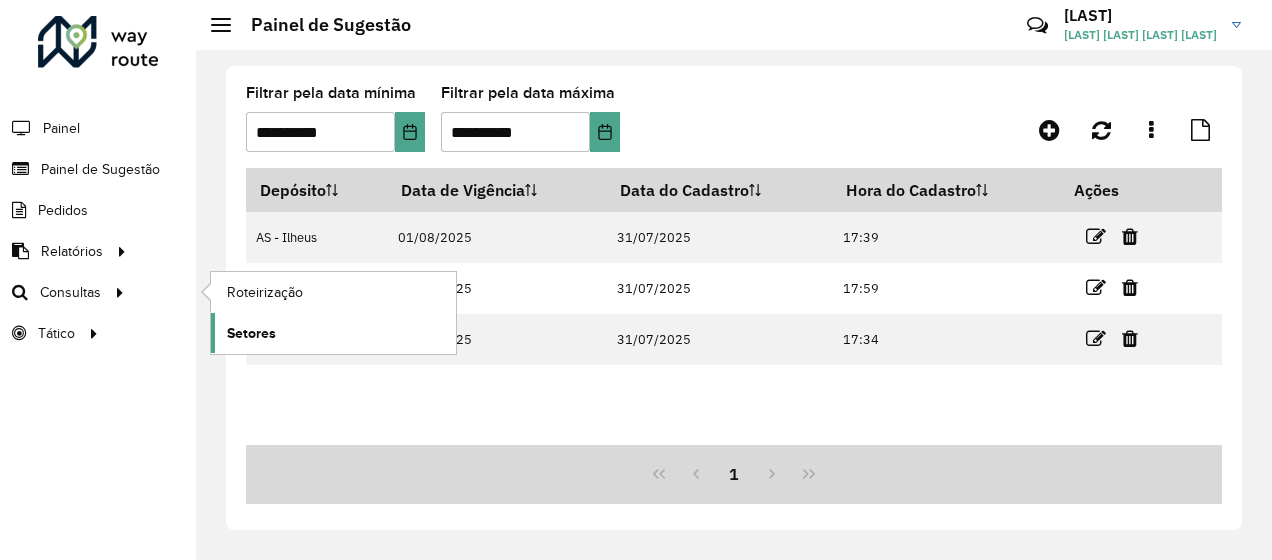 click on "Setores" 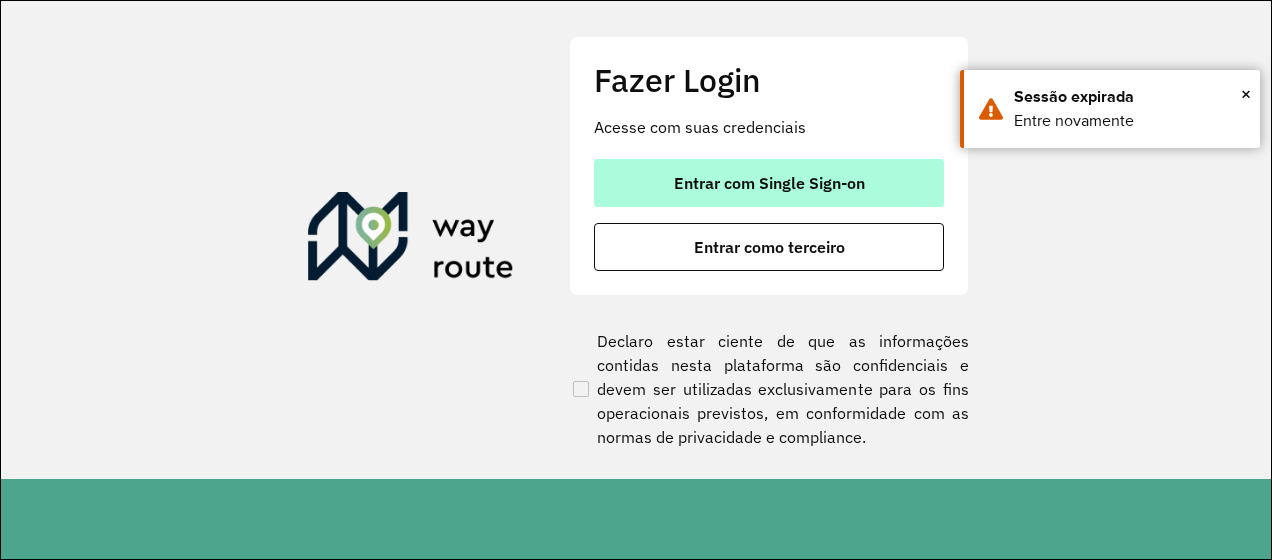 click on "Entrar com Single Sign-on" at bounding box center [769, 183] 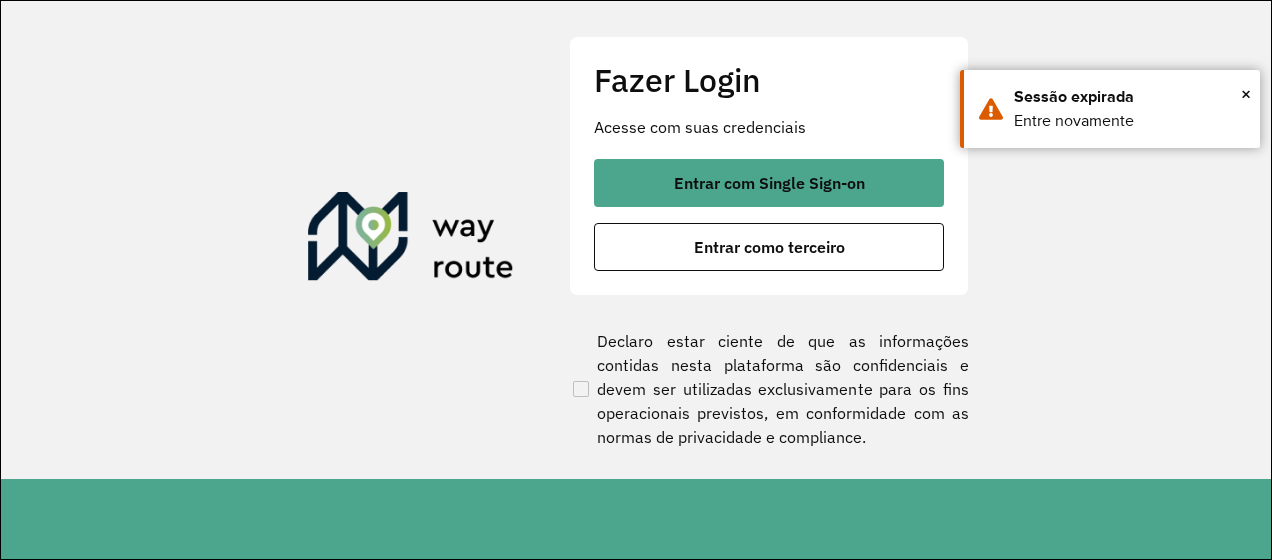 scroll, scrollTop: 0, scrollLeft: 0, axis: both 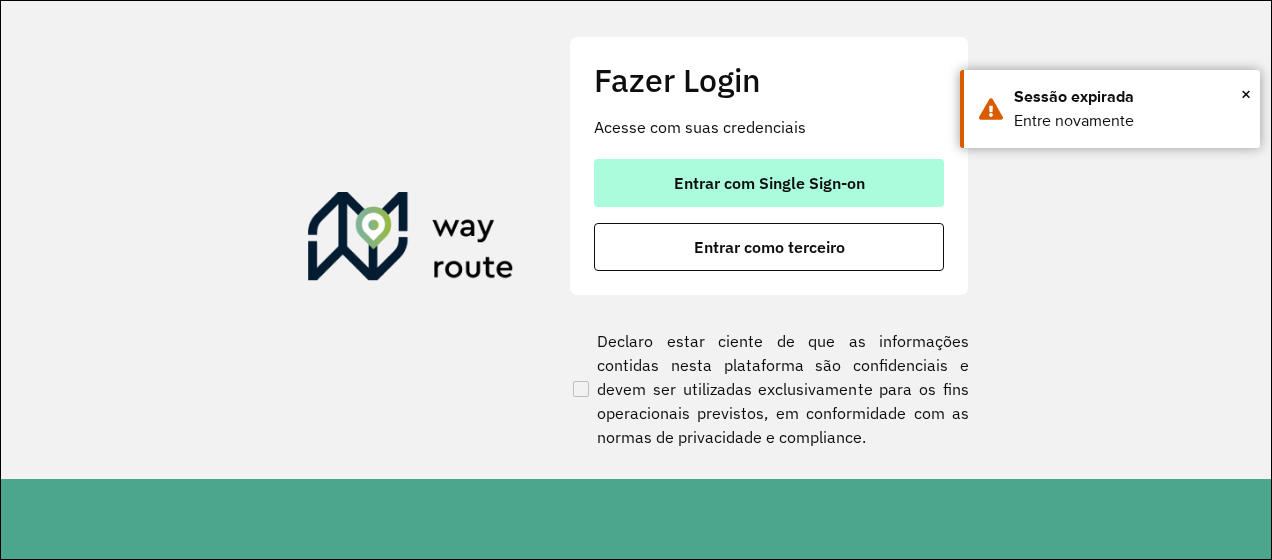 click on "Entrar com Single Sign-on" at bounding box center (769, 183) 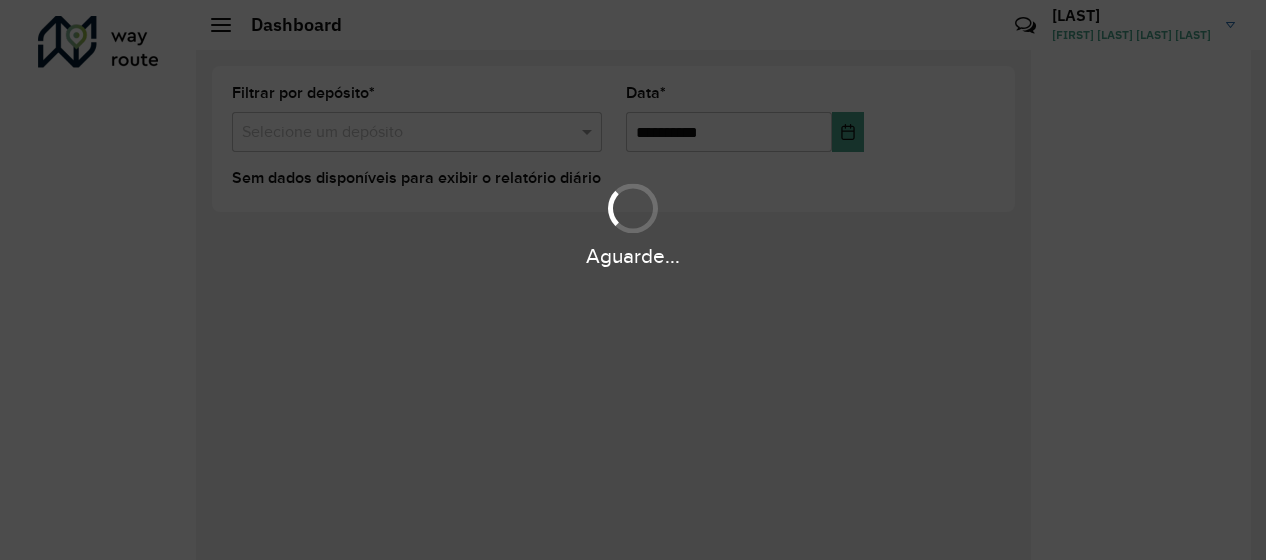 scroll, scrollTop: 0, scrollLeft: 0, axis: both 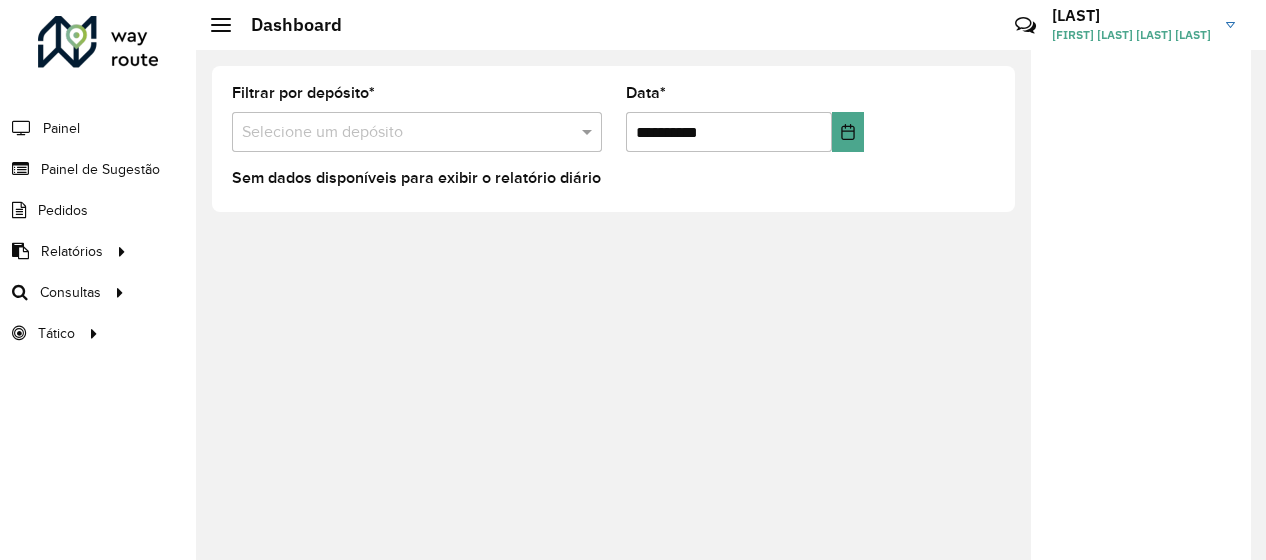 click on "Filtrar por depósito  * Selecione um depósito" 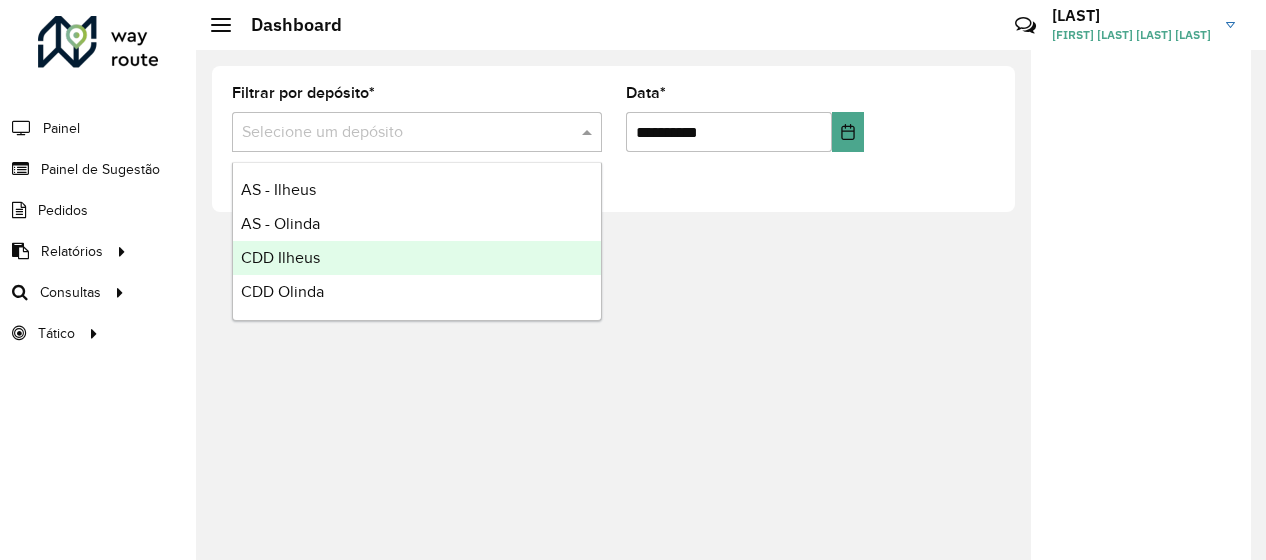 click on "CDD Ilheus" at bounding box center [417, 258] 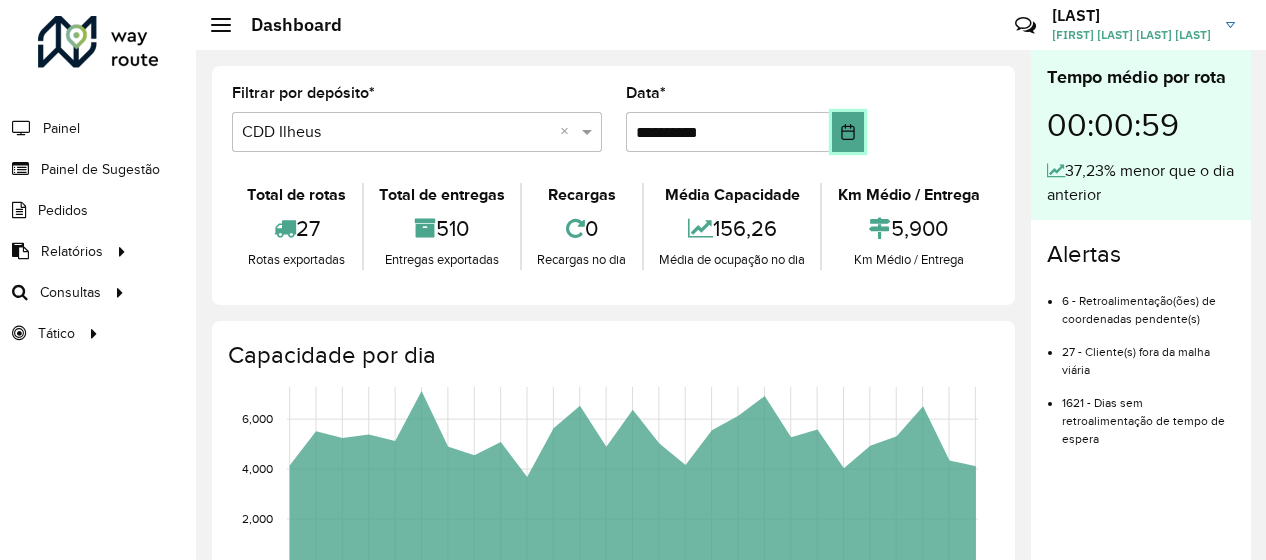 click 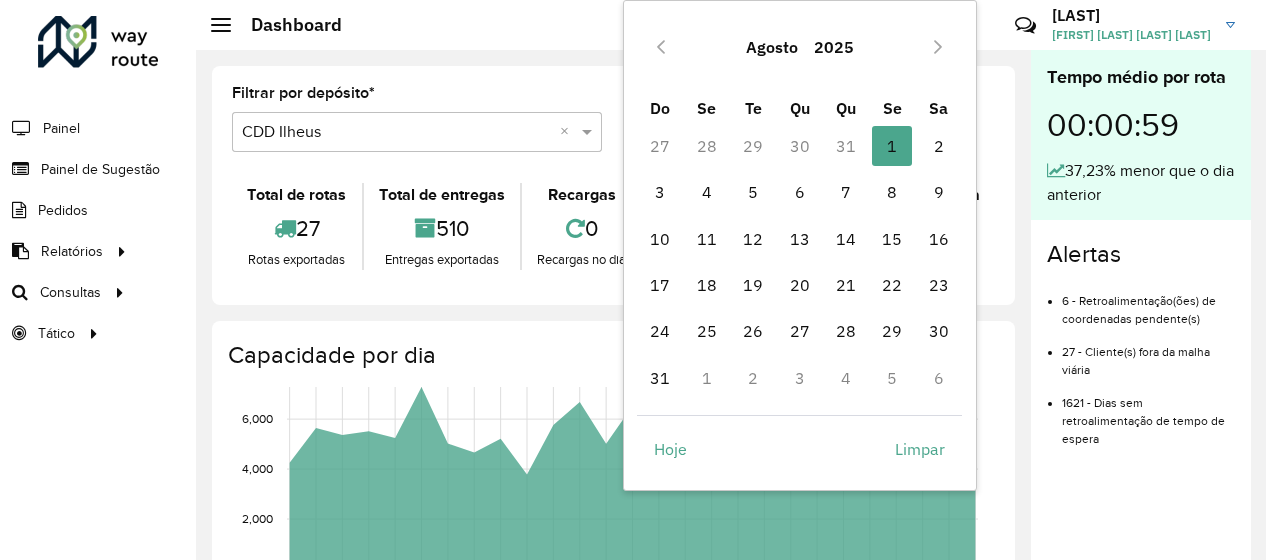 click on "31" at bounding box center [846, 146] 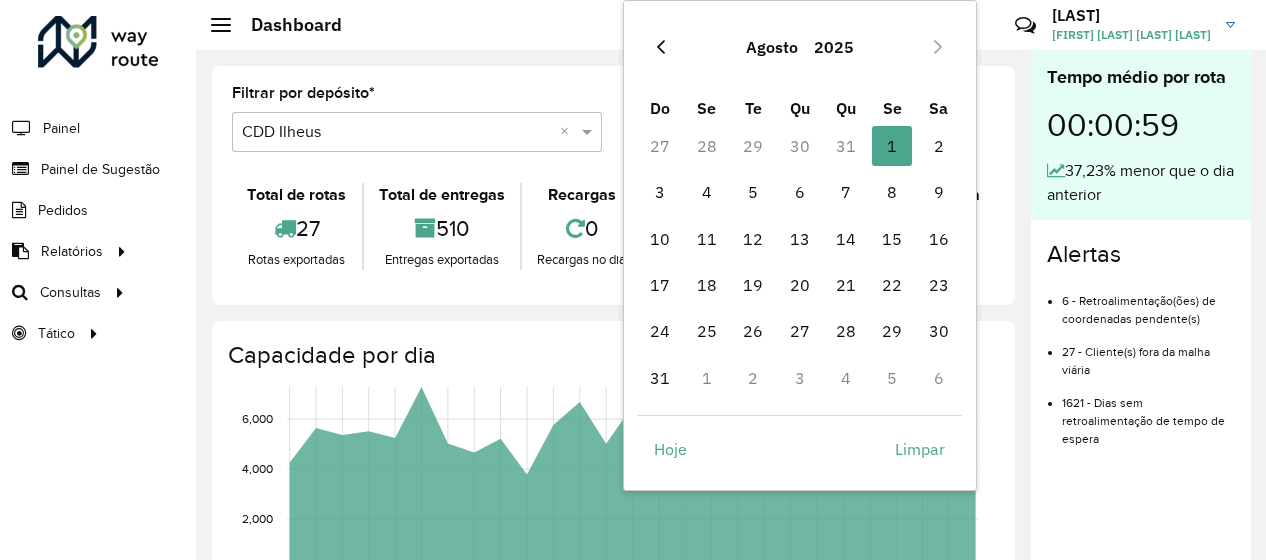 click 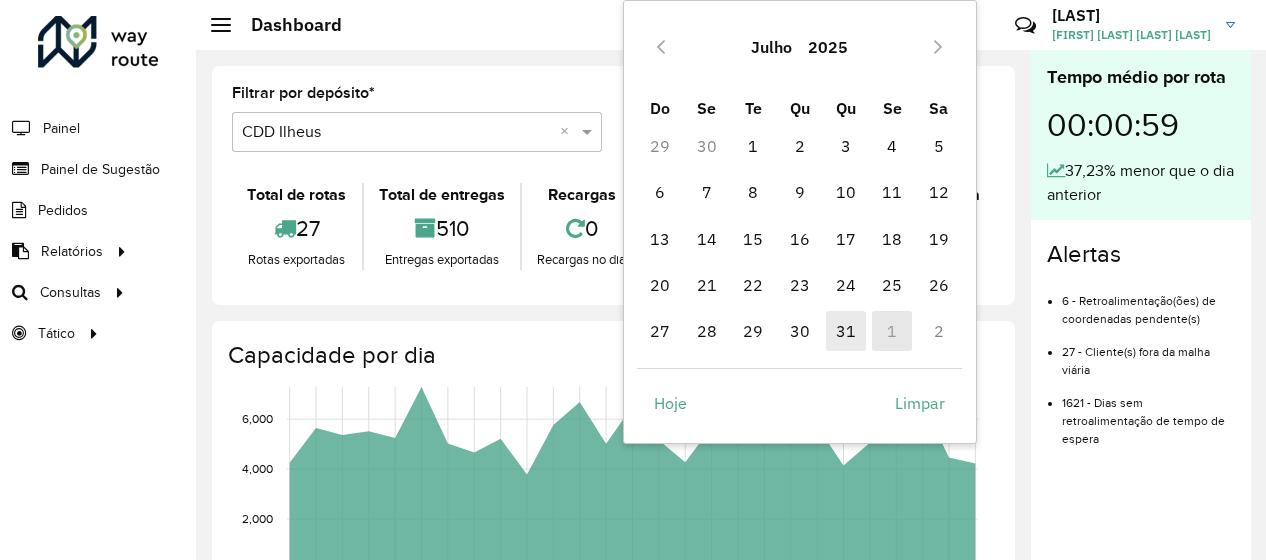 click on "31" at bounding box center [846, 331] 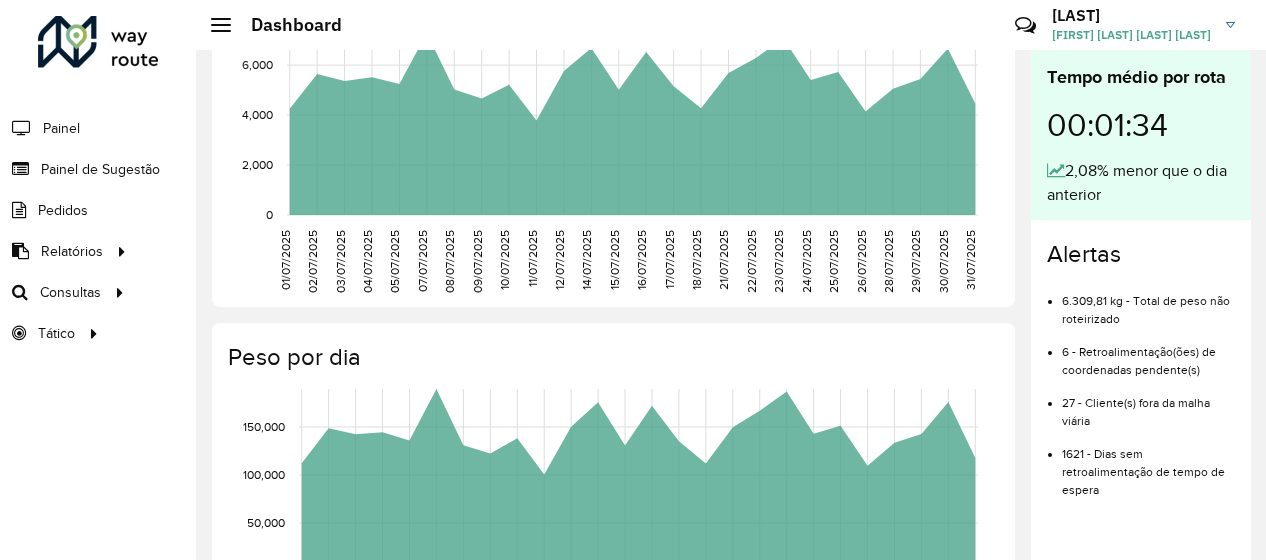 scroll, scrollTop: 400, scrollLeft: 0, axis: vertical 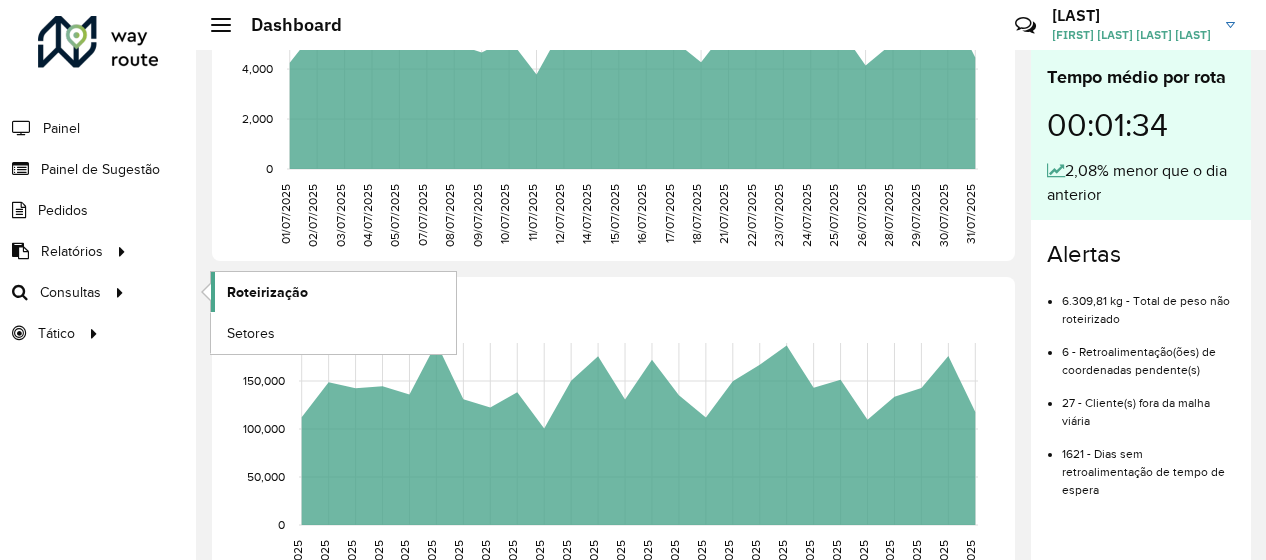 click on "Roteirização" 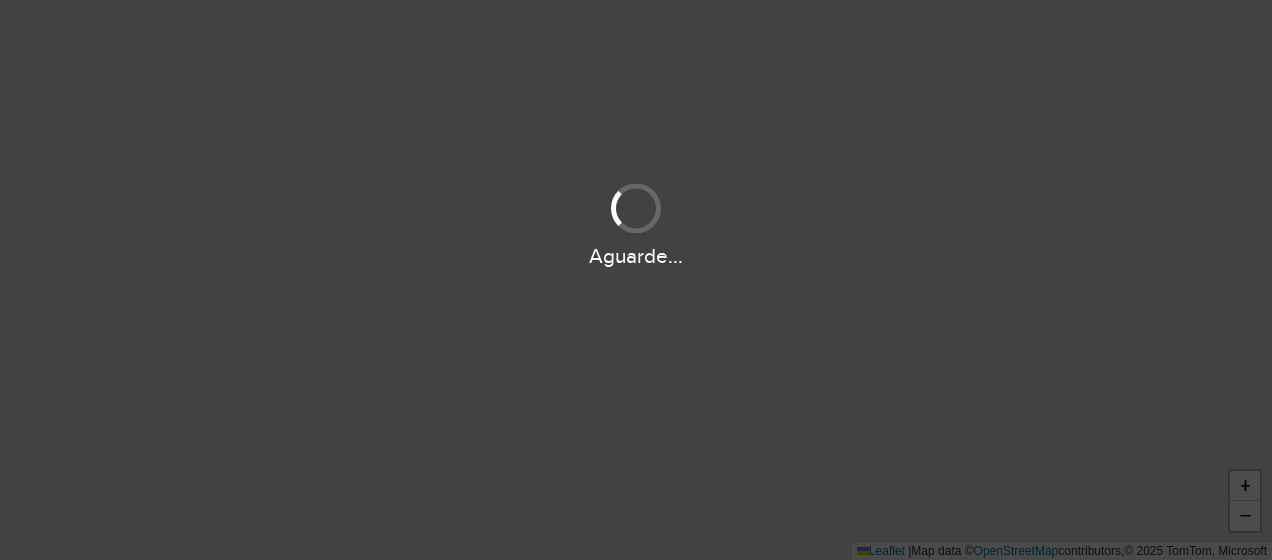 scroll, scrollTop: 0, scrollLeft: 0, axis: both 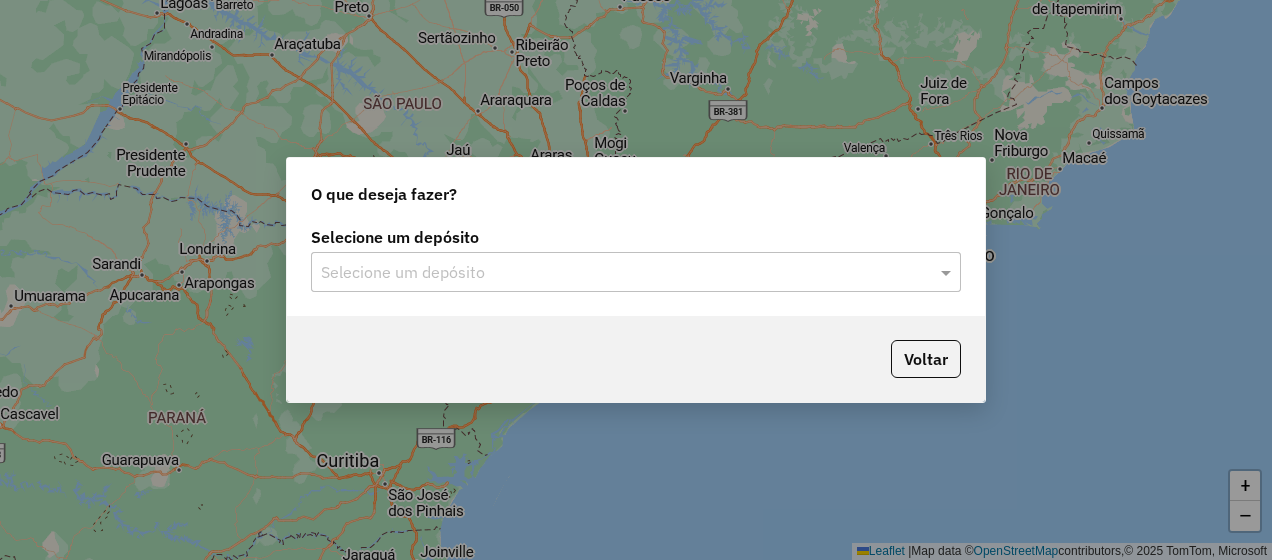 click on "Selecione um depósito Selecione um depósito" 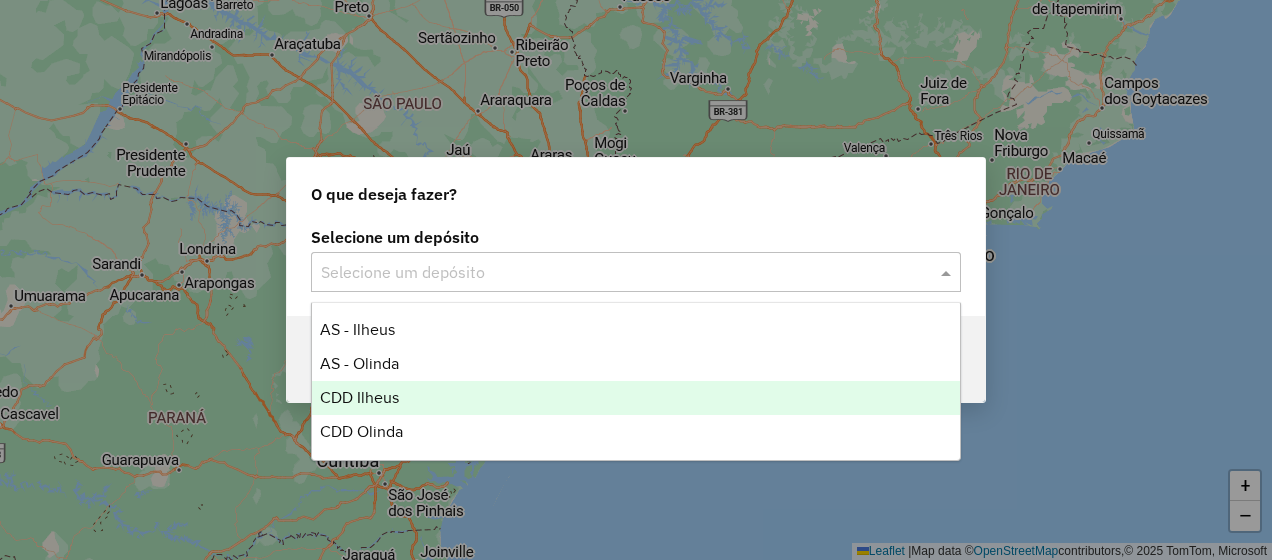 click on "CDD Ilheus" at bounding box center (635, 398) 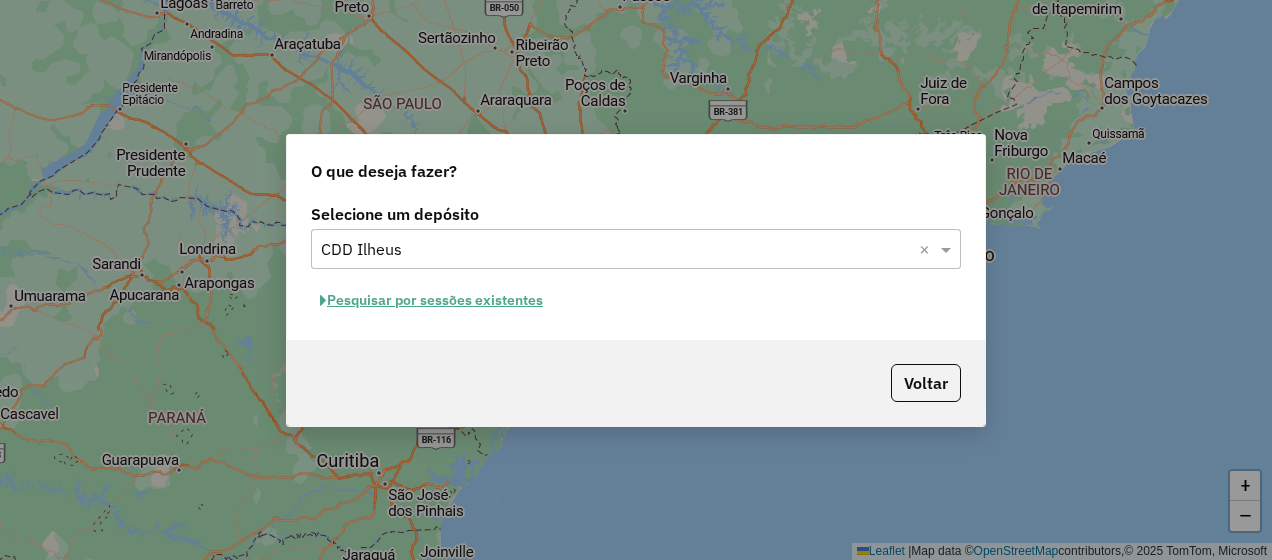 click on "Pesquisar por sessões existentes" 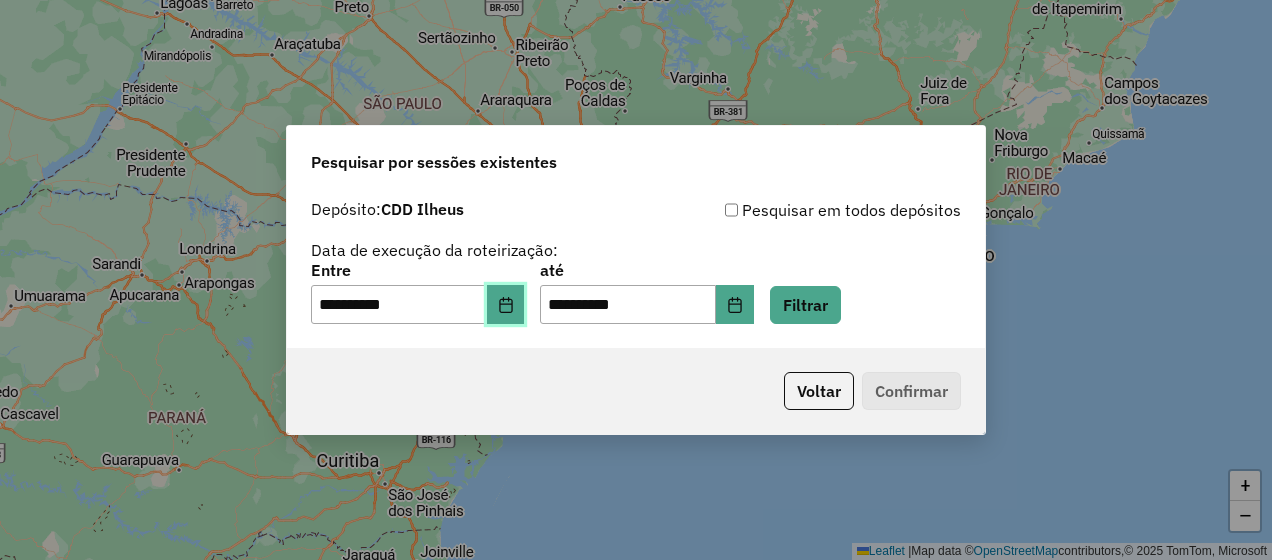 click 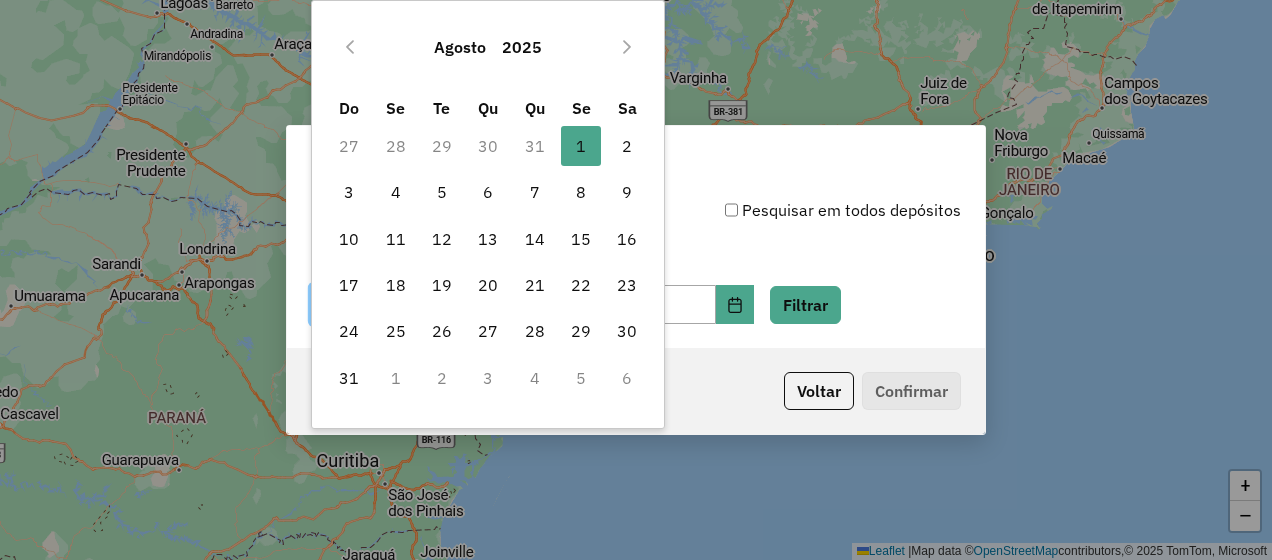 click on "31" at bounding box center [535, 146] 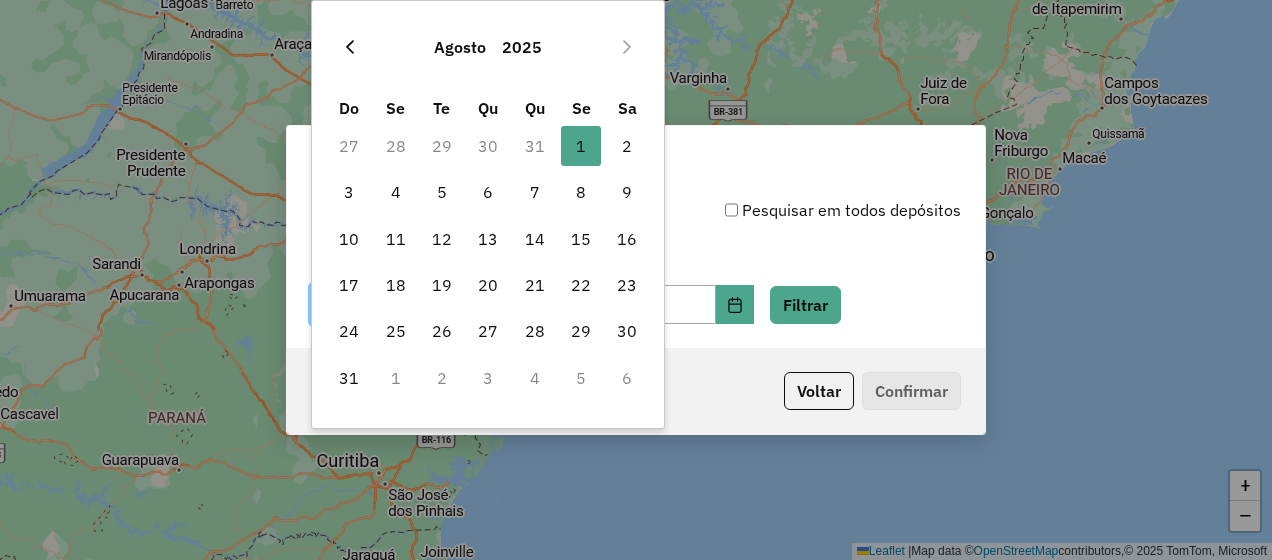click at bounding box center (350, 47) 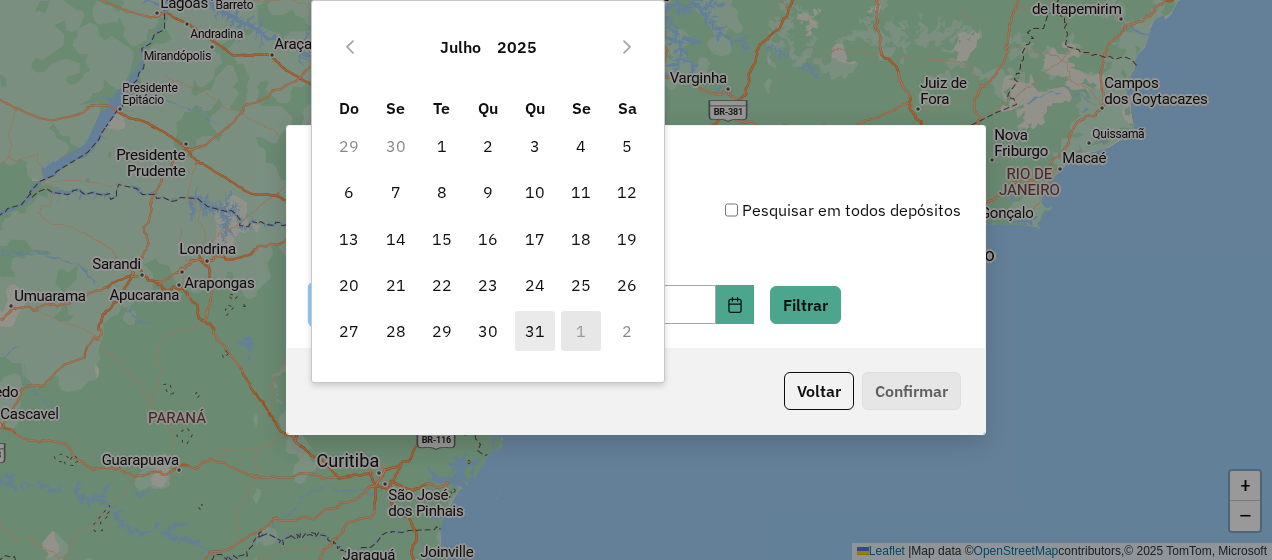 click on "31" at bounding box center [535, 331] 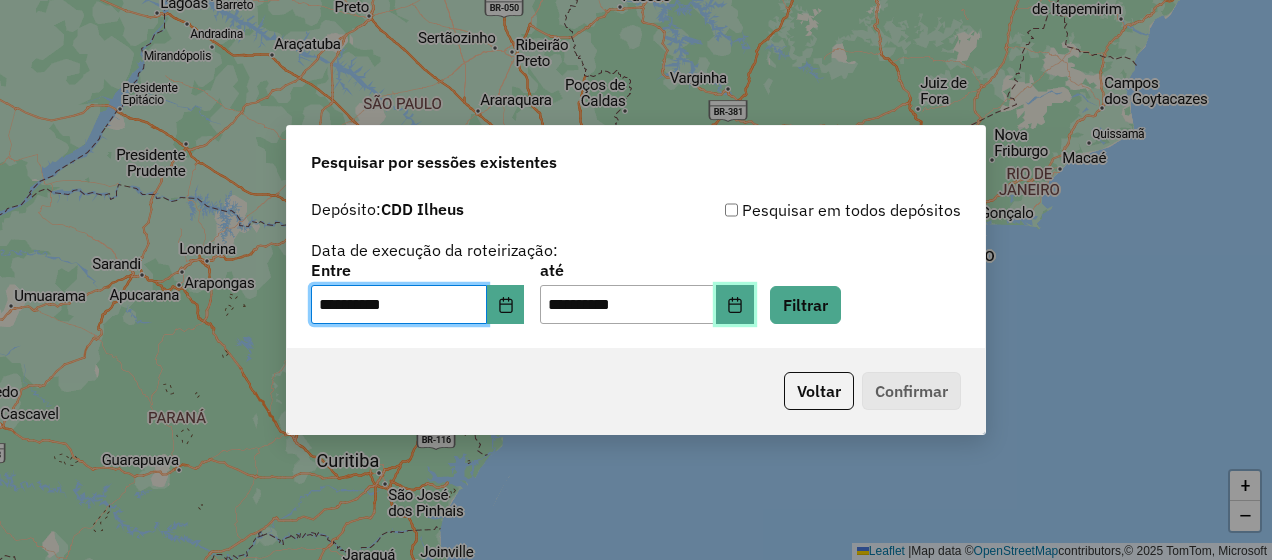 click 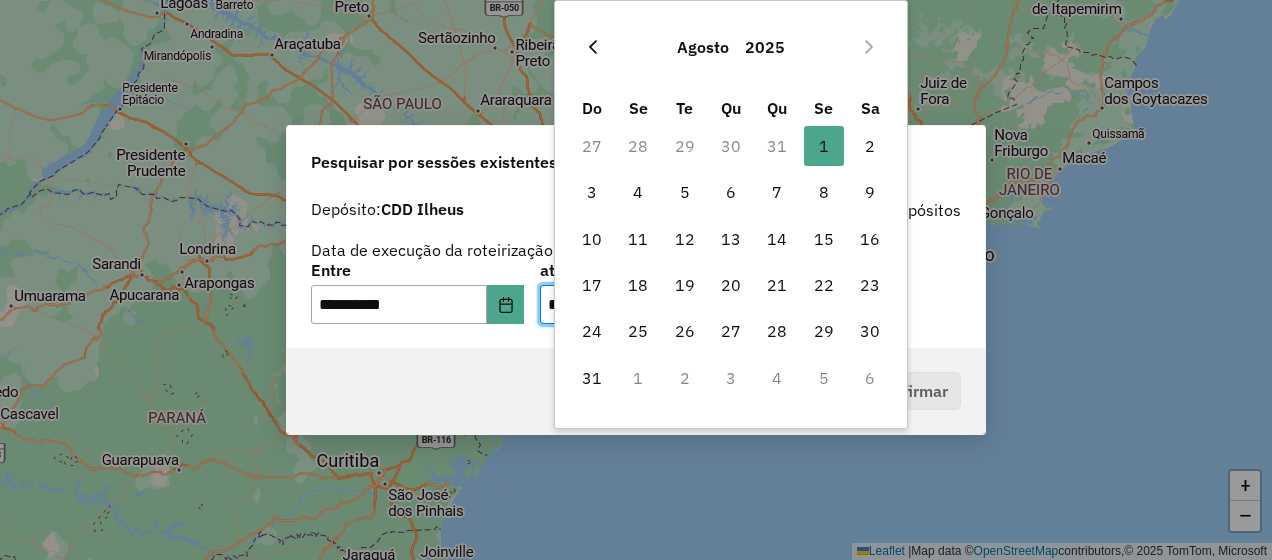 click 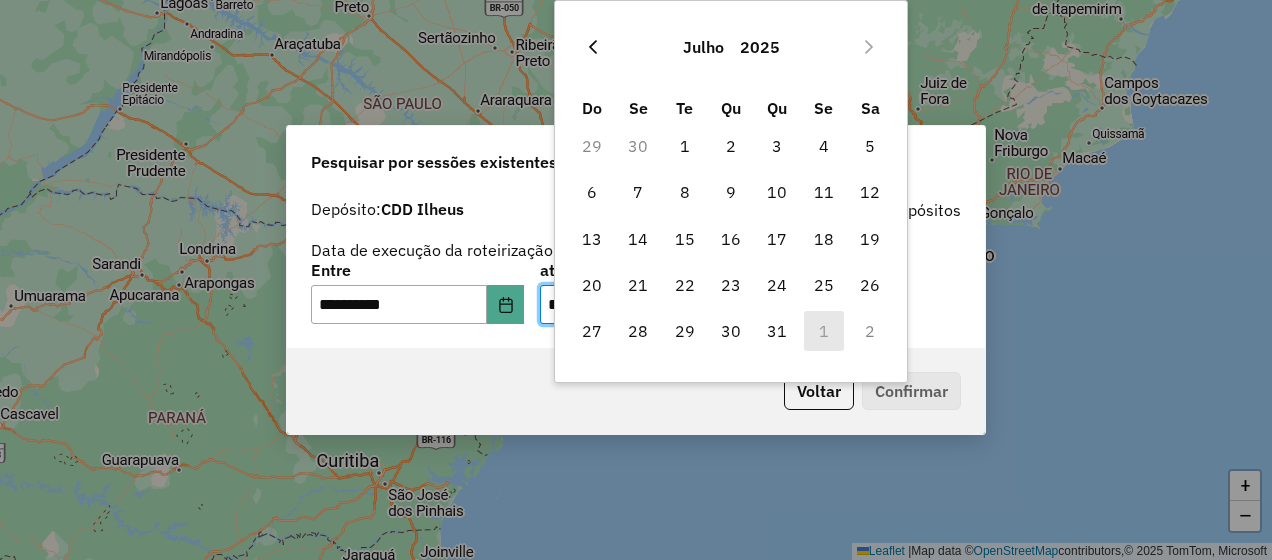 click 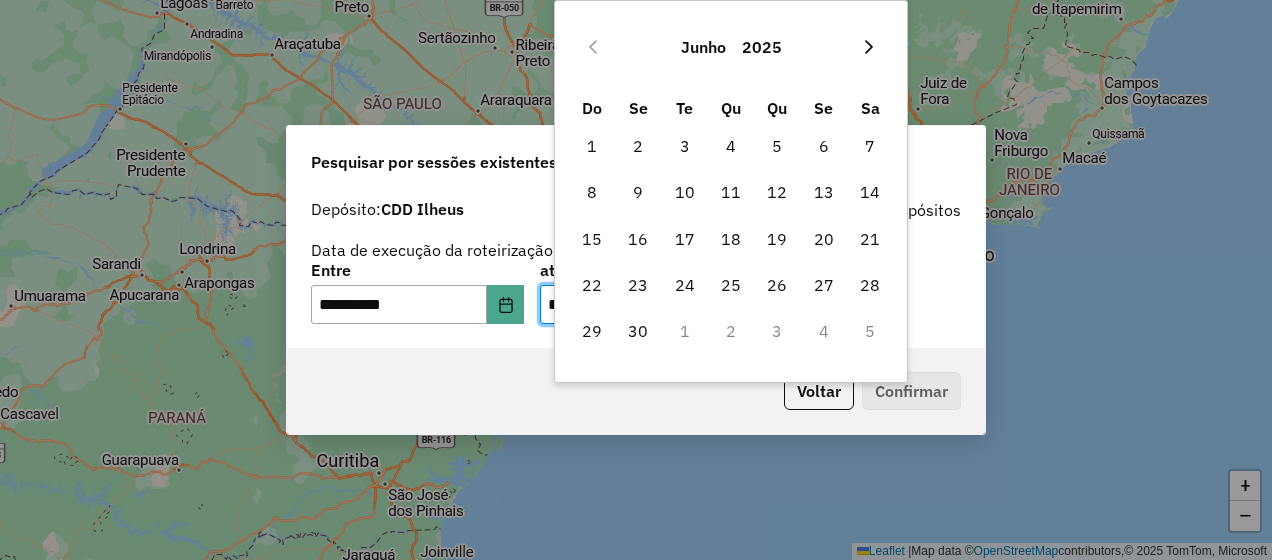 click 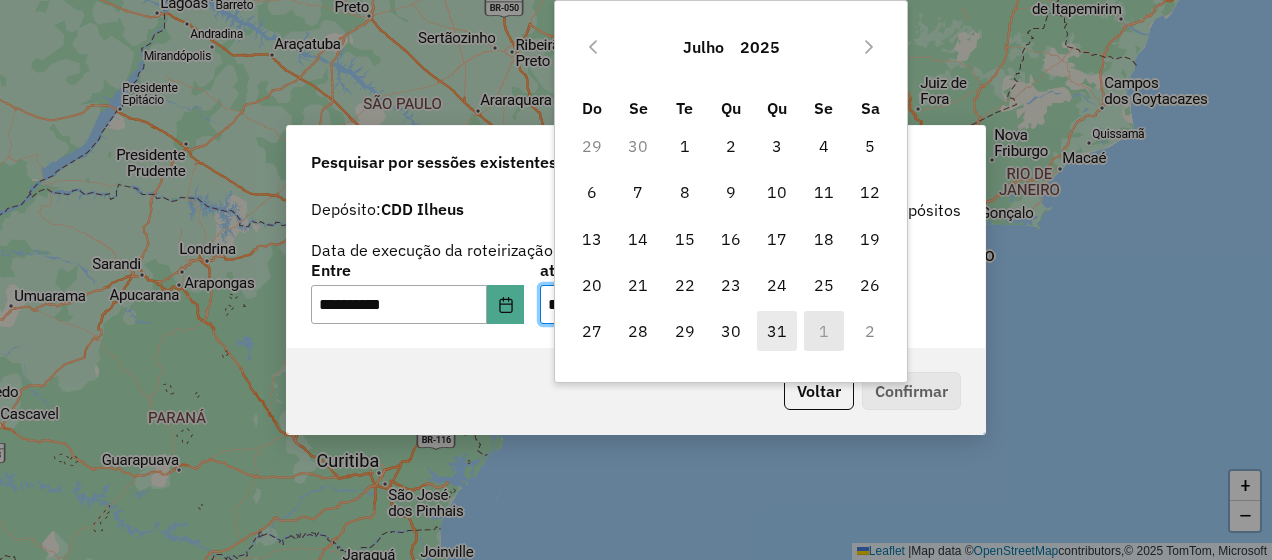 click on "31" at bounding box center (777, 331) 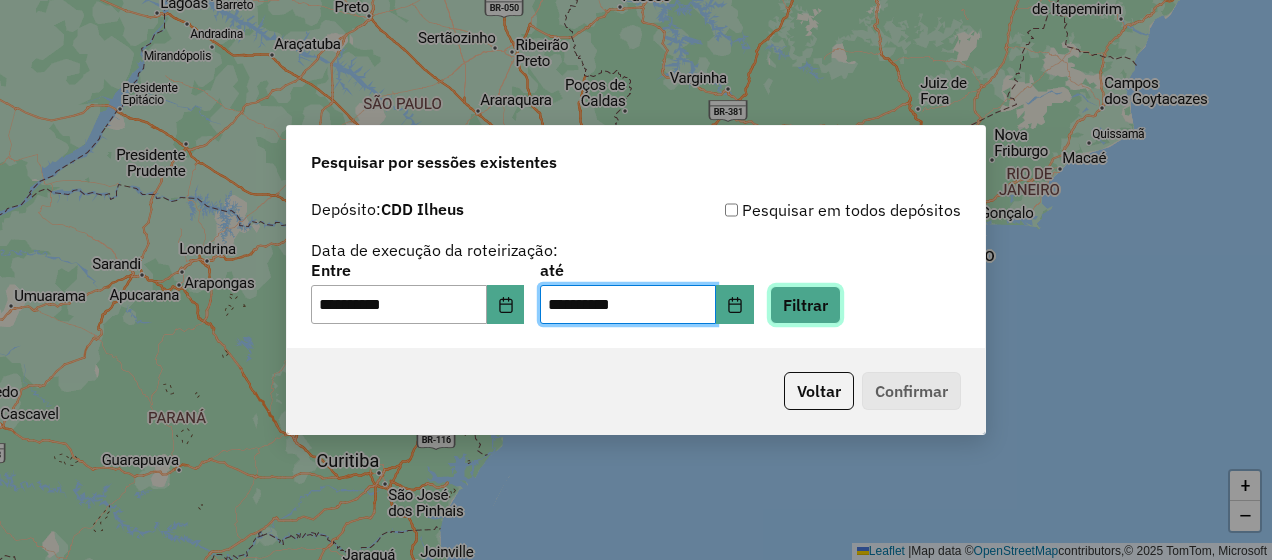 click on "Filtrar" 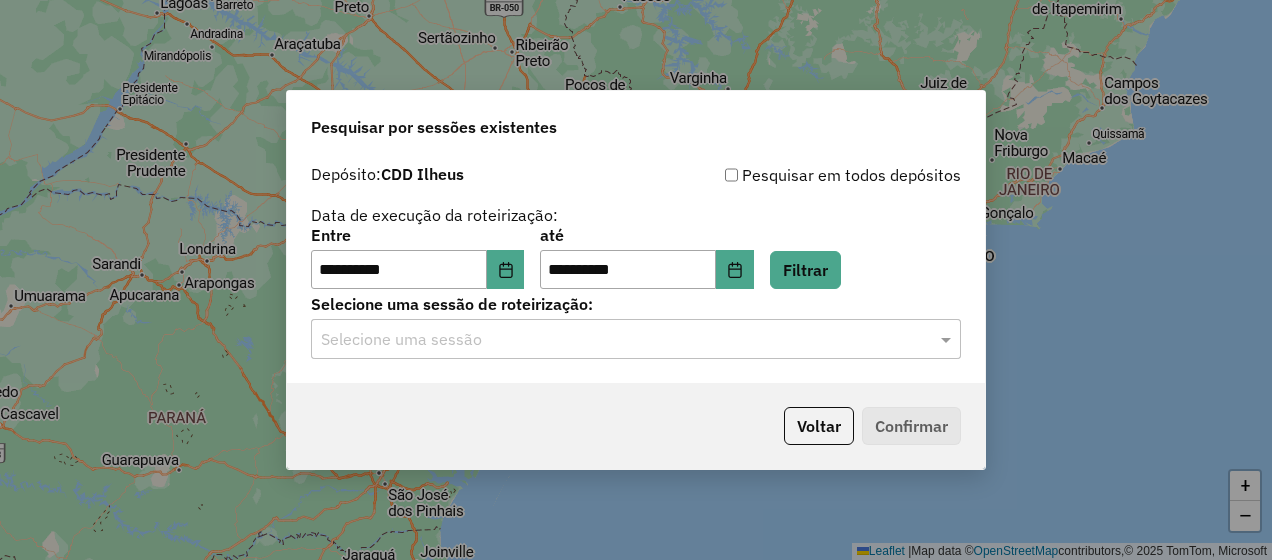 click 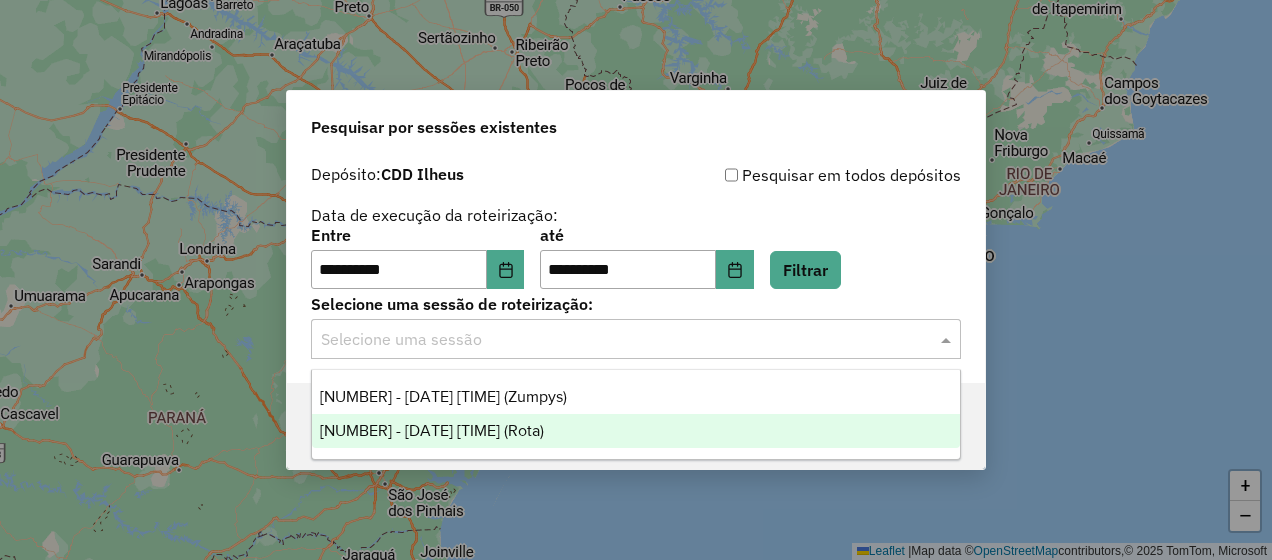 click on "1220938 - 31/07/2025 19:02 (Rota)" at bounding box center [432, 430] 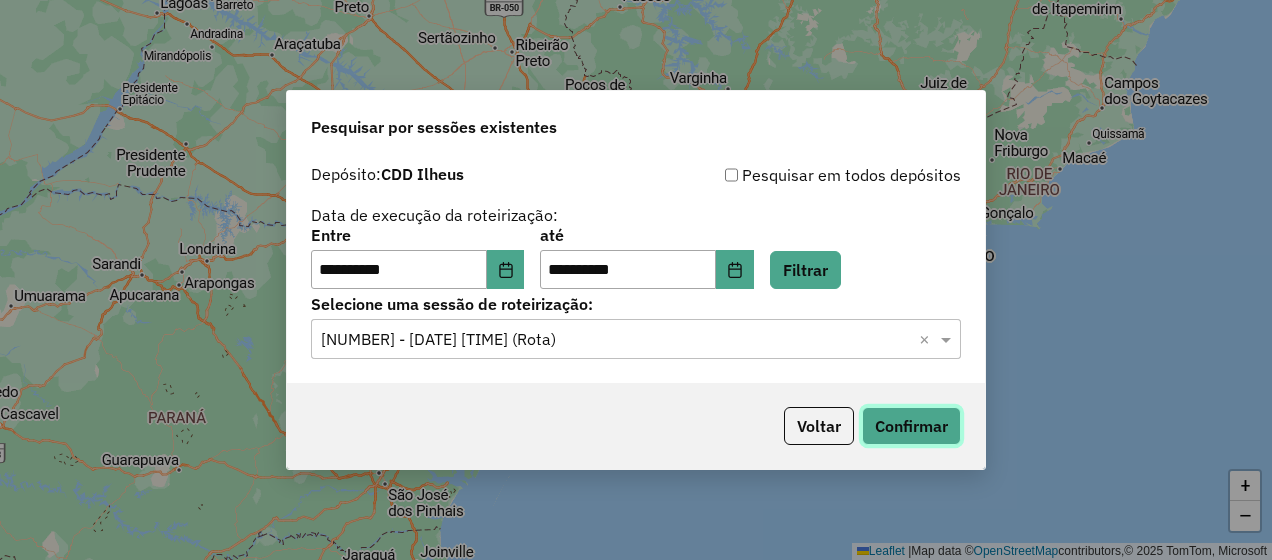 click on "Confirmar" 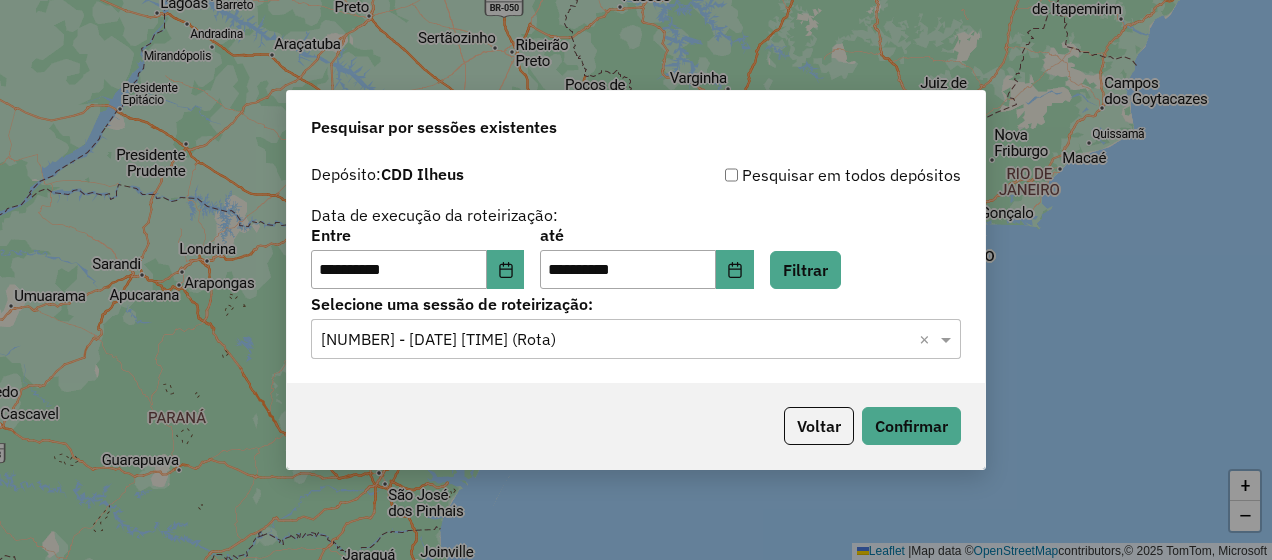 click on "Selecione uma sessão × 1220938 - 31/07/2025 19:02 (Rota) ×" 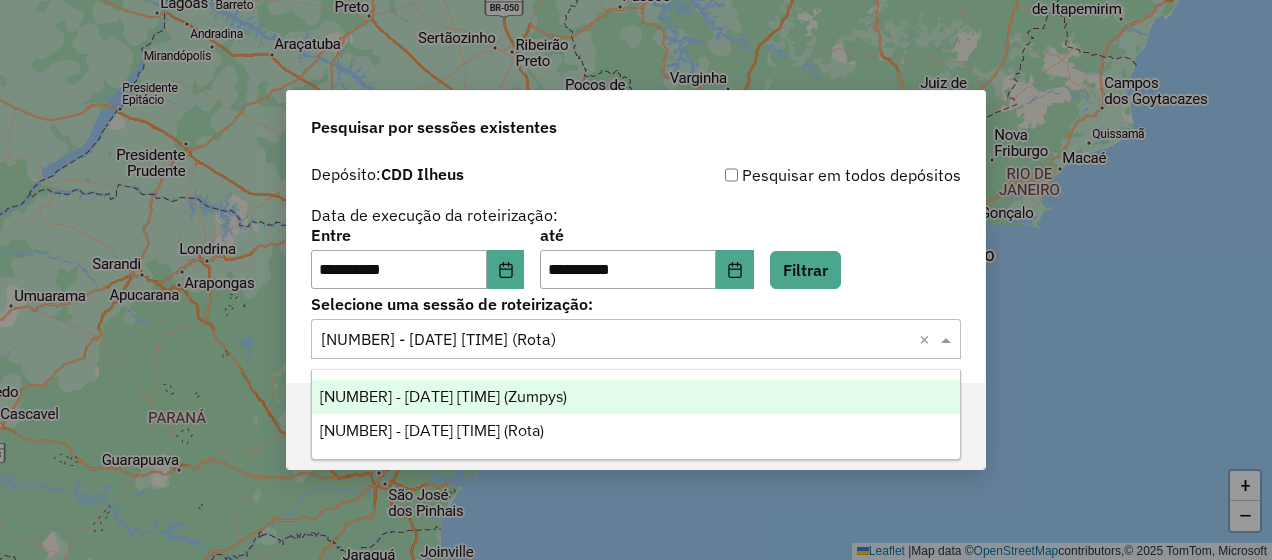 click on "1220912 - 31/07/2025 18:52 (Zumpys)" at bounding box center (635, 397) 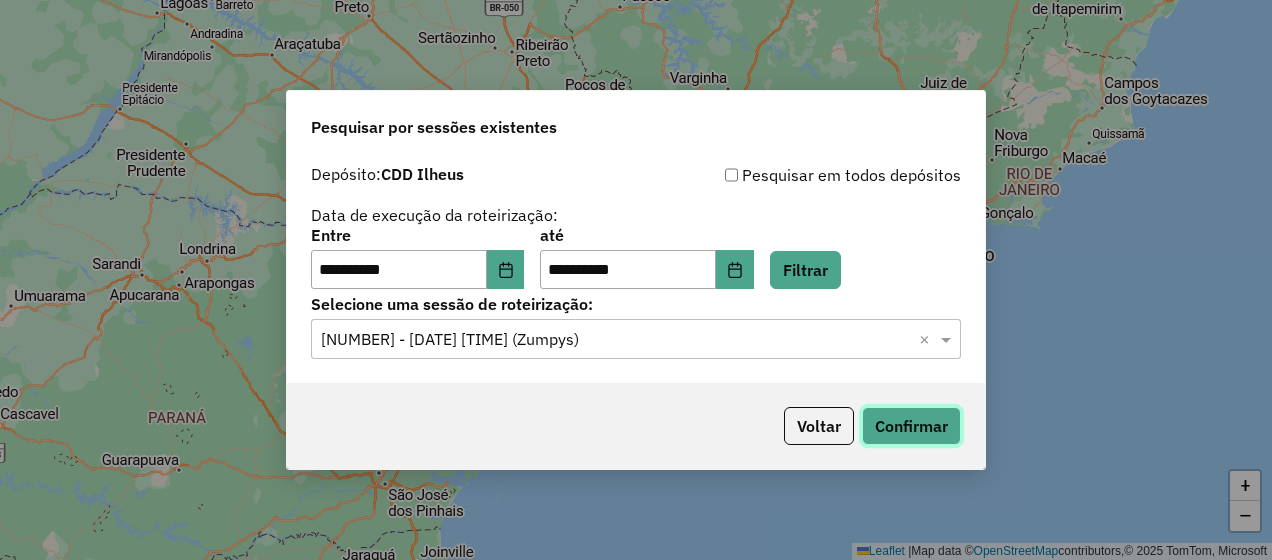 click on "Confirmar" 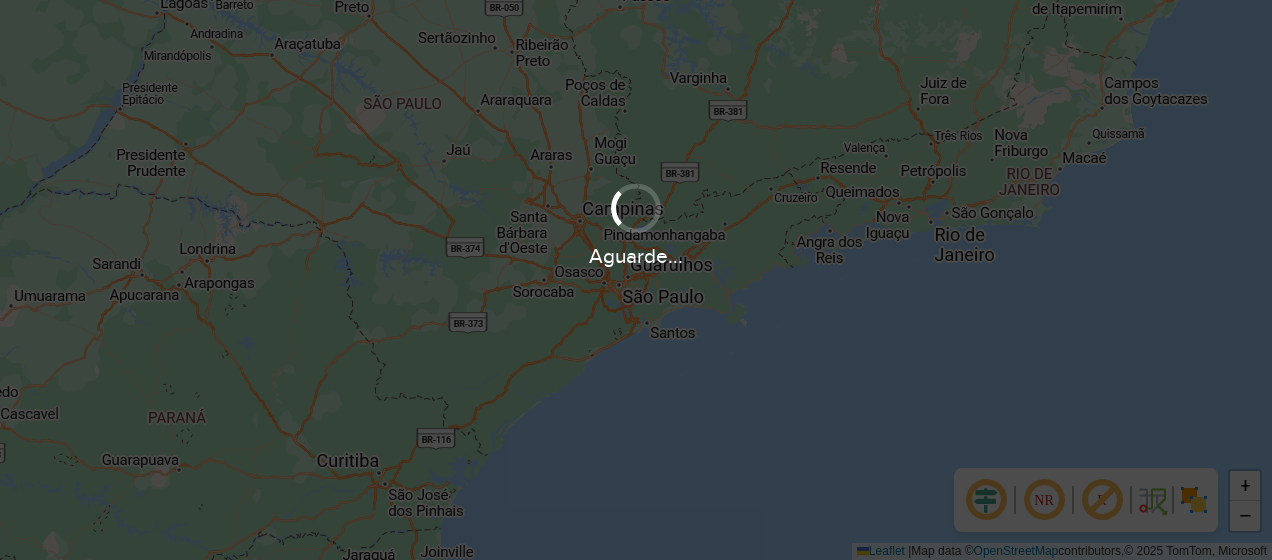 scroll, scrollTop: 0, scrollLeft: 0, axis: both 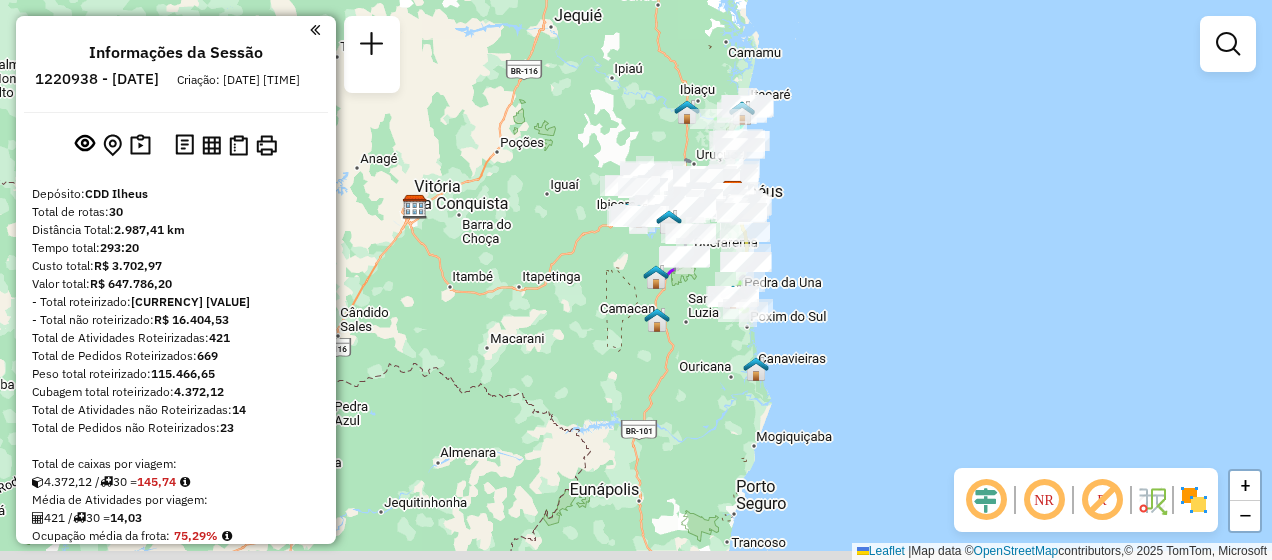 drag, startPoint x: 658, startPoint y: 374, endPoint x: 644, endPoint y: 329, distance: 47.127487 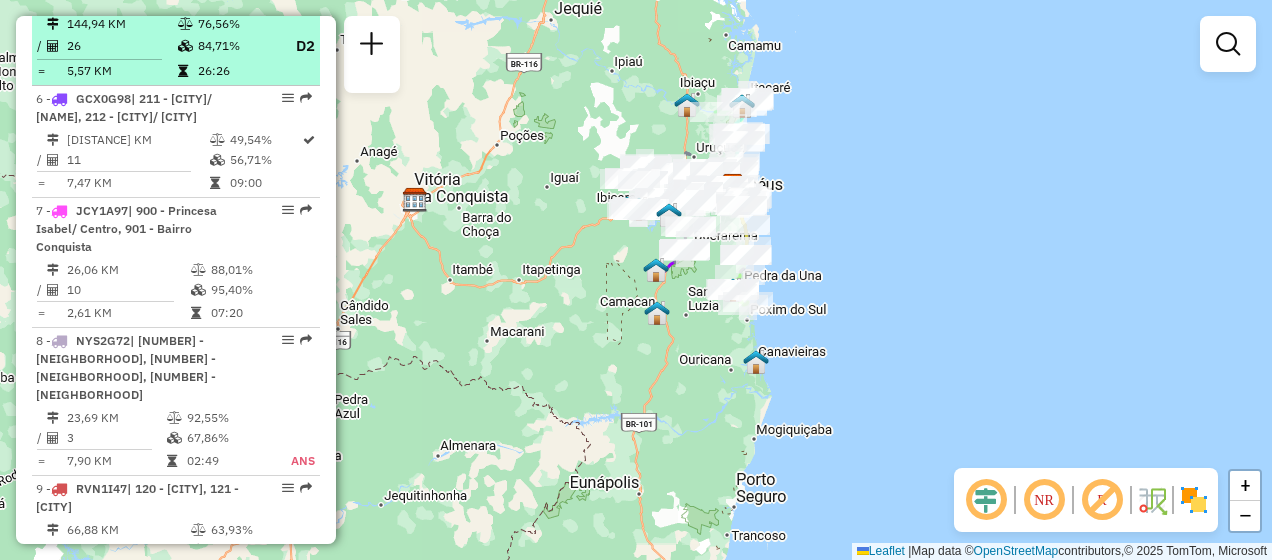 scroll, scrollTop: 1300, scrollLeft: 0, axis: vertical 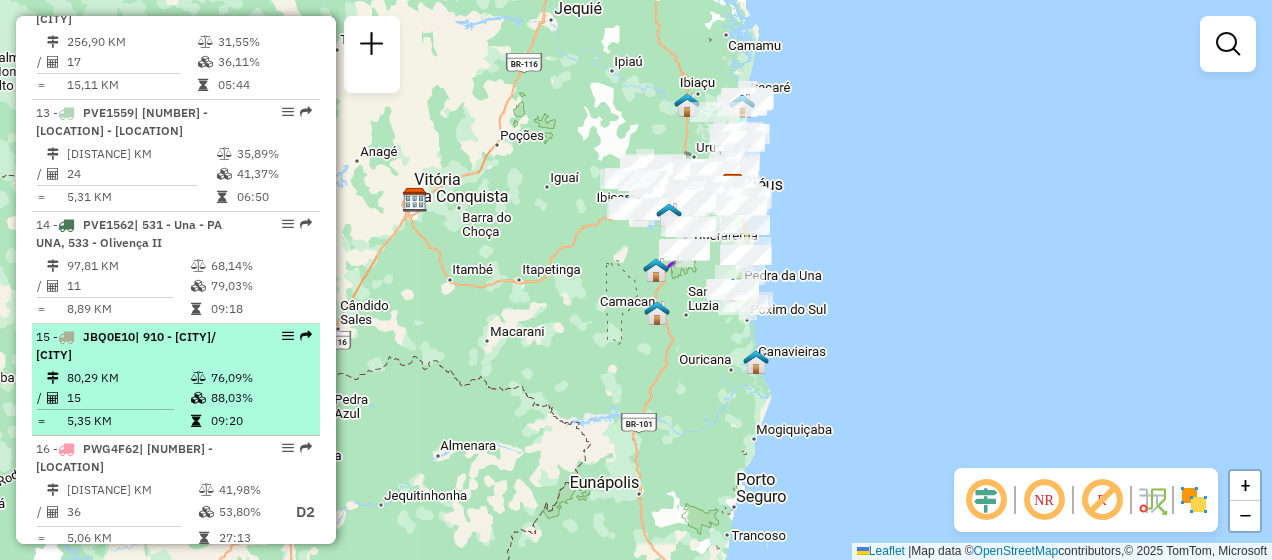 click at bounding box center (282, 336) 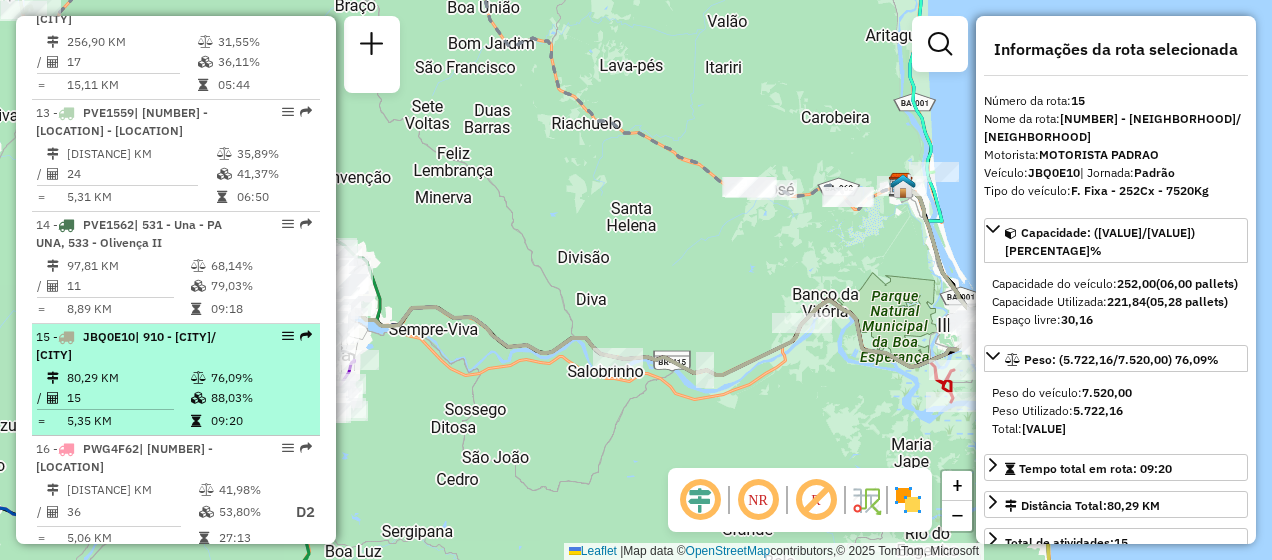 drag, startPoint x: 270, startPoint y: 378, endPoint x: 246, endPoint y: 378, distance: 24 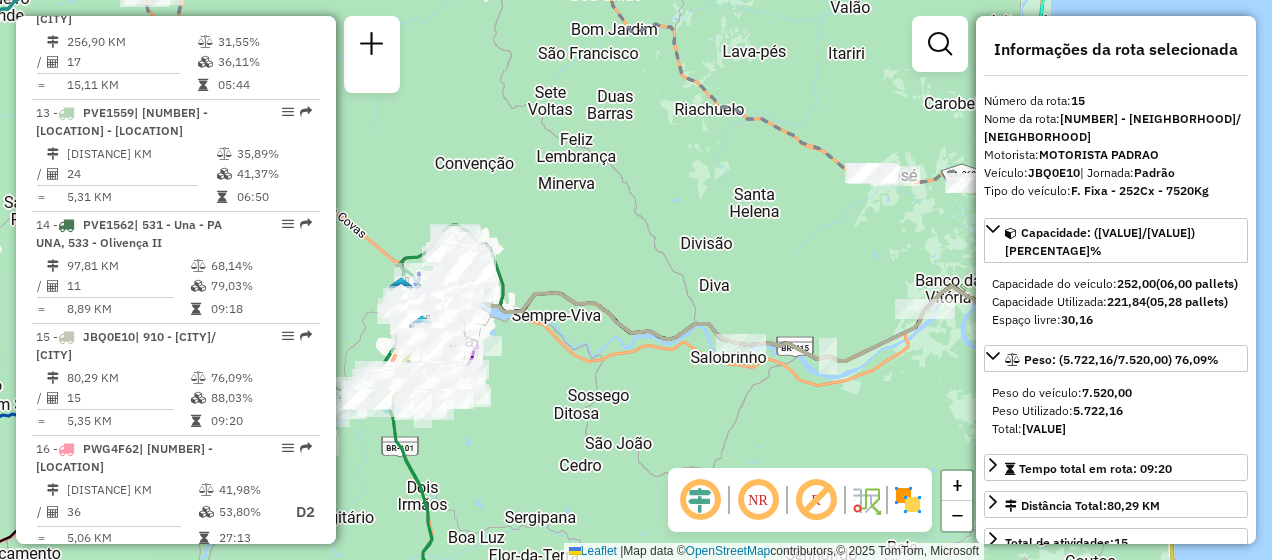 drag, startPoint x: 246, startPoint y: 378, endPoint x: 575, endPoint y: 340, distance: 331.18726 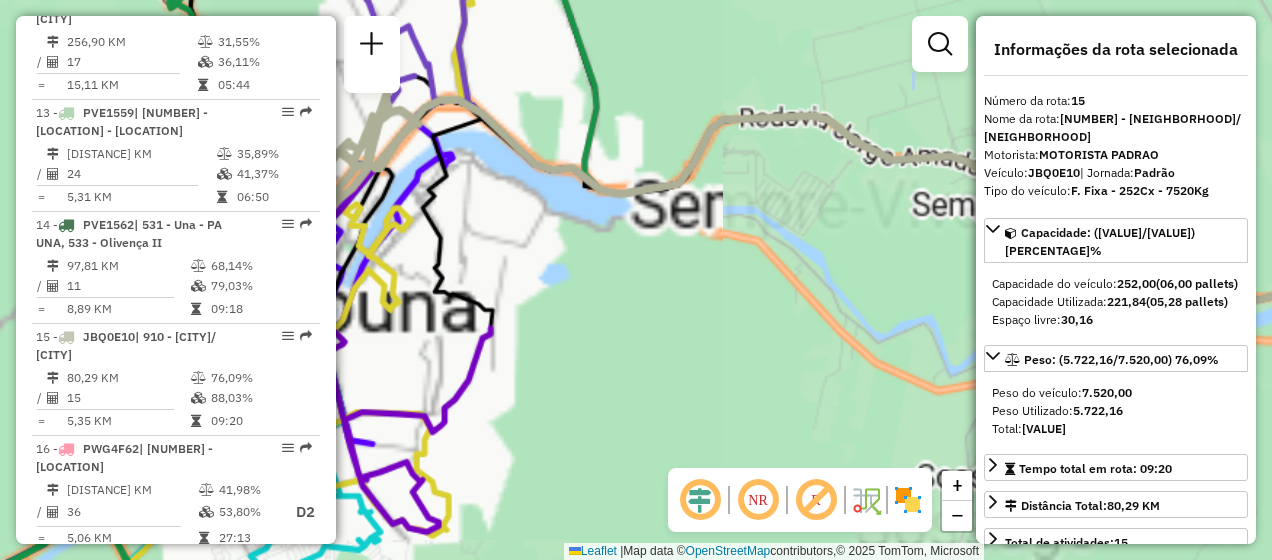 drag, startPoint x: 458, startPoint y: 359, endPoint x: 698, endPoint y: 319, distance: 243.3105 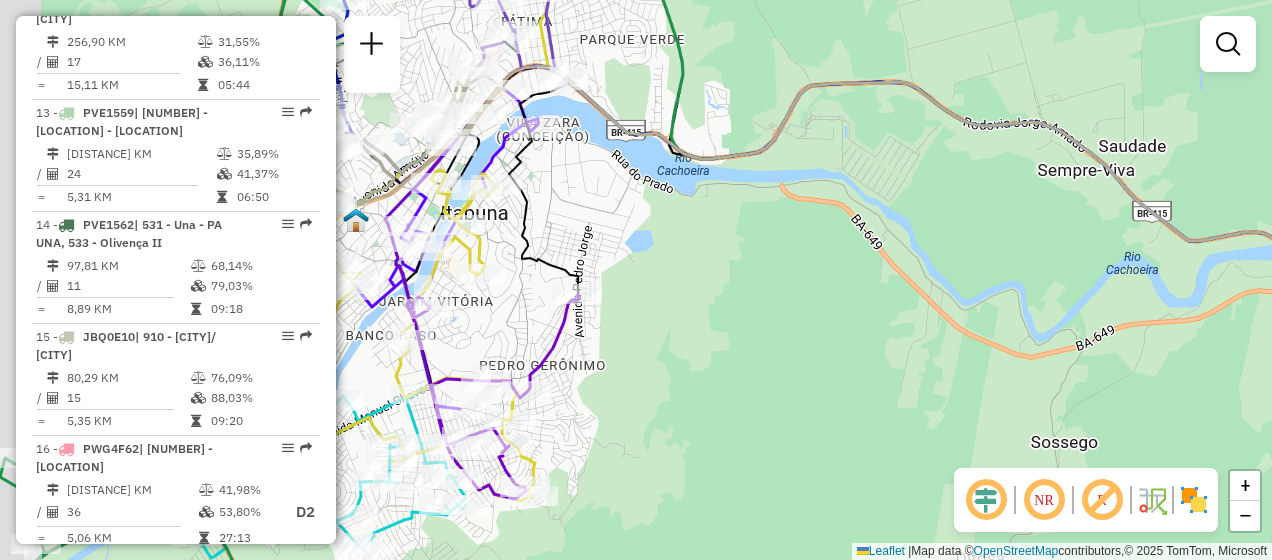 drag, startPoint x: 672, startPoint y: 332, endPoint x: 804, endPoint y: 286, distance: 139.78555 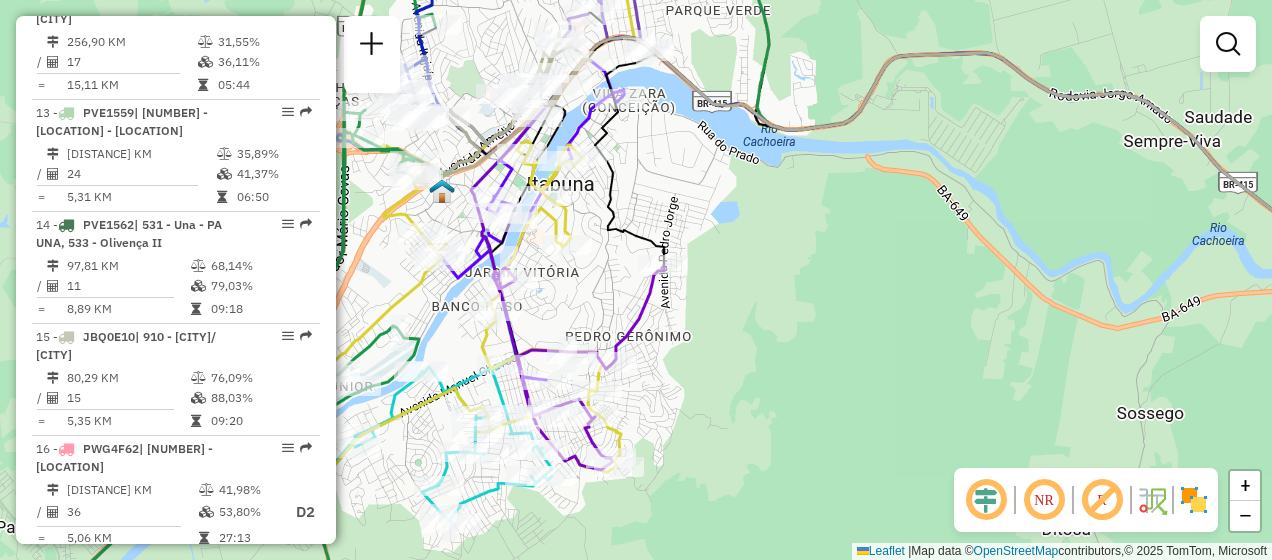 drag, startPoint x: 765, startPoint y: 321, endPoint x: 845, endPoint y: 288, distance: 86.53901 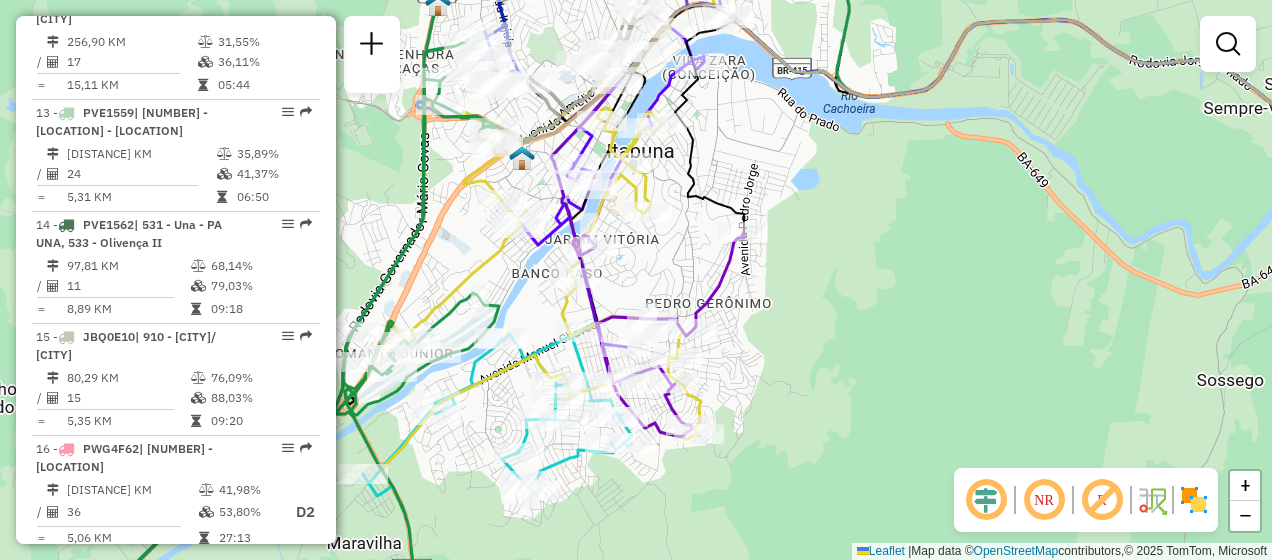 drag, startPoint x: 792, startPoint y: 320, endPoint x: 884, endPoint y: 279, distance: 100.72239 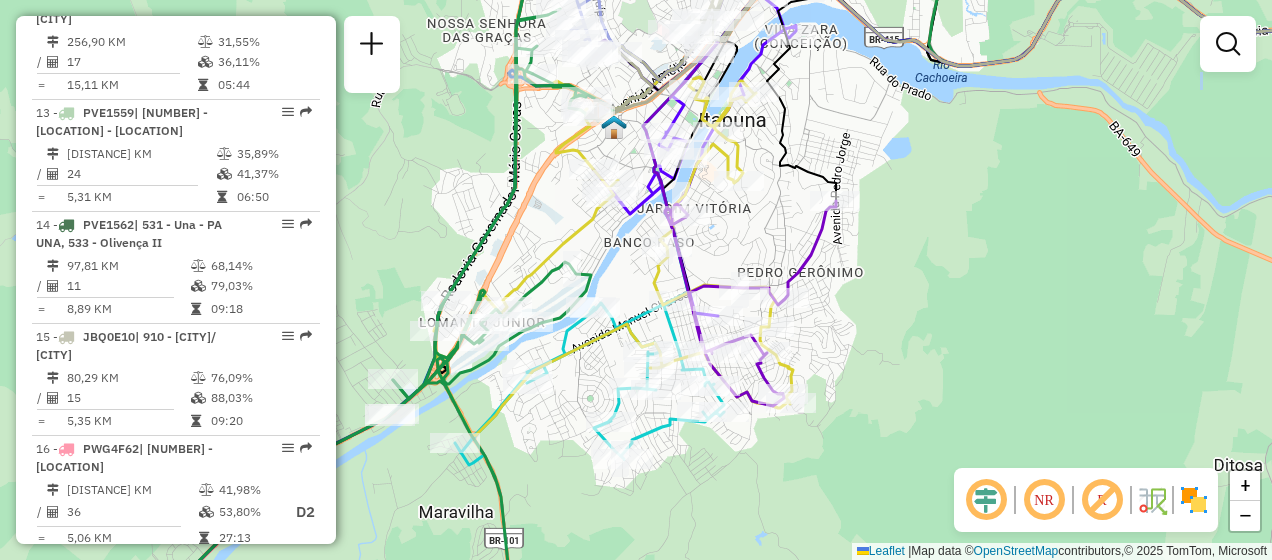 drag, startPoint x: 910, startPoint y: 233, endPoint x: 889, endPoint y: 332, distance: 101.20277 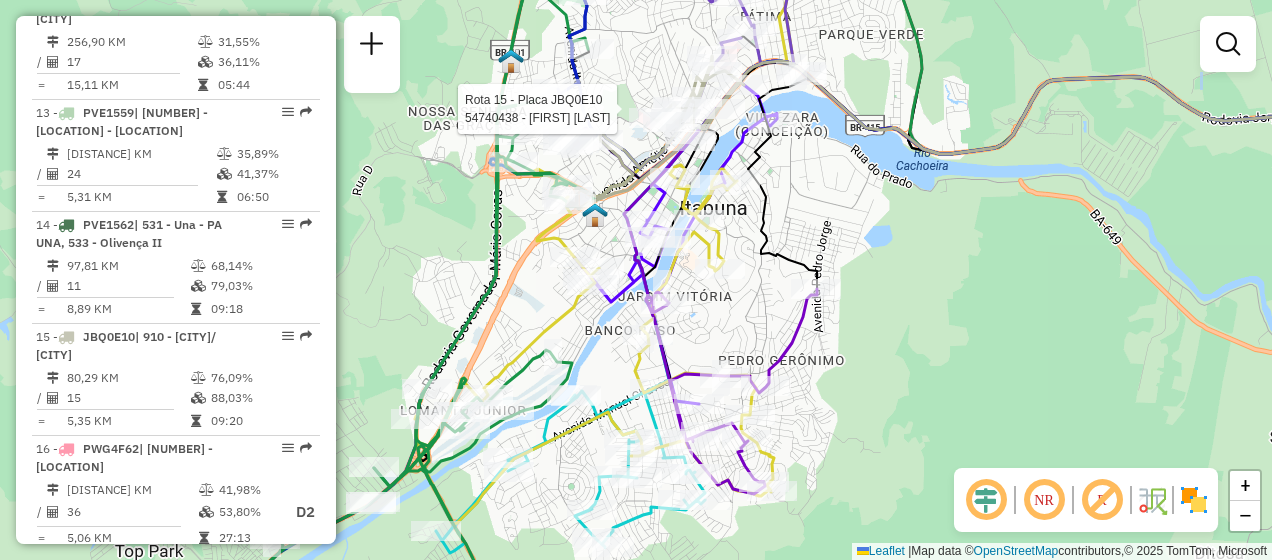 select on "**********" 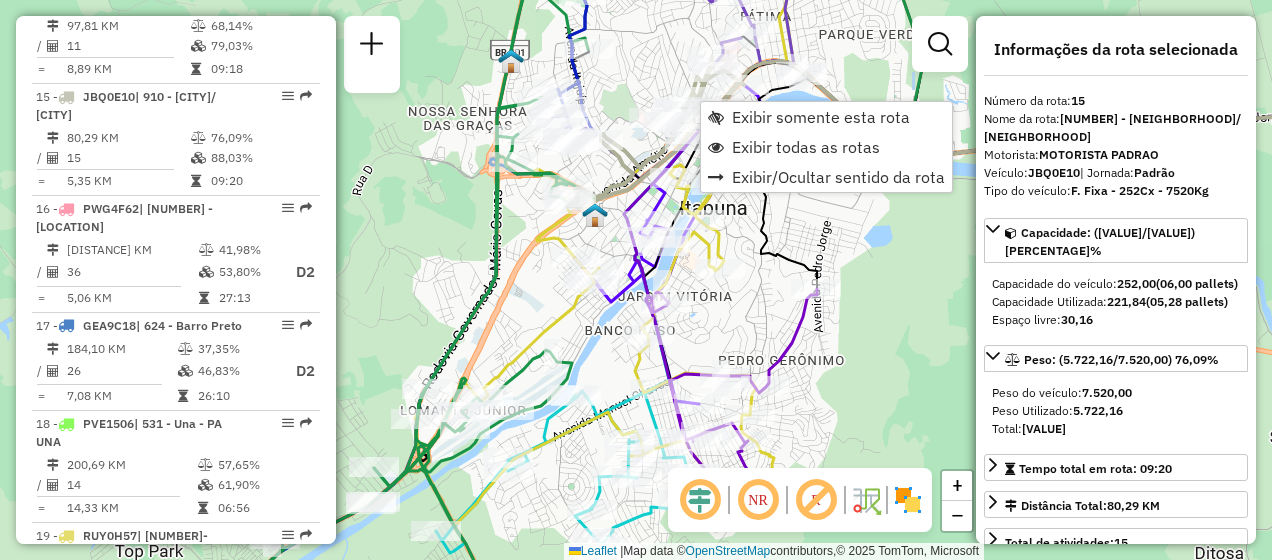 scroll, scrollTop: 2421, scrollLeft: 0, axis: vertical 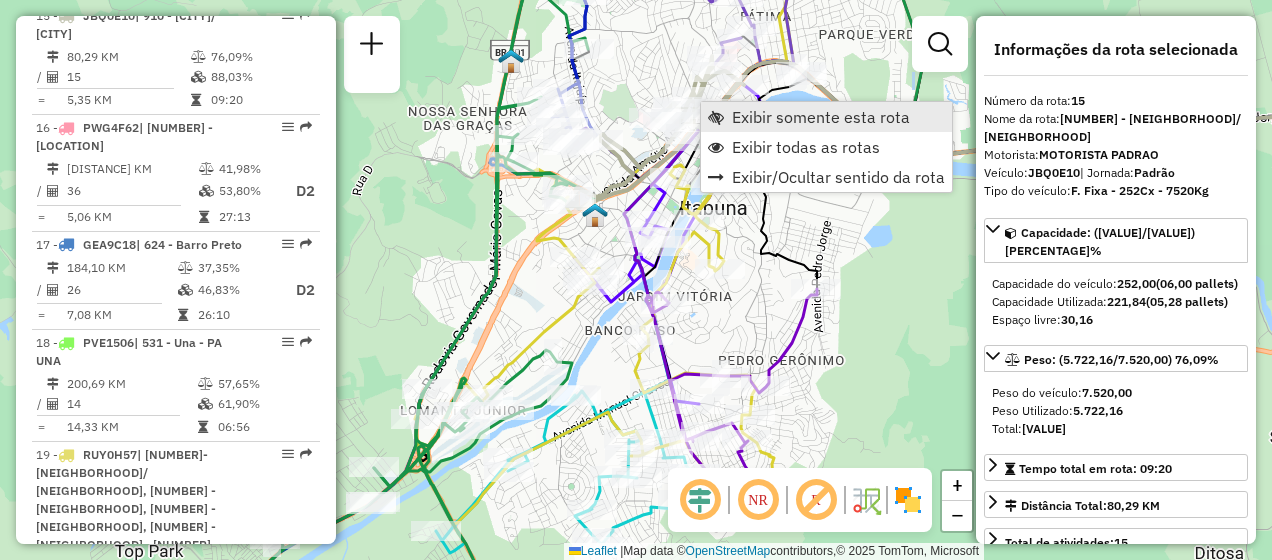 click on "Exibir somente esta rota" at bounding box center [821, 117] 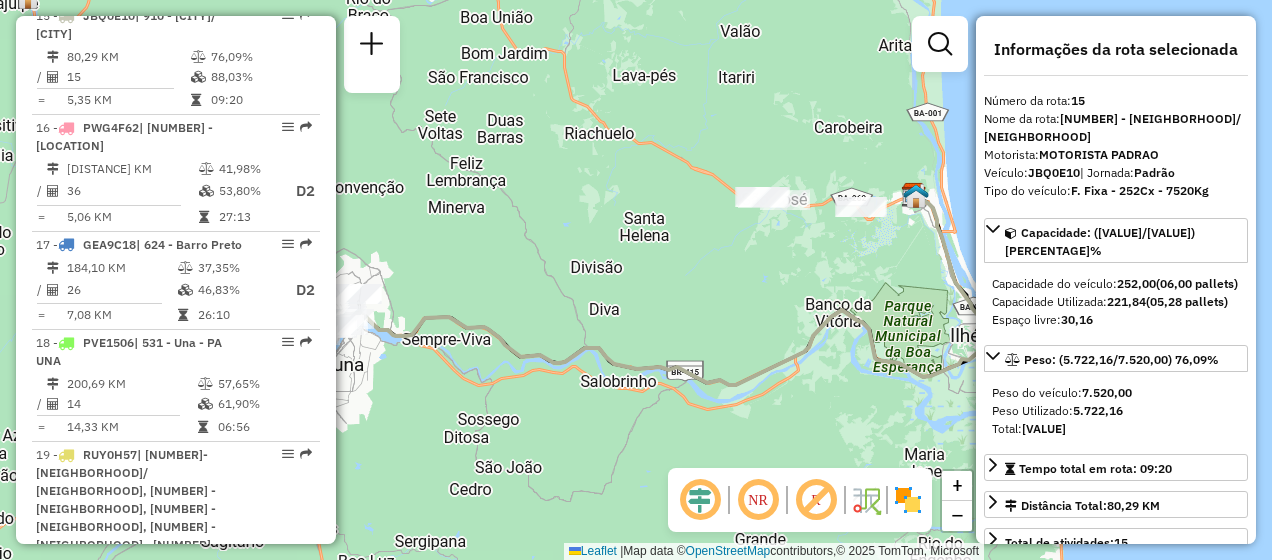 drag, startPoint x: 574, startPoint y: 271, endPoint x: 719, endPoint y: 273, distance: 145.0138 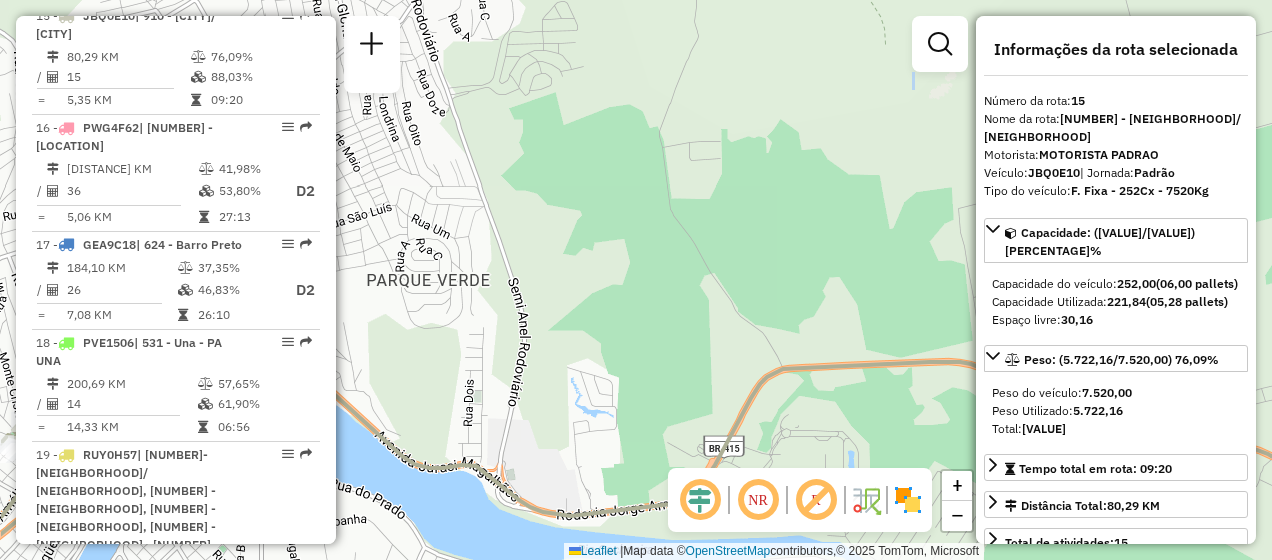 drag, startPoint x: 500, startPoint y: 351, endPoint x: 740, endPoint y: 290, distance: 247.63077 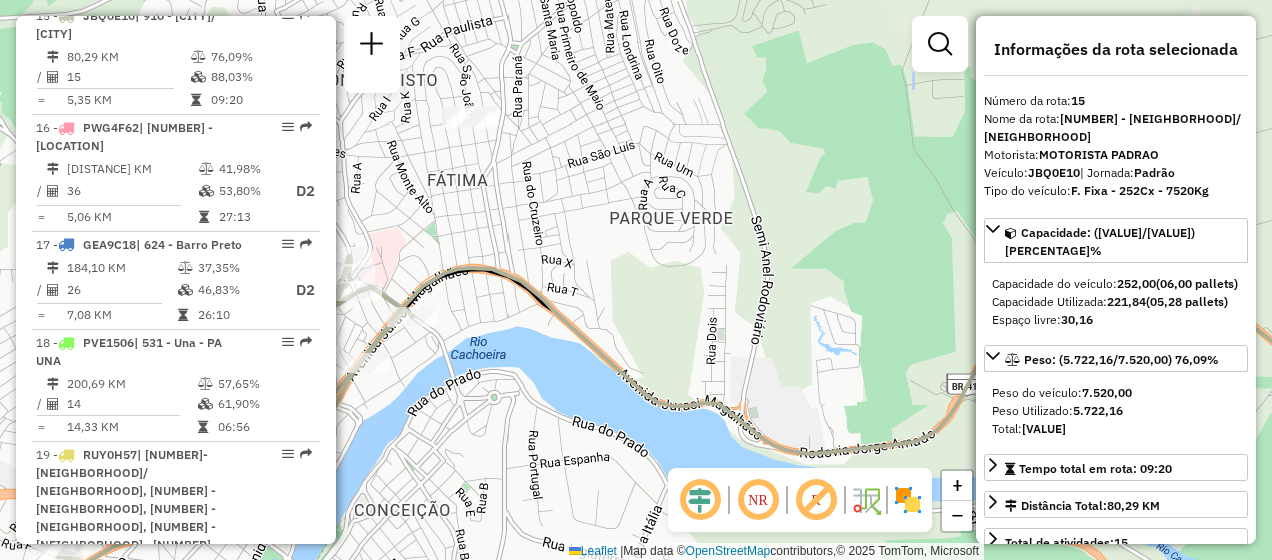 drag, startPoint x: 539, startPoint y: 338, endPoint x: 732, endPoint y: 299, distance: 196.90099 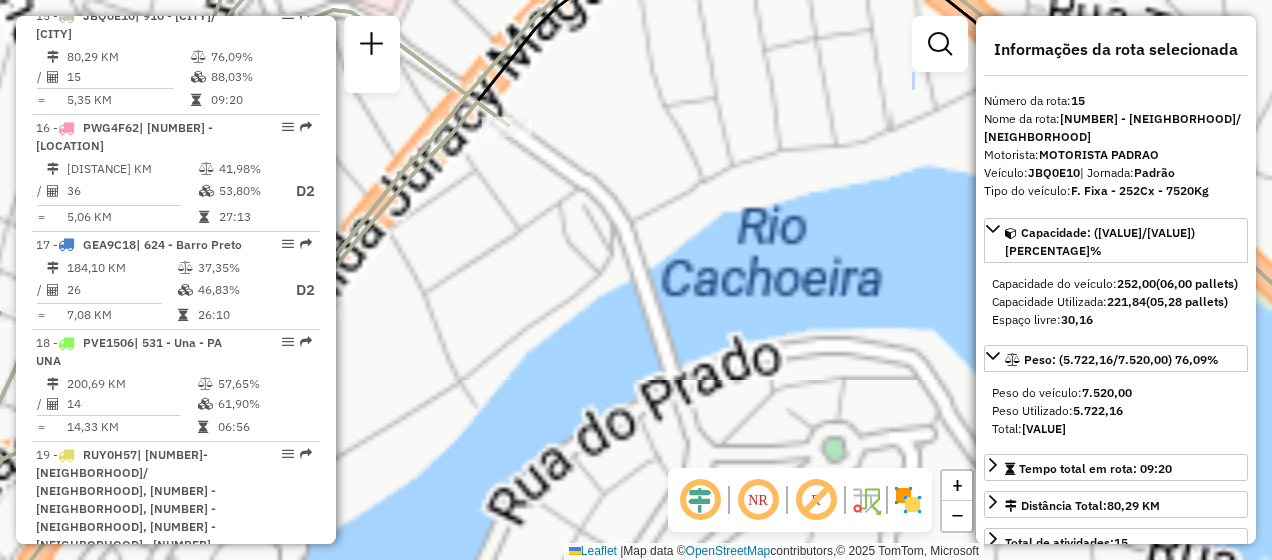 drag, startPoint x: 599, startPoint y: 330, endPoint x: 780, endPoint y: 300, distance: 183.46935 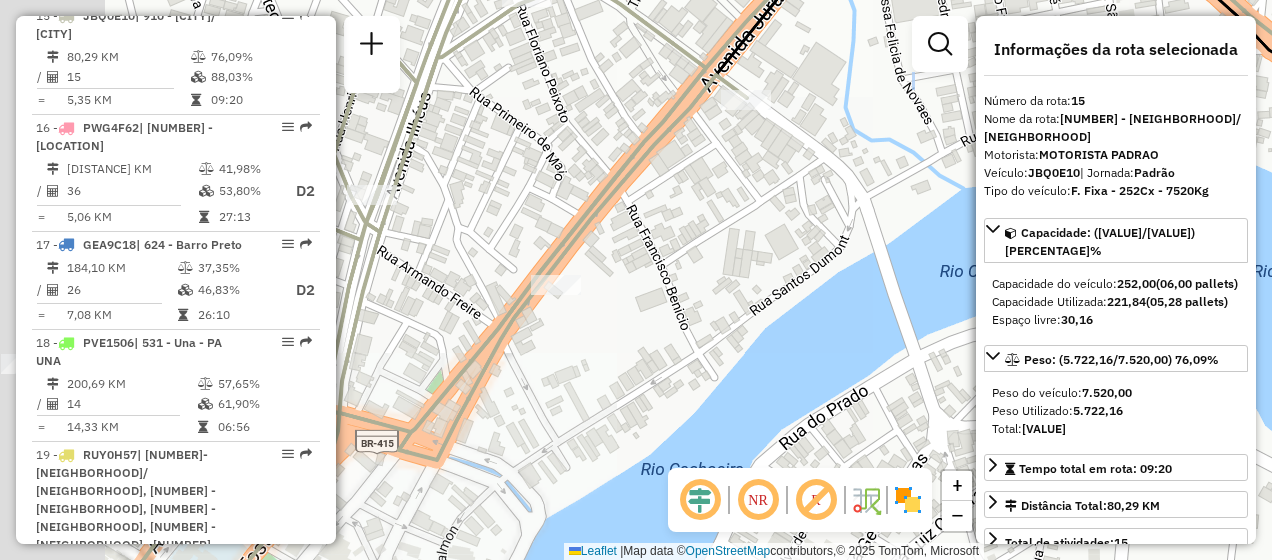 drag, startPoint x: 563, startPoint y: 288, endPoint x: 737, endPoint y: 282, distance: 174.10342 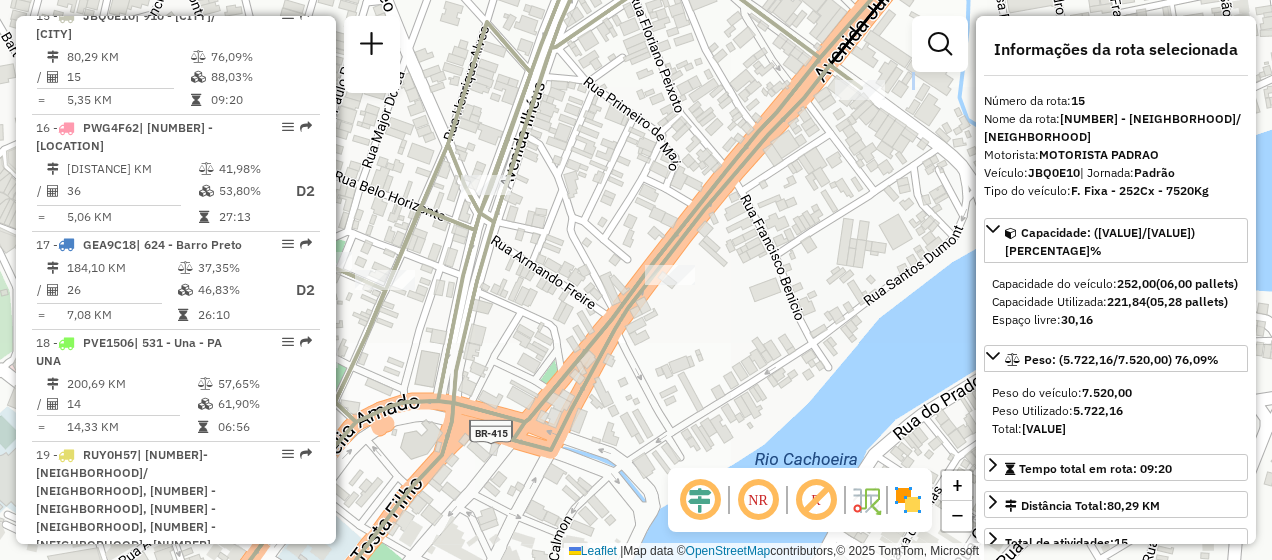 click on "Janela de atendimento Grade de atendimento Capacidade Transportadoras Veículos Cliente Pedidos  Rotas Selecione os dias de semana para filtrar as janelas de atendimento  Seg   Ter   Qua   Qui   Sex   Sáb   Dom  Informe o período da janela de atendimento: De: Até:  Filtrar exatamente a janela do cliente  Considerar janela de atendimento padrão  Selecione os dias de semana para filtrar as grades de atendimento  Seg   Ter   Qua   Qui   Sex   Sáb   Dom   Considerar clientes sem dia de atendimento cadastrado  Clientes fora do dia de atendimento selecionado Filtrar as atividades entre os valores definidos abaixo:  Peso mínimo:   Peso máximo:   Cubagem mínima:   Cubagem máxima:   De:   Até:  Filtrar as atividades entre o tempo de atendimento definido abaixo:  De:   Até:   Considerar capacidade total dos clientes não roteirizados Transportadora: Selecione um ou mais itens Tipo de veículo: Selecione um ou mais itens Veículo: Selecione um ou mais itens Motorista: Selecione um ou mais itens Nome: Rótulo:" 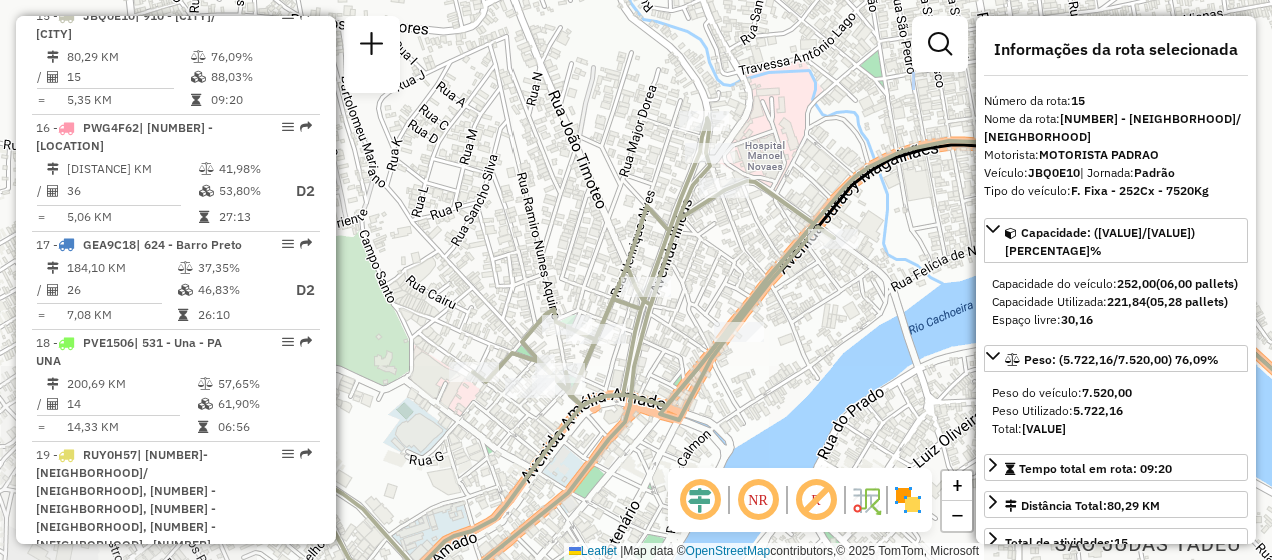 drag, startPoint x: 833, startPoint y: 266, endPoint x: 826, endPoint y: 320, distance: 54.451813 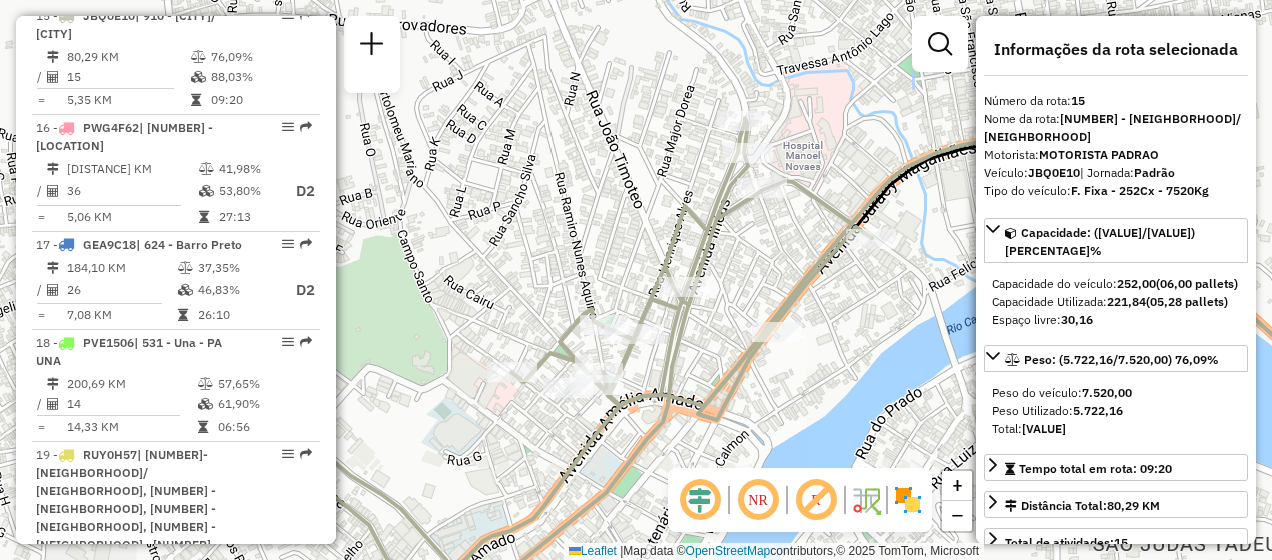 drag, startPoint x: 690, startPoint y: 91, endPoint x: 732, endPoint y: 84, distance: 42.579338 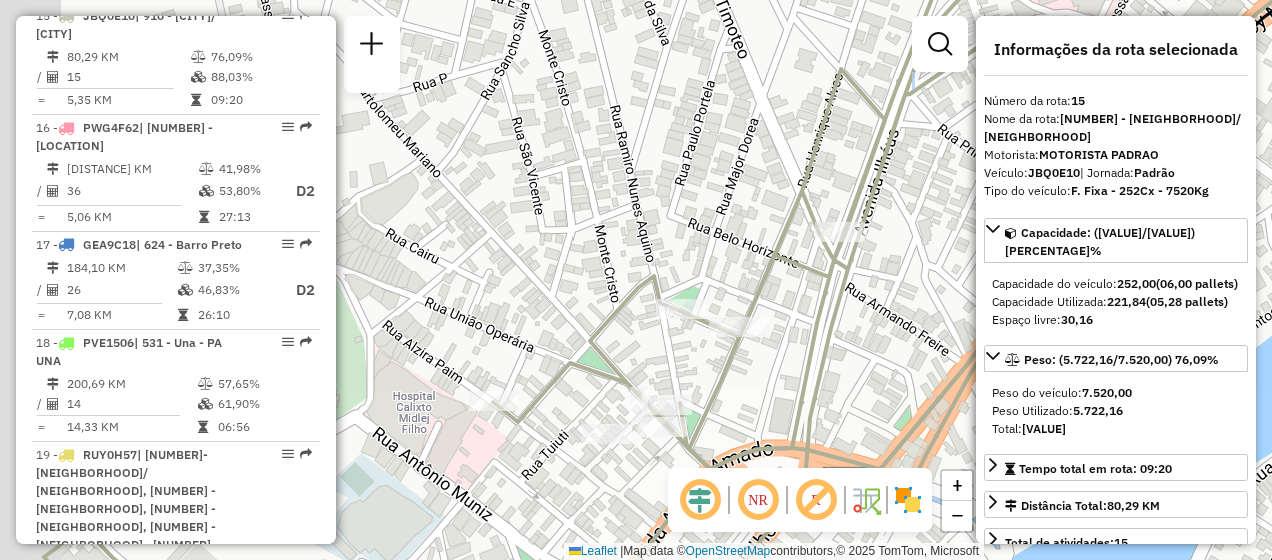 drag, startPoint x: 671, startPoint y: 249, endPoint x: 731, endPoint y: 219, distance: 67.08204 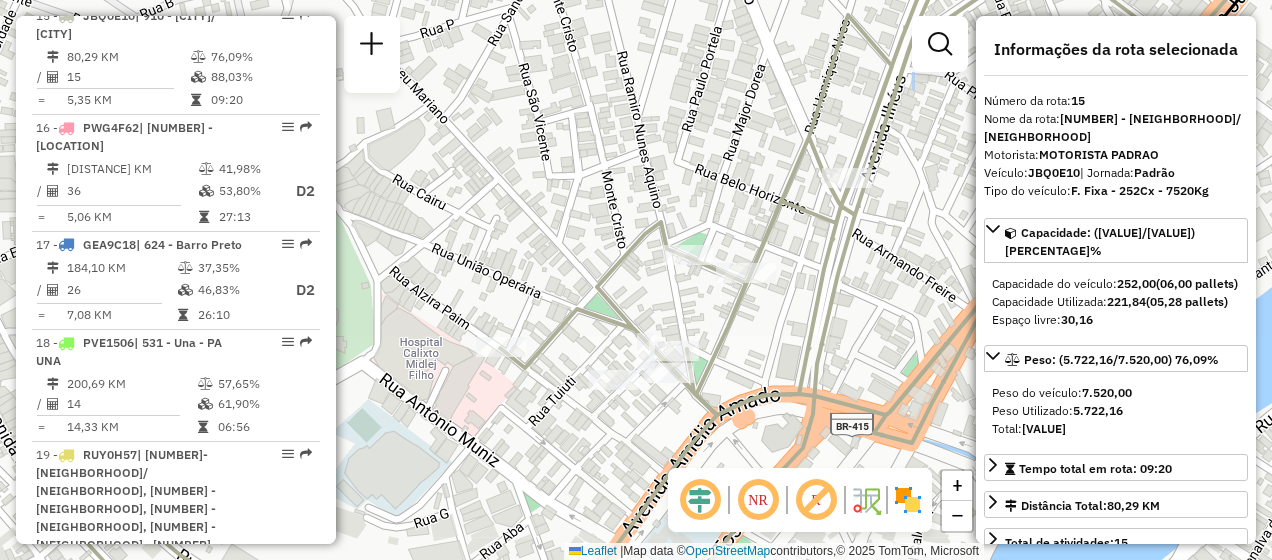 drag, startPoint x: 786, startPoint y: 394, endPoint x: 761, endPoint y: 310, distance: 87.64131 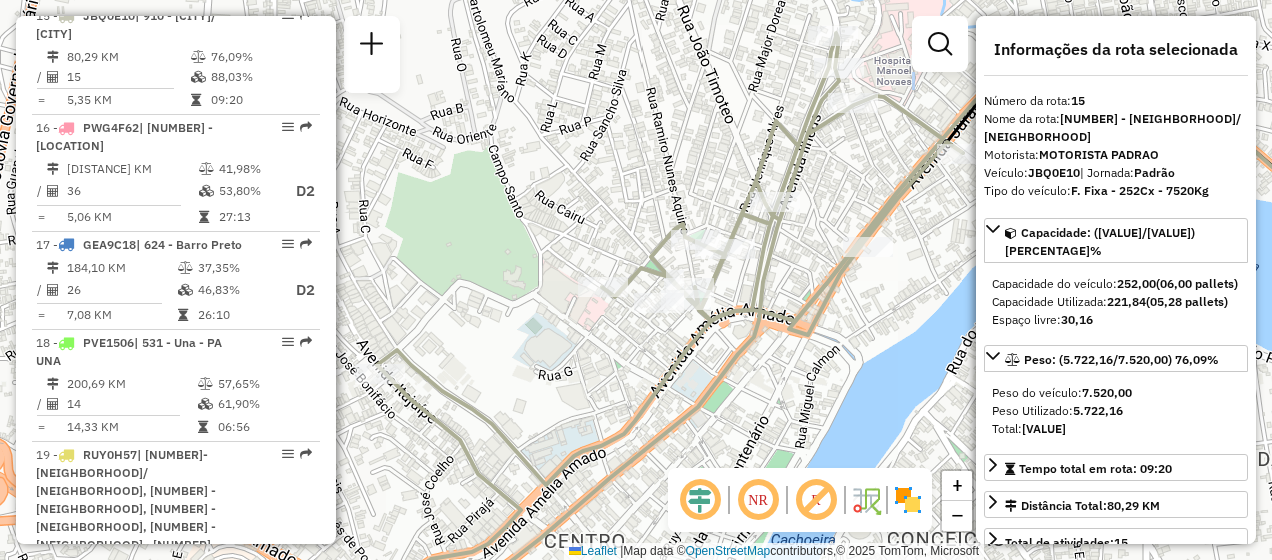 drag, startPoint x: 917, startPoint y: 177, endPoint x: 880, endPoint y: 173, distance: 37.215588 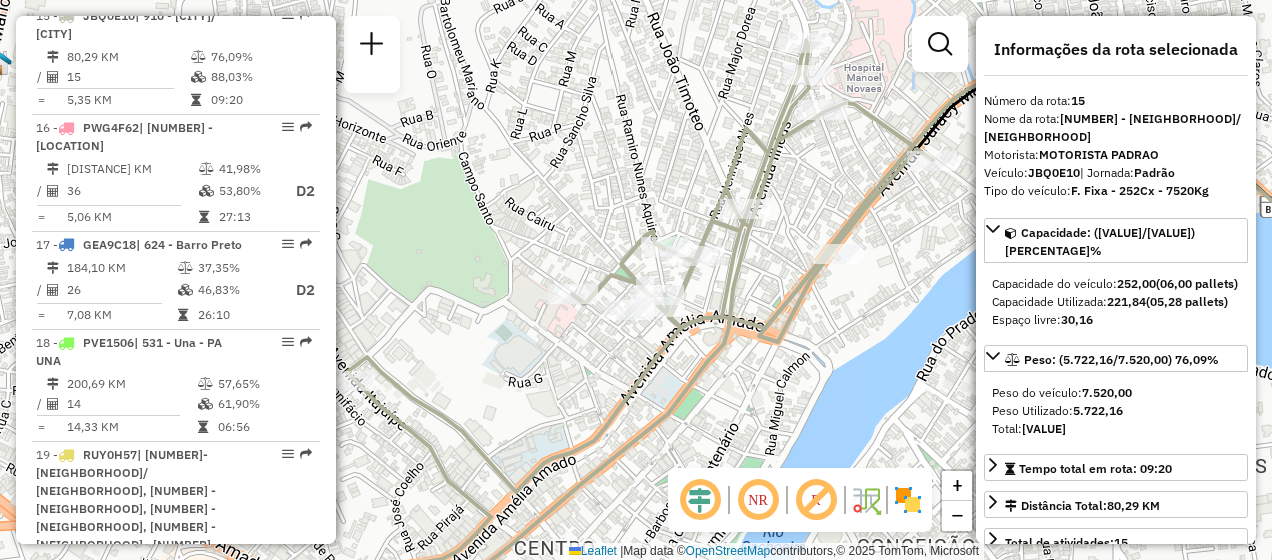 drag, startPoint x: 880, startPoint y: 173, endPoint x: 850, endPoint y: 180, distance: 30.805843 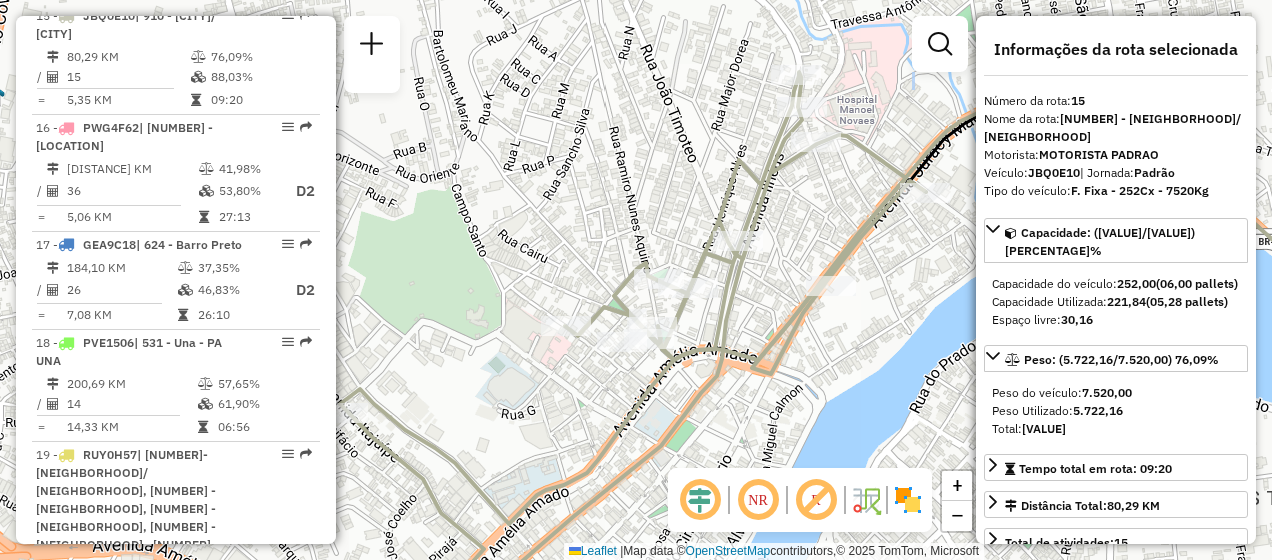 drag, startPoint x: 850, startPoint y: 152, endPoint x: 843, endPoint y: 184, distance: 32.75668 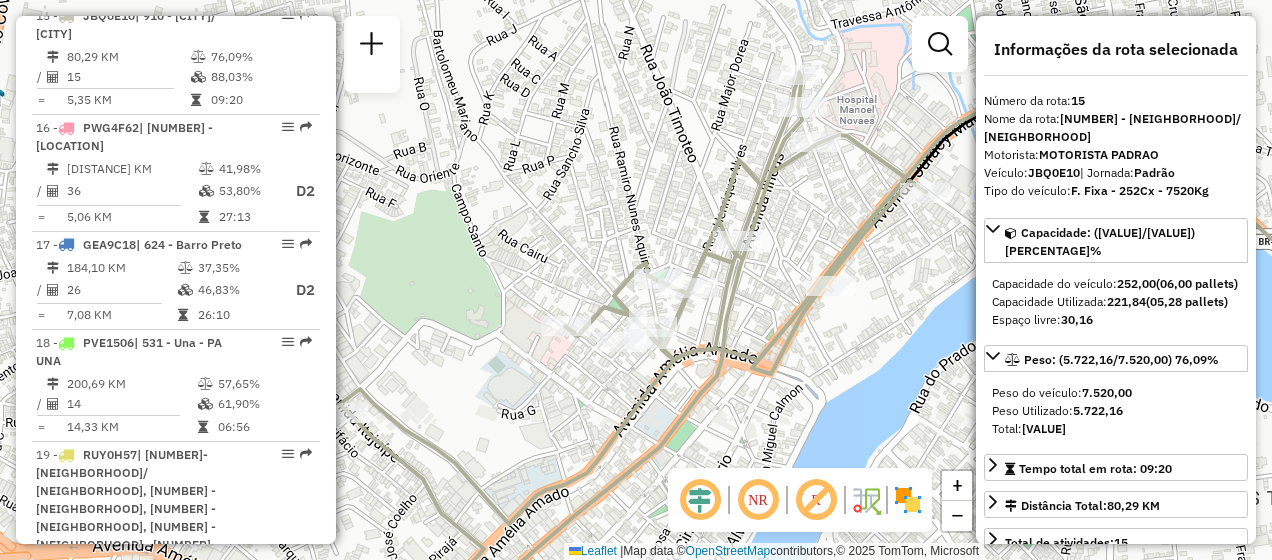drag, startPoint x: 822, startPoint y: 214, endPoint x: 813, endPoint y: 226, distance: 15 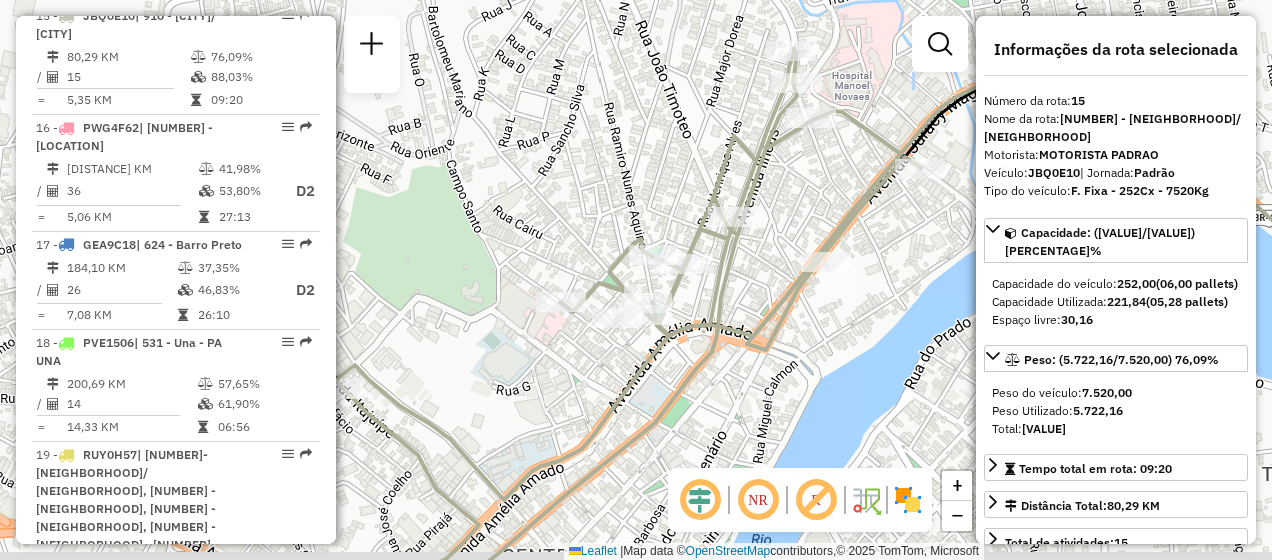 drag, startPoint x: 810, startPoint y: 229, endPoint x: 814, endPoint y: 200, distance: 29.274563 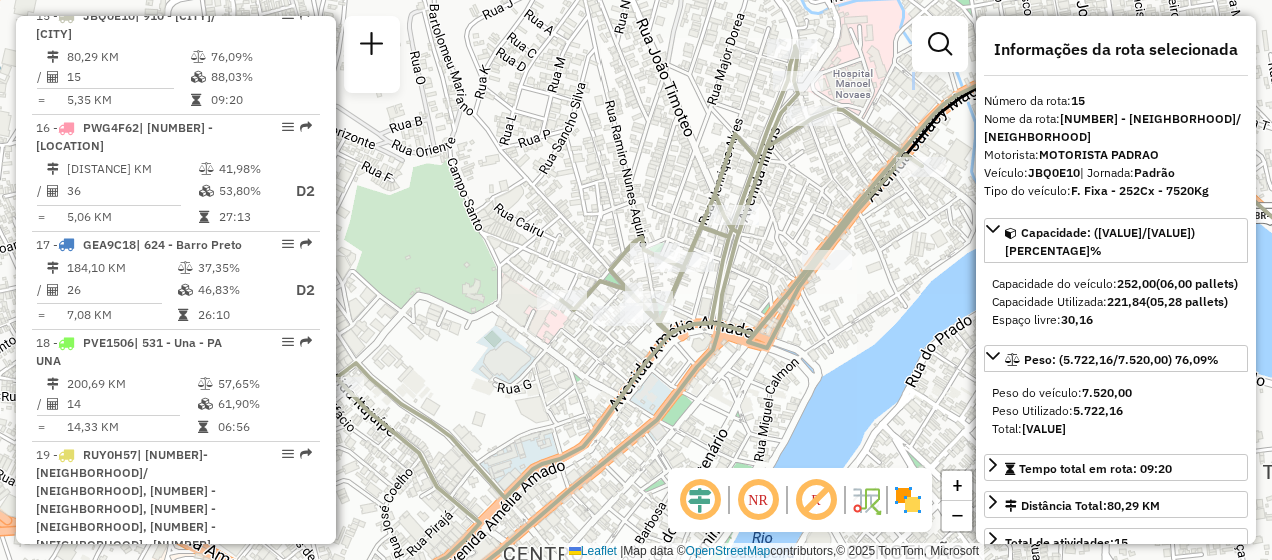click on "Janela de atendimento Grade de atendimento Capacidade Transportadoras Veículos Cliente Pedidos  Rotas Selecione os dias de semana para filtrar as janelas de atendimento  Seg   Ter   Qua   Qui   Sex   Sáb   Dom  Informe o período da janela de atendimento: De: Até:  Filtrar exatamente a janela do cliente  Considerar janela de atendimento padrão  Selecione os dias de semana para filtrar as grades de atendimento  Seg   Ter   Qua   Qui   Sex   Sáb   Dom   Considerar clientes sem dia de atendimento cadastrado  Clientes fora do dia de atendimento selecionado Filtrar as atividades entre os valores definidos abaixo:  Peso mínimo:   Peso máximo:   Cubagem mínima:   Cubagem máxima:   De:   Até:  Filtrar as atividades entre o tempo de atendimento definido abaixo:  De:   Até:   Considerar capacidade total dos clientes não roteirizados Transportadora: Selecione um ou mais itens Tipo de veículo: Selecione um ou mais itens Veículo: Selecione um ou mais itens Motorista: Selecione um ou mais itens Nome: Rótulo:" 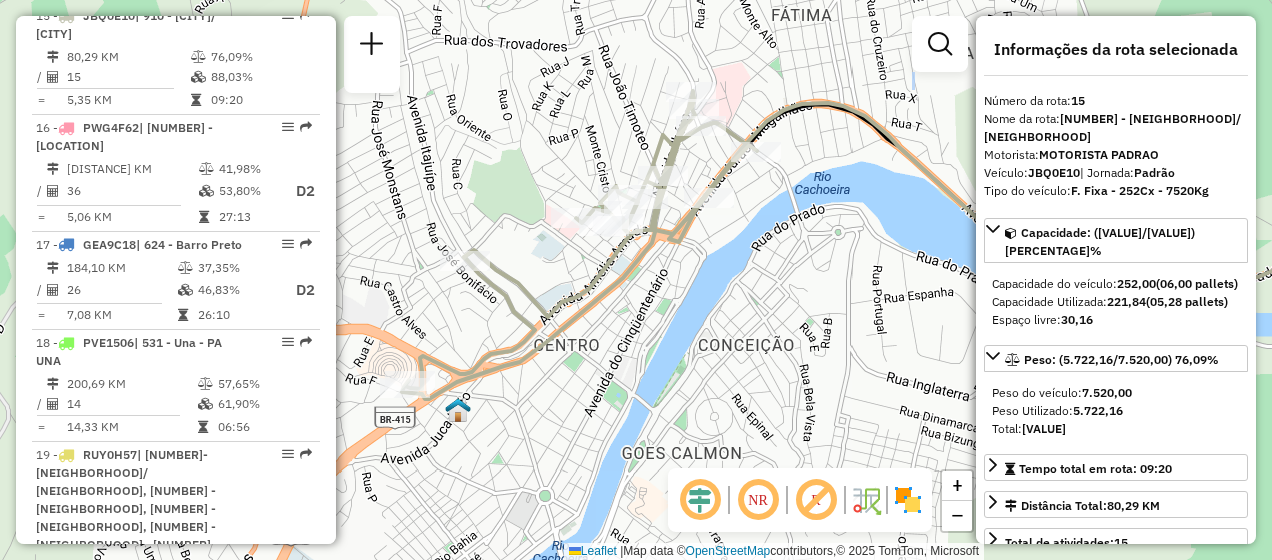 drag, startPoint x: 676, startPoint y: 294, endPoint x: 715, endPoint y: 370, distance: 85.42248 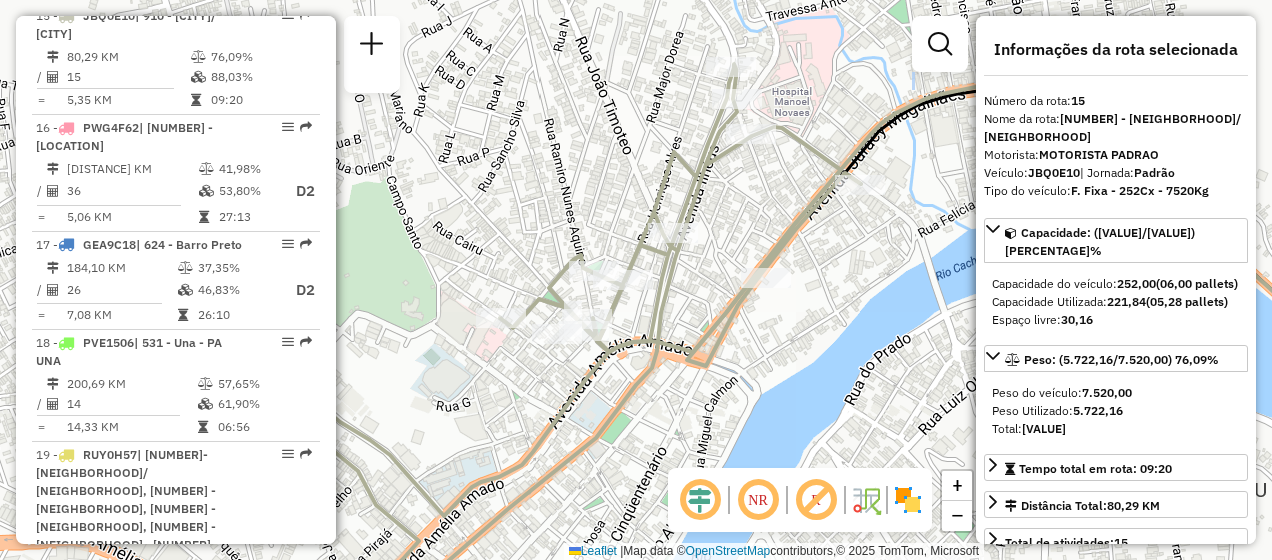 drag, startPoint x: 698, startPoint y: 354, endPoint x: 749, endPoint y: 381, distance: 57.706154 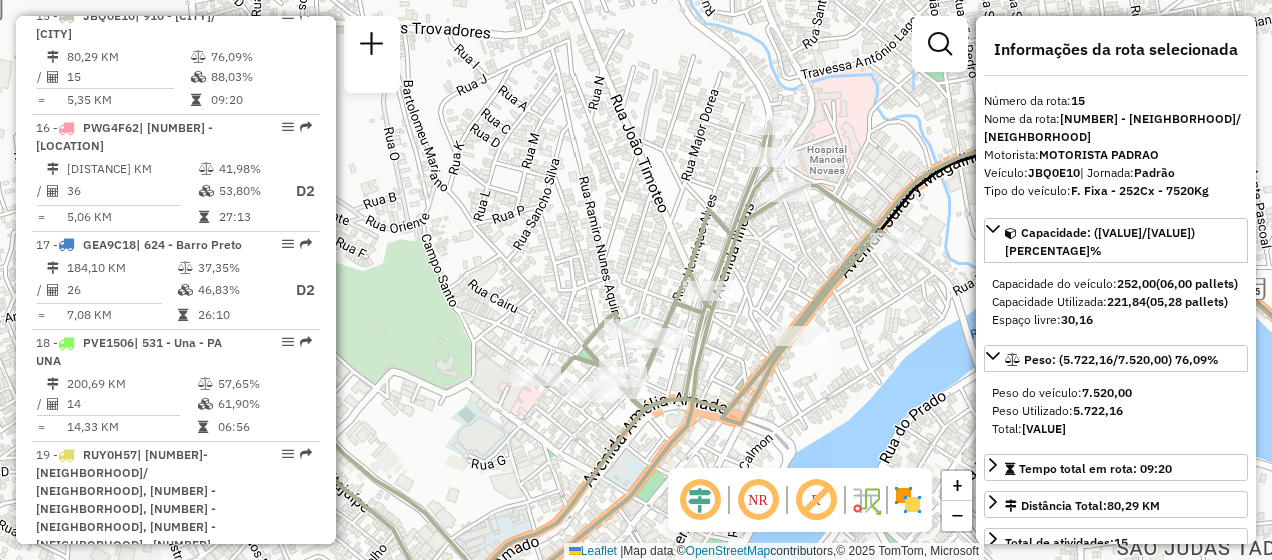 drag, startPoint x: 631, startPoint y: 154, endPoint x: 626, endPoint y: 197, distance: 43.289722 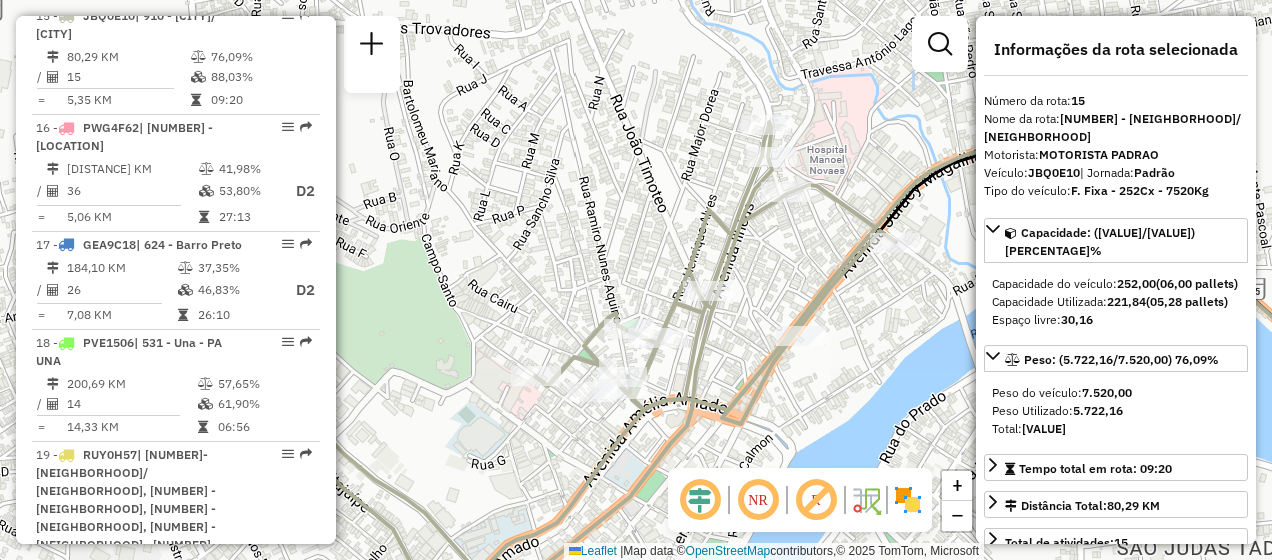 drag, startPoint x: 654, startPoint y: 198, endPoint x: 638, endPoint y: 220, distance: 27.202942 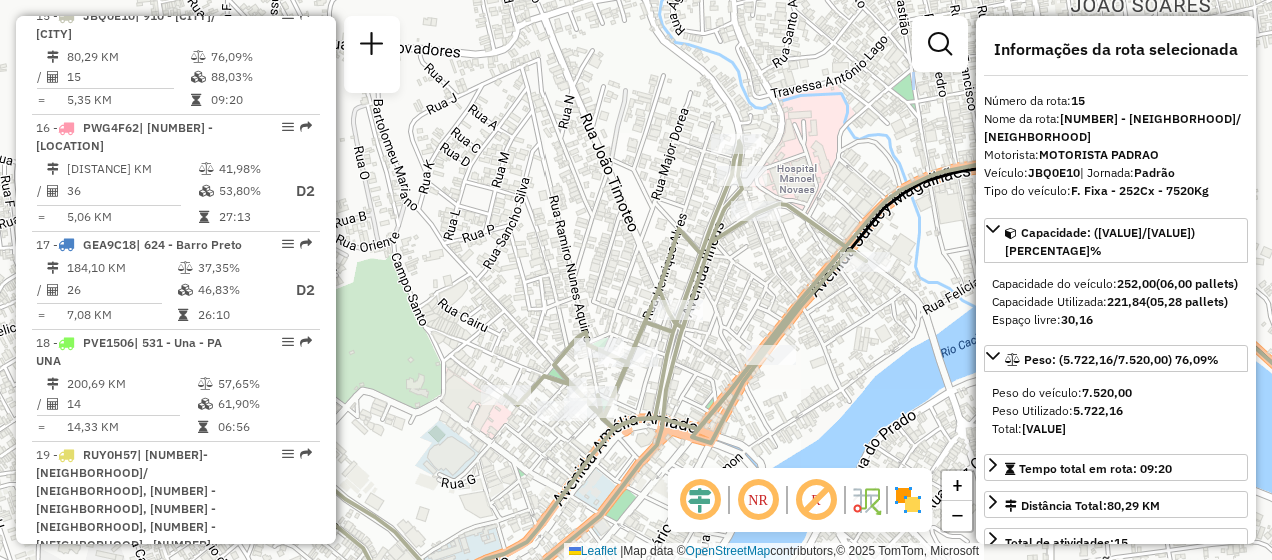 drag, startPoint x: 620, startPoint y: 214, endPoint x: 606, endPoint y: 211, distance: 14.3178215 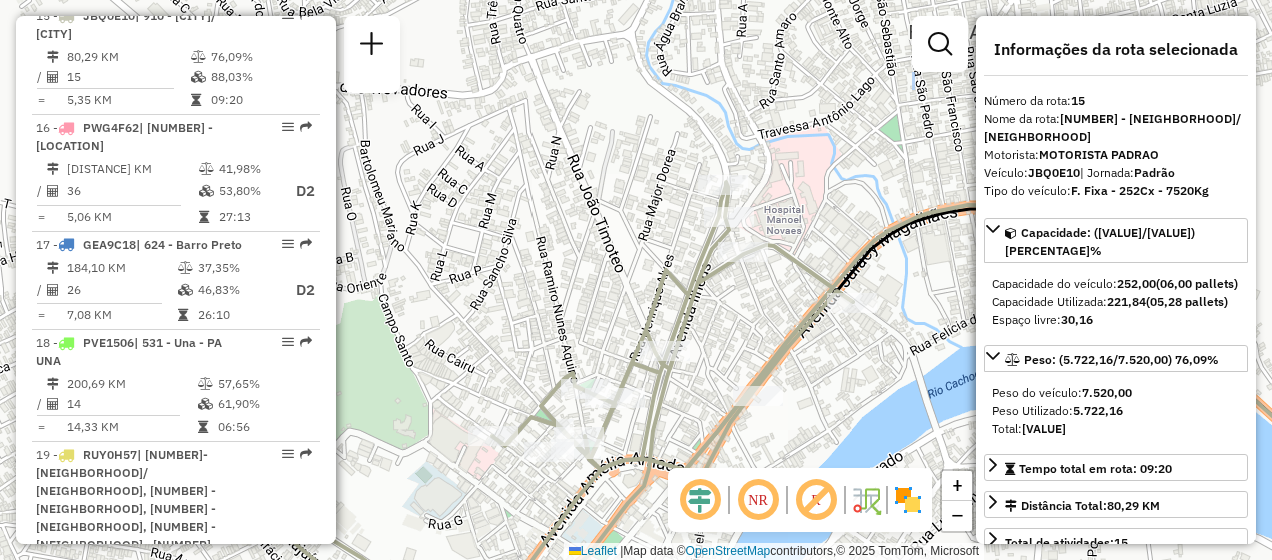 drag, startPoint x: 635, startPoint y: 194, endPoint x: 624, endPoint y: 236, distance: 43.416588 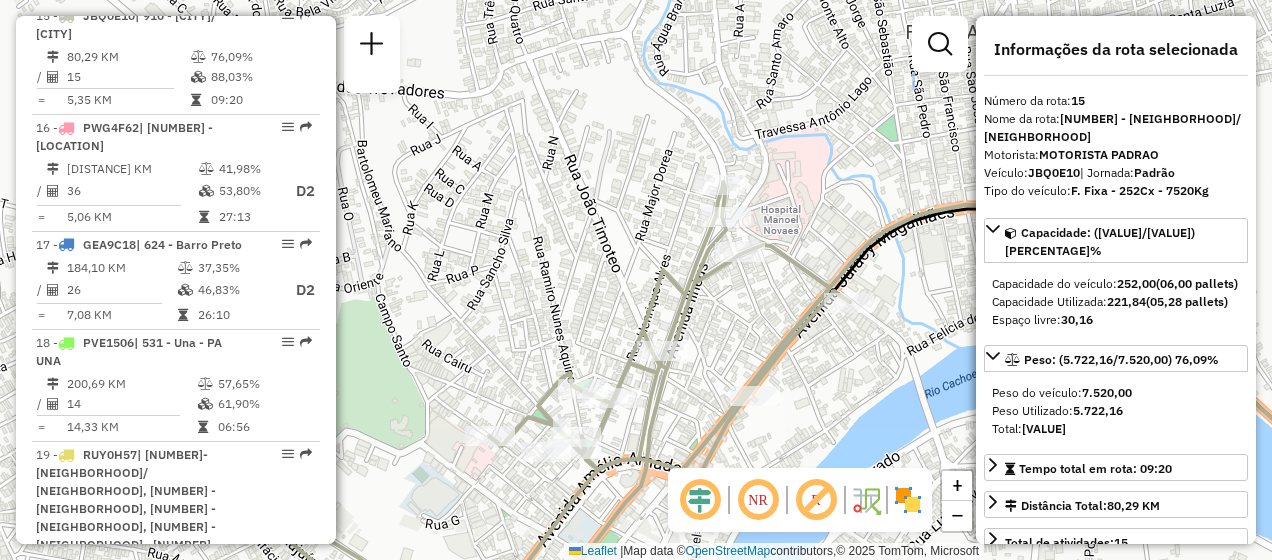 drag, startPoint x: 592, startPoint y: 329, endPoint x: 586, endPoint y: 252, distance: 77.23341 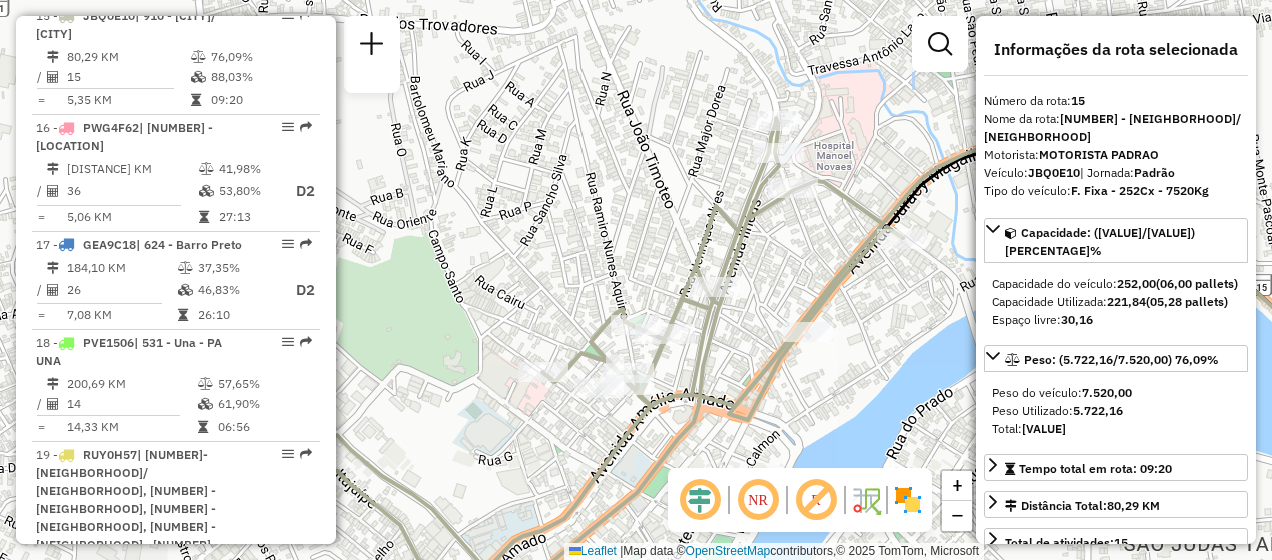 drag, startPoint x: 820, startPoint y: 238, endPoint x: 818, endPoint y: 263, distance: 25.079872 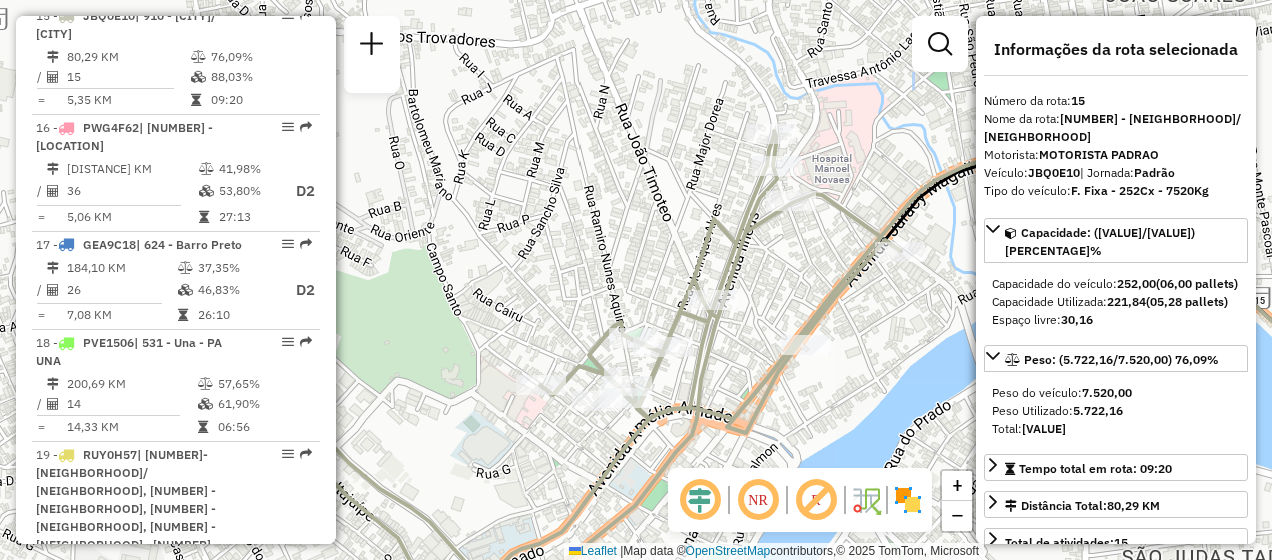 drag, startPoint x: 787, startPoint y: 282, endPoint x: 805, endPoint y: 254, distance: 33.286633 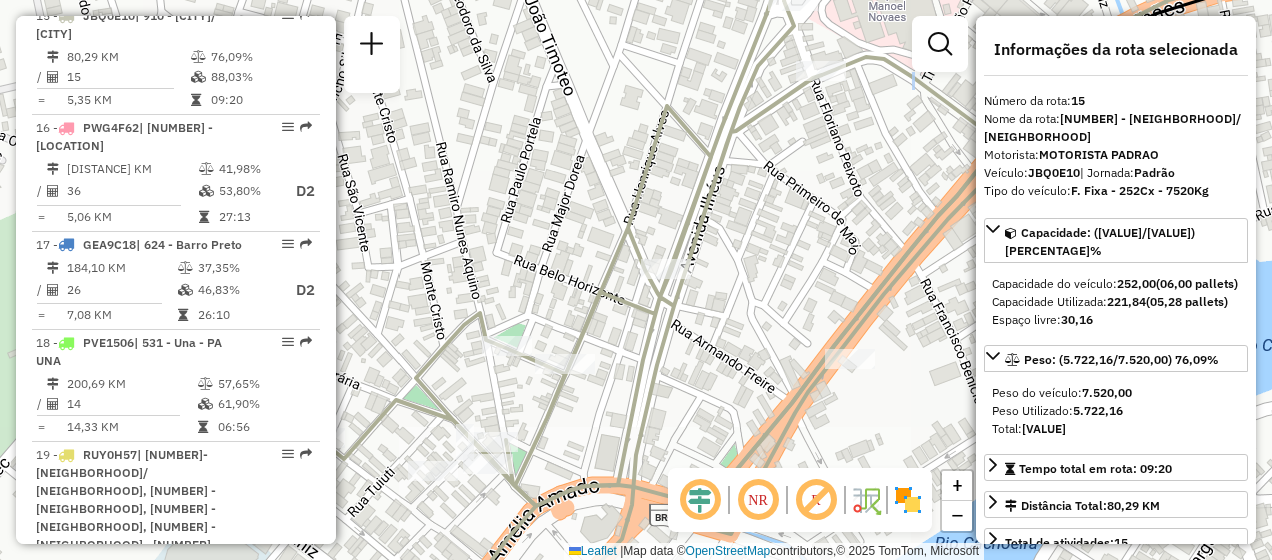drag, startPoint x: 779, startPoint y: 292, endPoint x: 833, endPoint y: 266, distance: 59.933296 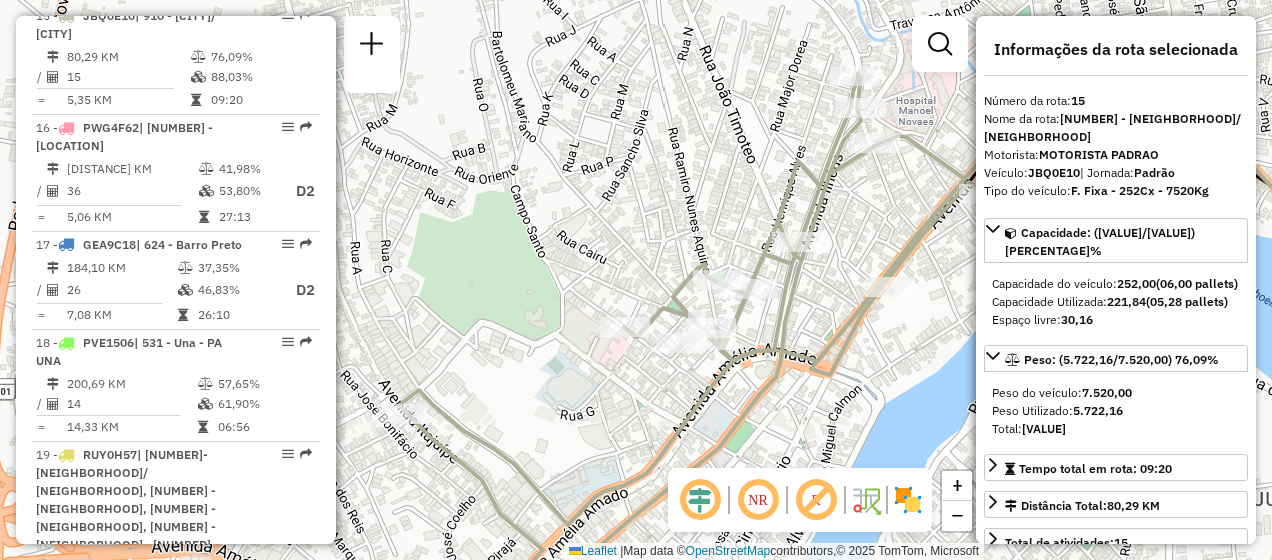 drag, startPoint x: 831, startPoint y: 266, endPoint x: 856, endPoint y: 246, distance: 32.01562 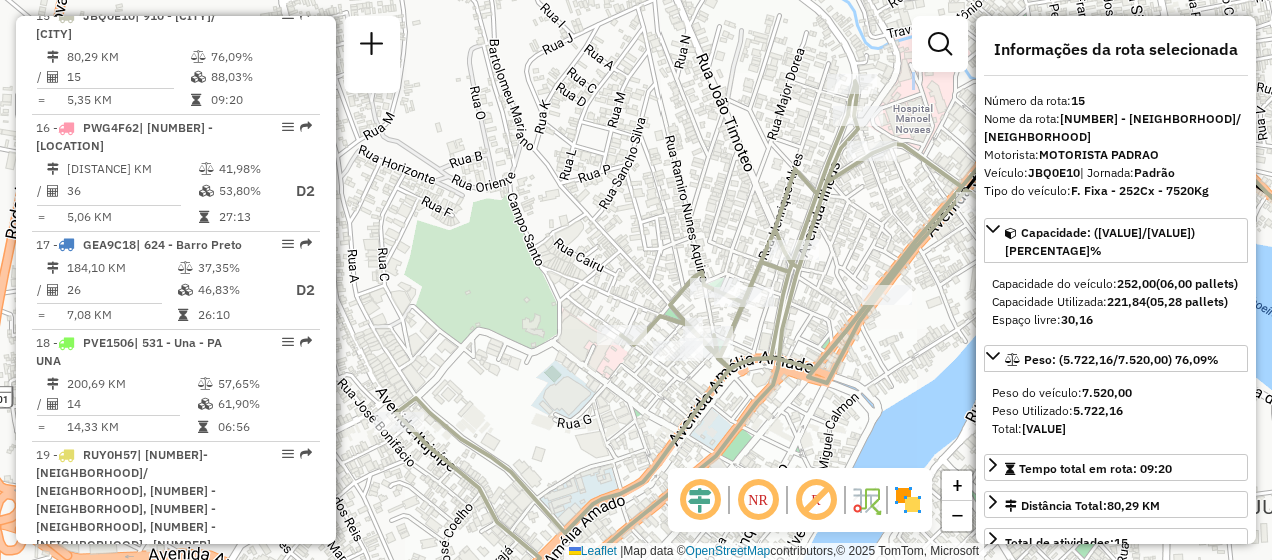 drag, startPoint x: 896, startPoint y: 238, endPoint x: 878, endPoint y: 258, distance: 26.907248 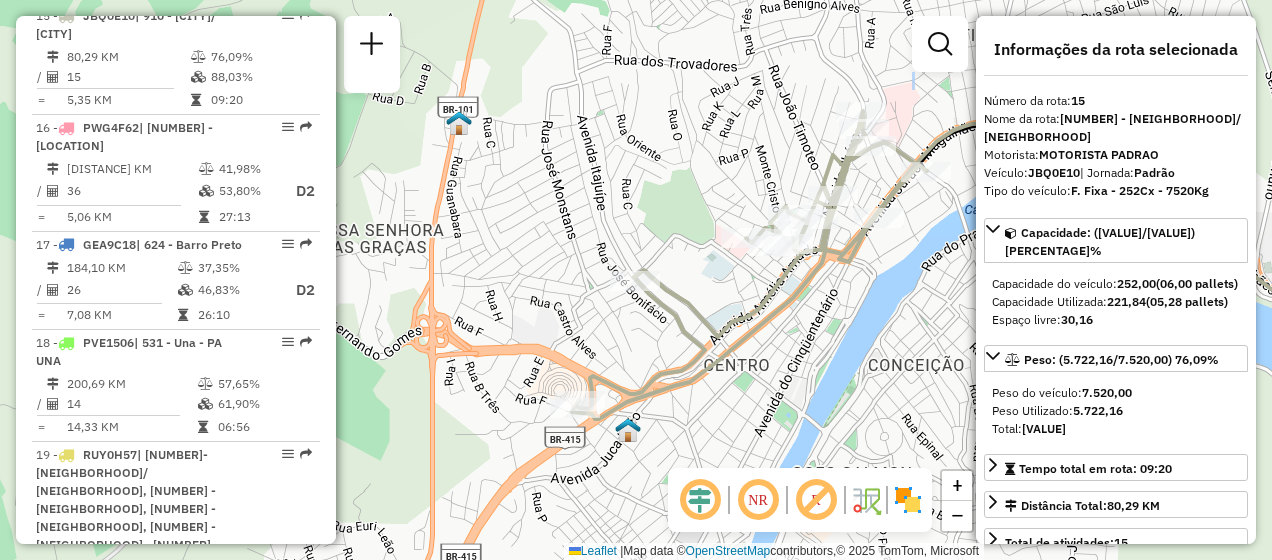 drag, startPoint x: 665, startPoint y: 404, endPoint x: 664, endPoint y: 324, distance: 80.00625 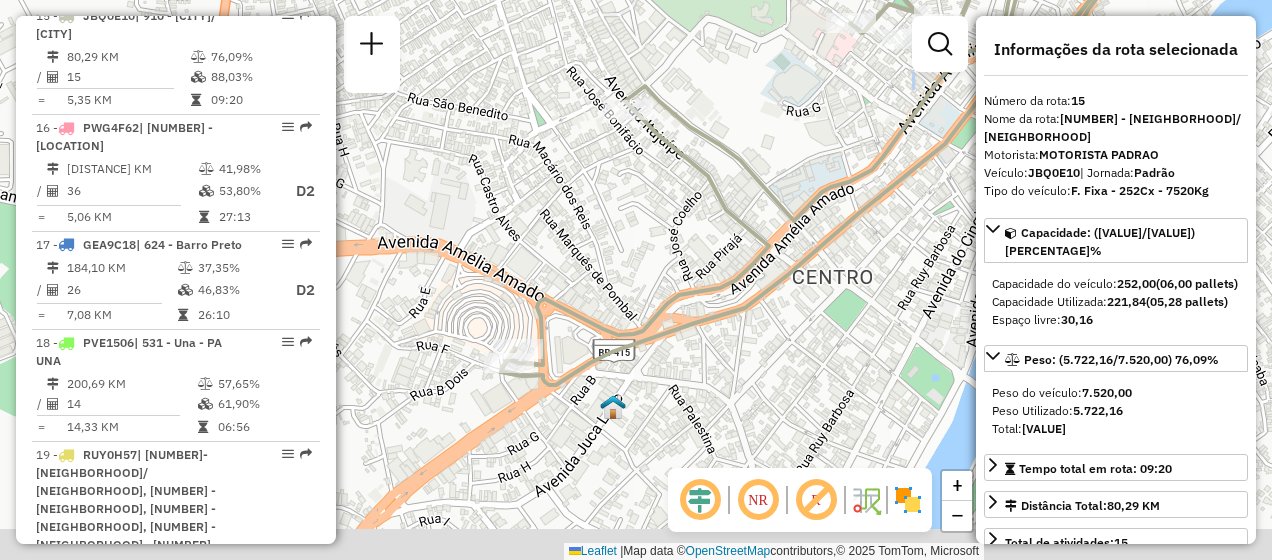 drag, startPoint x: 633, startPoint y: 365, endPoint x: 662, endPoint y: 252, distance: 116.6619 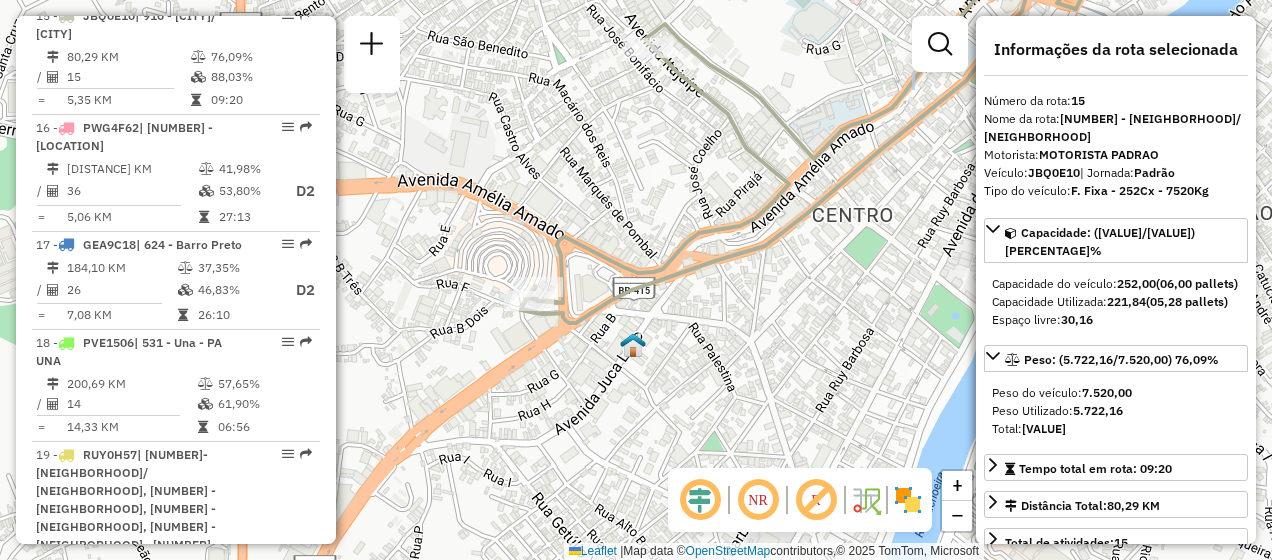 drag, startPoint x: 834, startPoint y: 272, endPoint x: 818, endPoint y: 331, distance: 61.13101 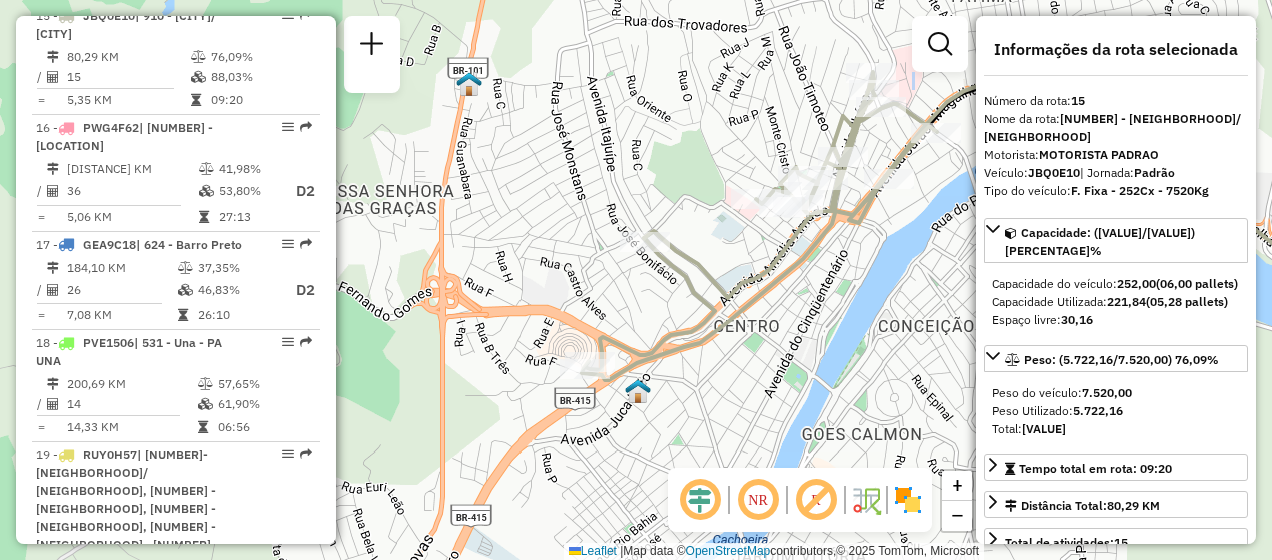 drag, startPoint x: 864, startPoint y: 240, endPoint x: 784, endPoint y: 284, distance: 91.3017 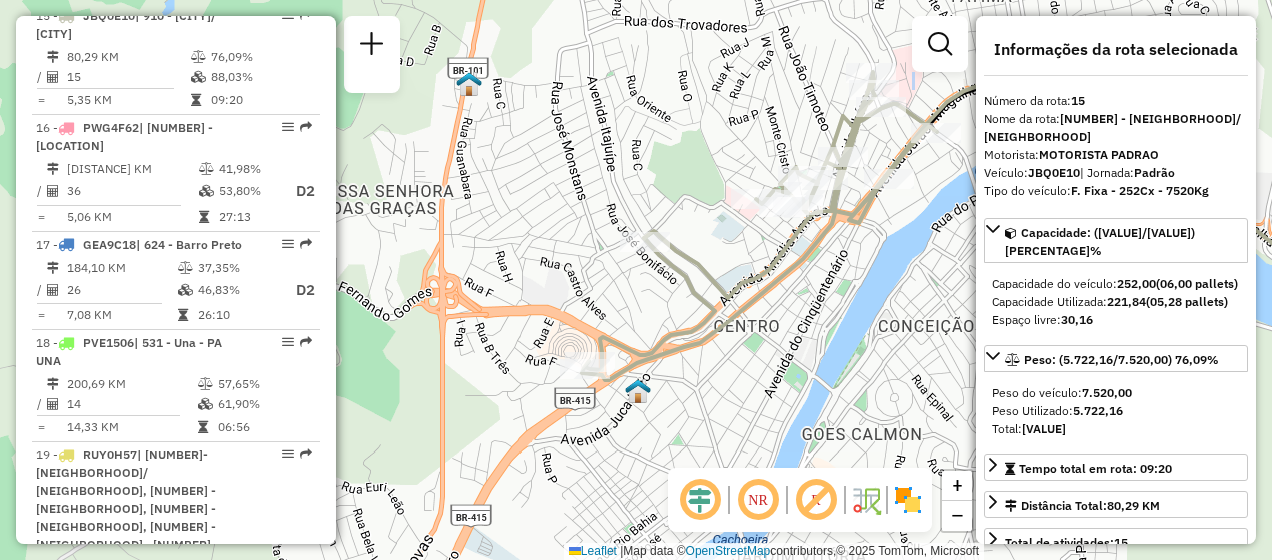 drag, startPoint x: 886, startPoint y: 235, endPoint x: 854, endPoint y: 262, distance: 41.868843 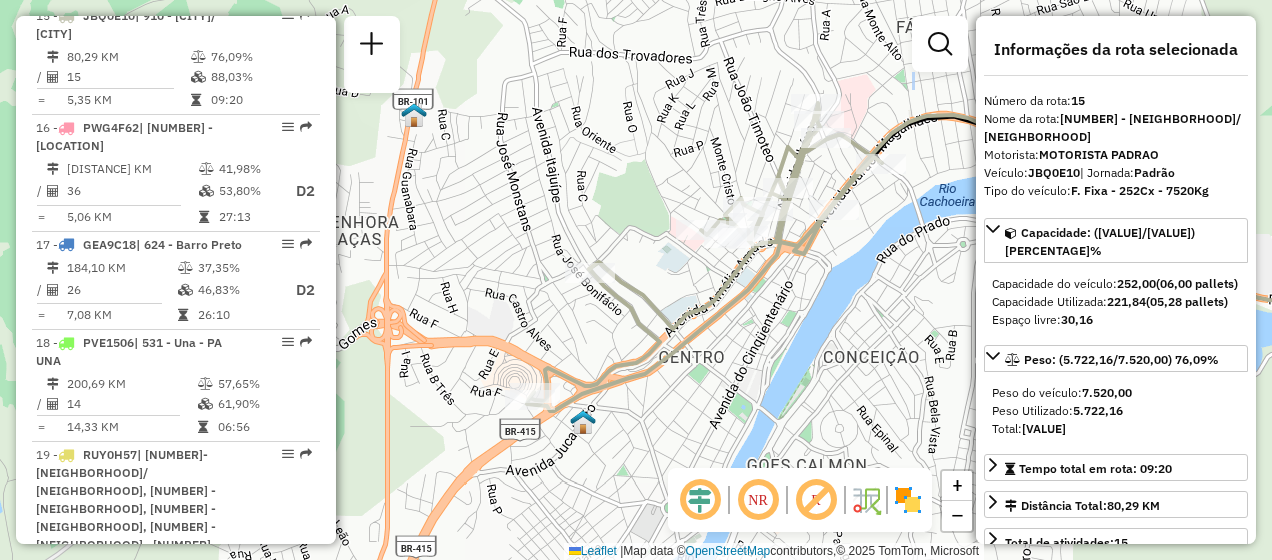 drag, startPoint x: 830, startPoint y: 266, endPoint x: 816, endPoint y: 285, distance: 23.600847 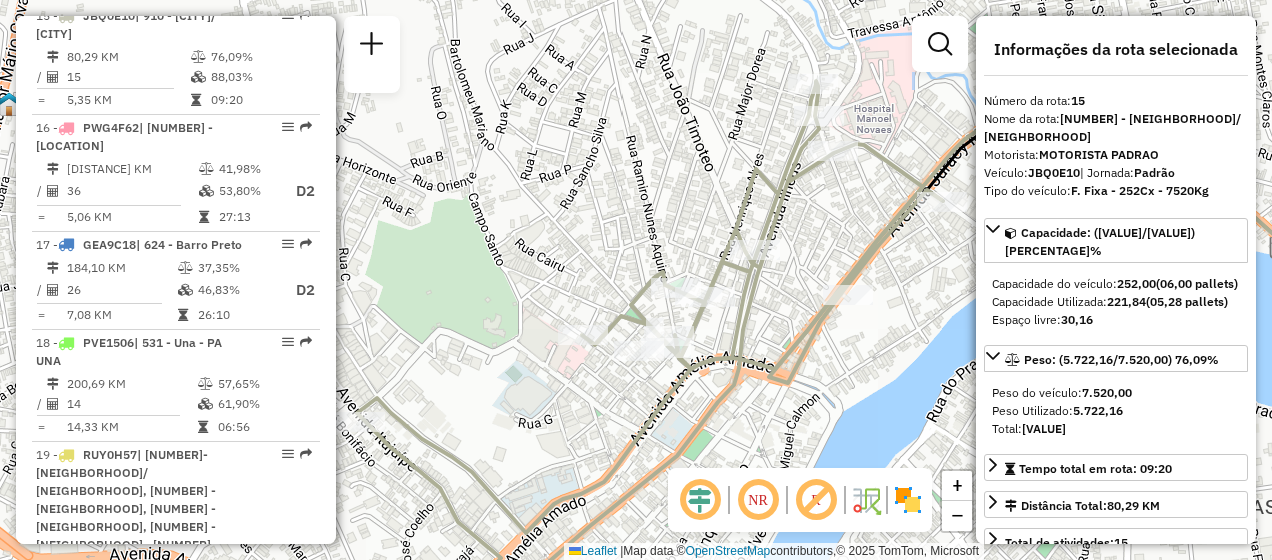 drag, startPoint x: 840, startPoint y: 156, endPoint x: 862, endPoint y: 237, distance: 83.9345 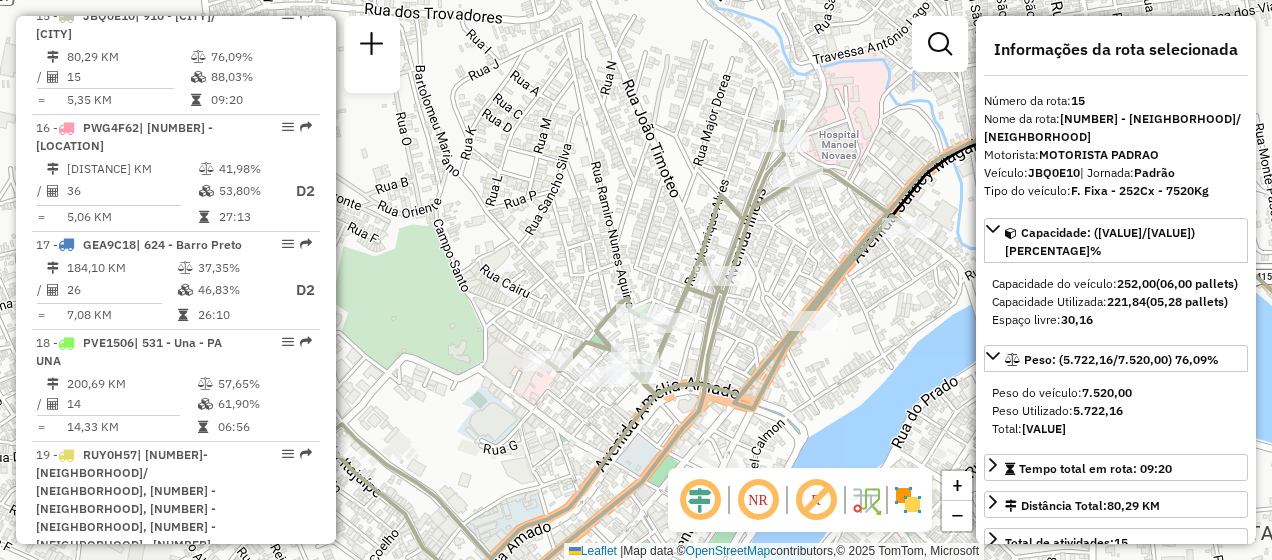 drag, startPoint x: 822, startPoint y: 254, endPoint x: 787, endPoint y: 280, distance: 43.60046 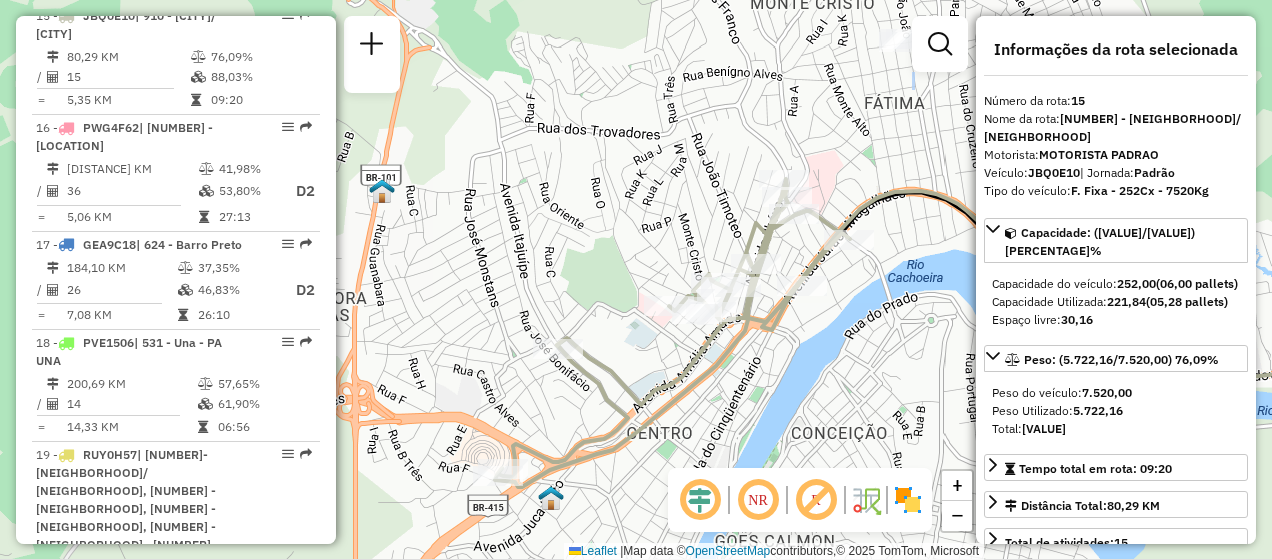 drag, startPoint x: 719, startPoint y: 396, endPoint x: 720, endPoint y: 384, distance: 12.0415945 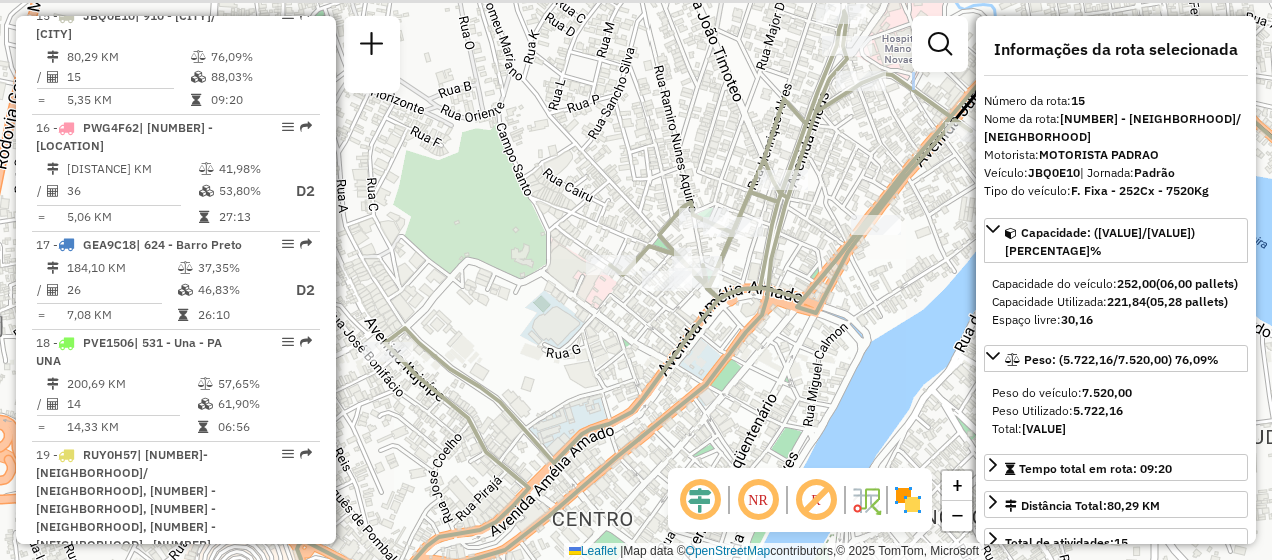 drag, startPoint x: 808, startPoint y: 222, endPoint x: 792, endPoint y: 270, distance: 50.596443 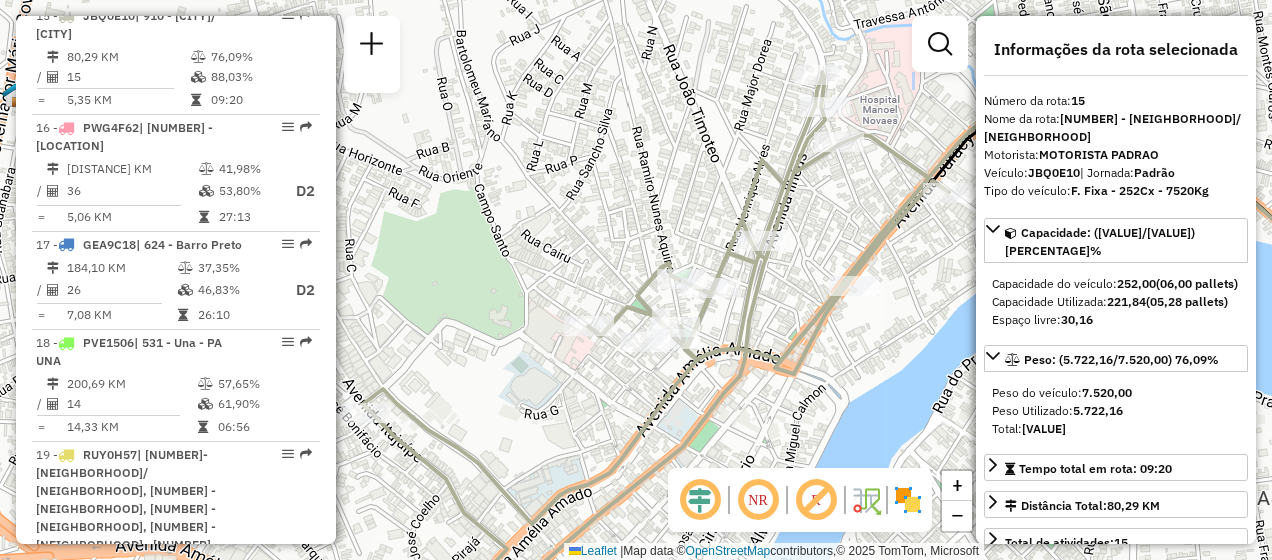 drag, startPoint x: 830, startPoint y: 189, endPoint x: 822, endPoint y: 214, distance: 26.24881 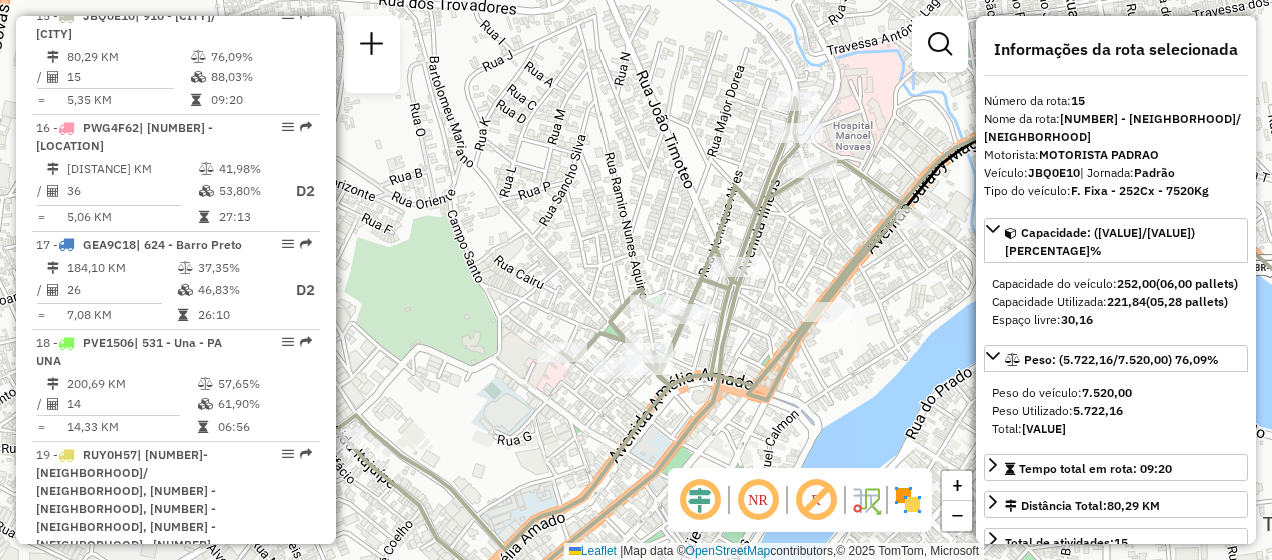 drag, startPoint x: 823, startPoint y: 222, endPoint x: 796, endPoint y: 246, distance: 36.124783 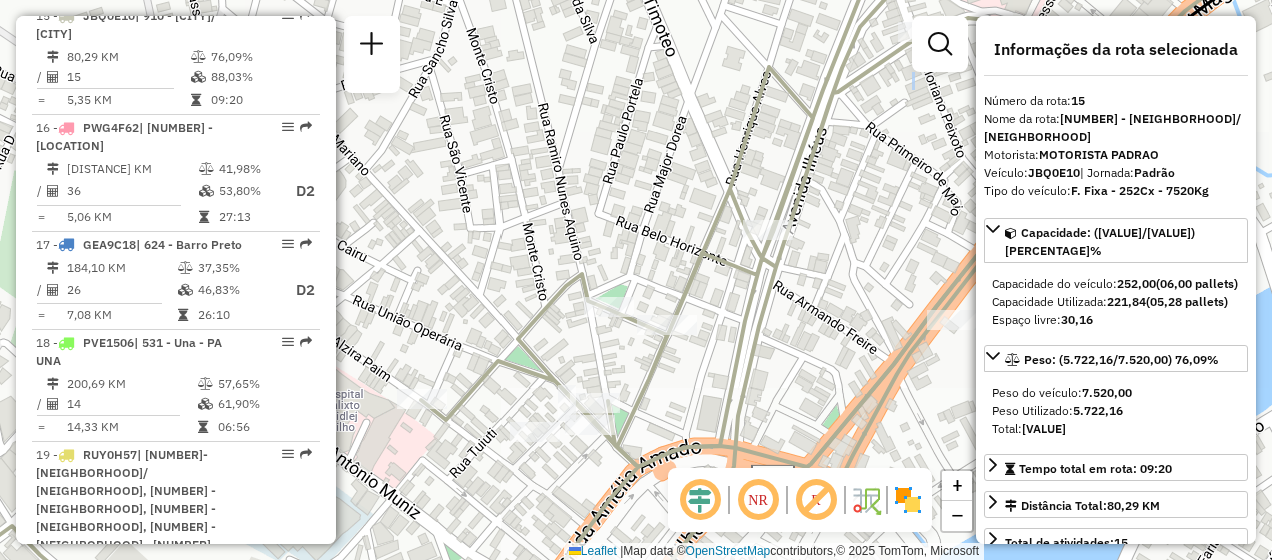 click on "Janela de atendimento Grade de atendimento Capacidade Transportadoras Veículos Cliente Pedidos  Rotas Selecione os dias de semana para filtrar as janelas de atendimento  Seg   Ter   Qua   Qui   Sex   Sáb   Dom  Informe o período da janela de atendimento: De: Até:  Filtrar exatamente a janela do cliente  Considerar janela de atendimento padrão  Selecione os dias de semana para filtrar as grades de atendimento  Seg   Ter   Qua   Qui   Sex   Sáb   Dom   Considerar clientes sem dia de atendimento cadastrado  Clientes fora do dia de atendimento selecionado Filtrar as atividades entre os valores definidos abaixo:  Peso mínimo:   Peso máximo:   Cubagem mínima:   Cubagem máxima:   De:   Até:  Filtrar as atividades entre o tempo de atendimento definido abaixo:  De:   Até:   Considerar capacidade total dos clientes não roteirizados Transportadora: Selecione um ou mais itens Tipo de veículo: Selecione um ou mais itens Veículo: Selecione um ou mais itens Motorista: Selecione um ou mais itens Nome: Rótulo:" 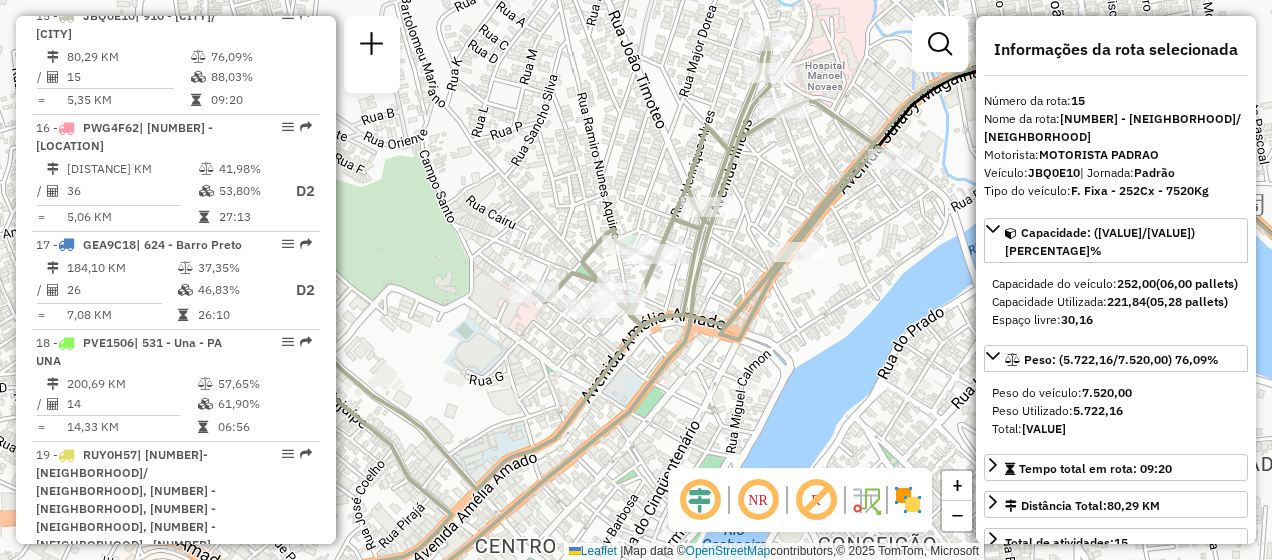 drag, startPoint x: 798, startPoint y: 174, endPoint x: 799, endPoint y: 190, distance: 16.03122 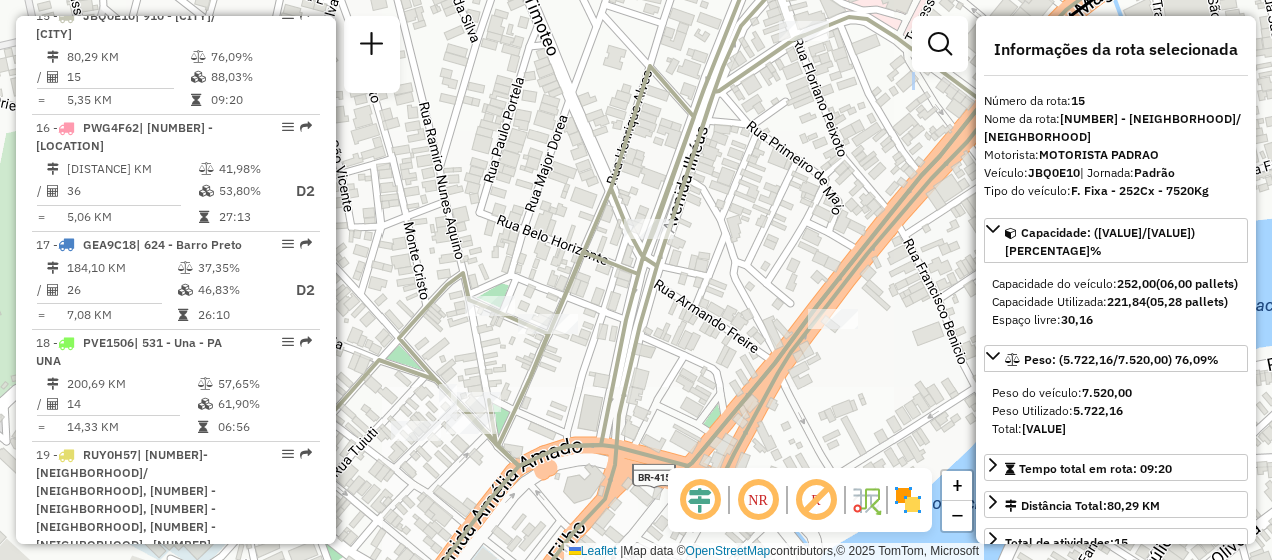 drag, startPoint x: 736, startPoint y: 227, endPoint x: 806, endPoint y: 198, distance: 75.76939 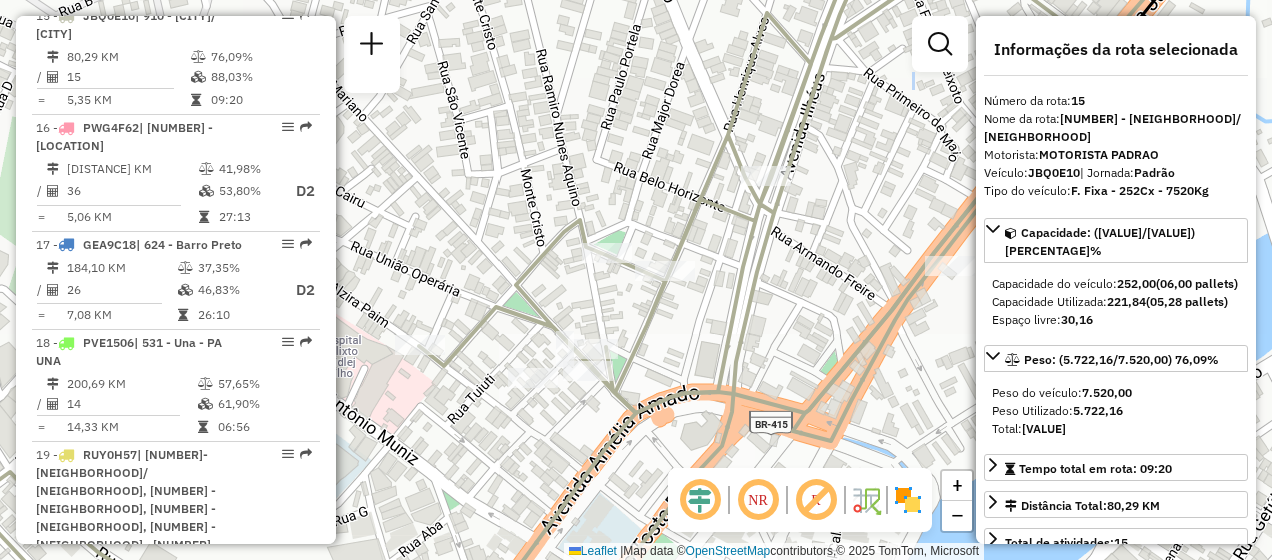 drag, startPoint x: 703, startPoint y: 289, endPoint x: 766, endPoint y: 260, distance: 69.354164 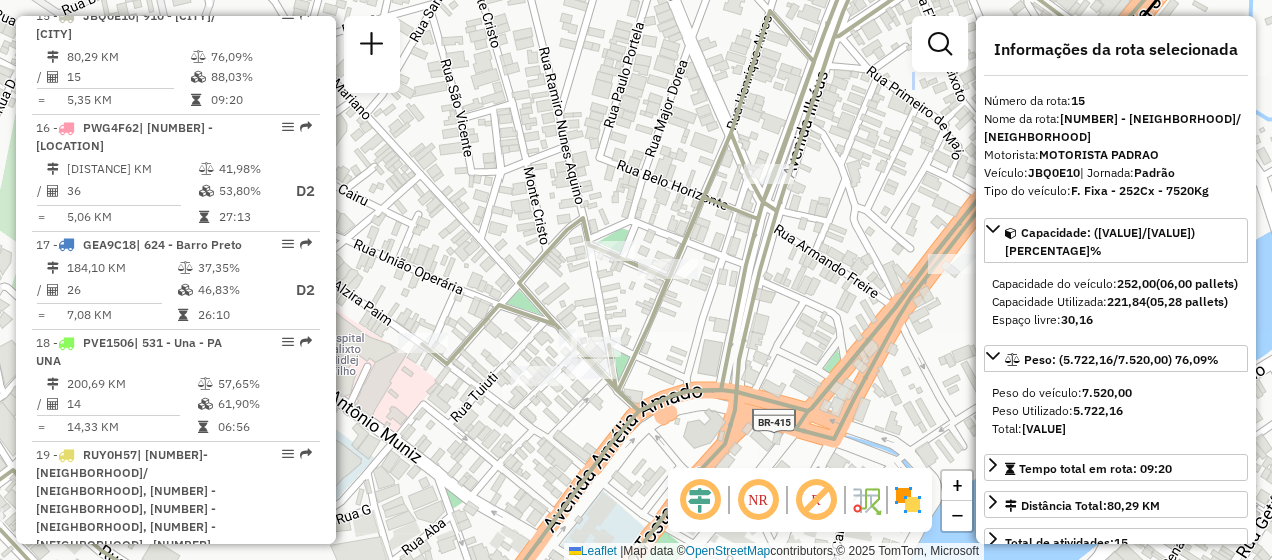 drag, startPoint x: 700, startPoint y: 325, endPoint x: 762, endPoint y: 291, distance: 70.71068 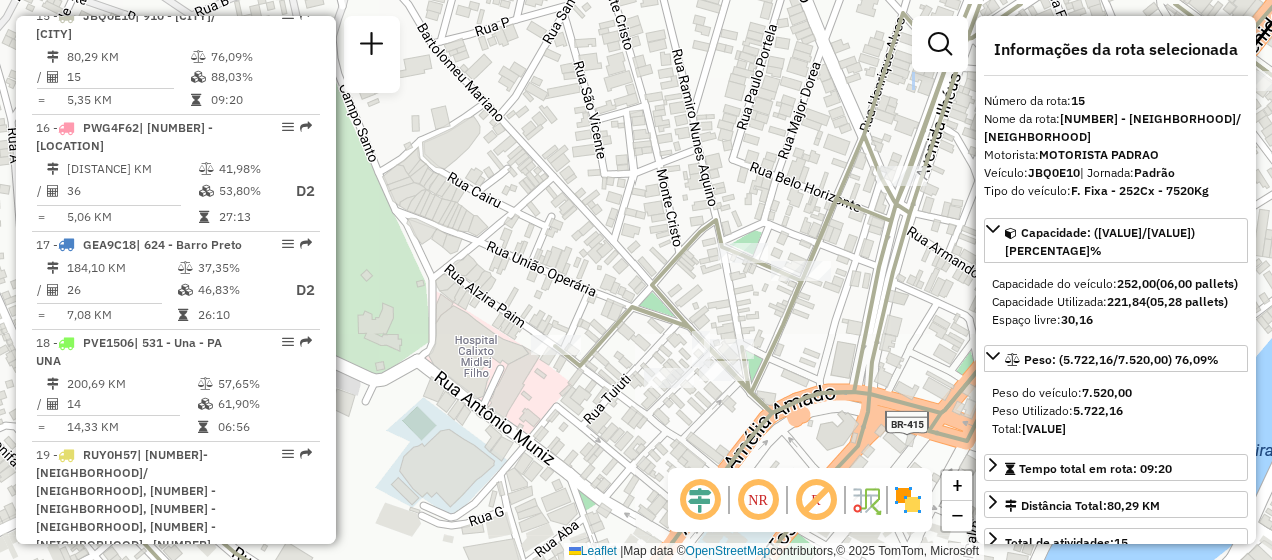 drag, startPoint x: 647, startPoint y: 241, endPoint x: 643, endPoint y: 262, distance: 21.377558 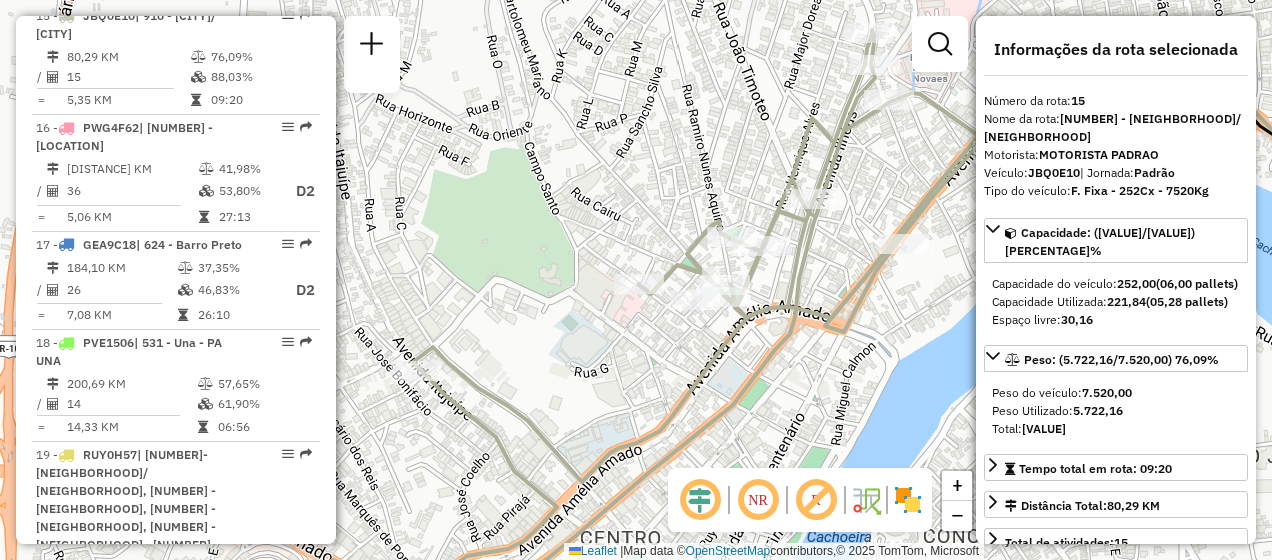 drag, startPoint x: 536, startPoint y: 279, endPoint x: 584, endPoint y: 243, distance: 60 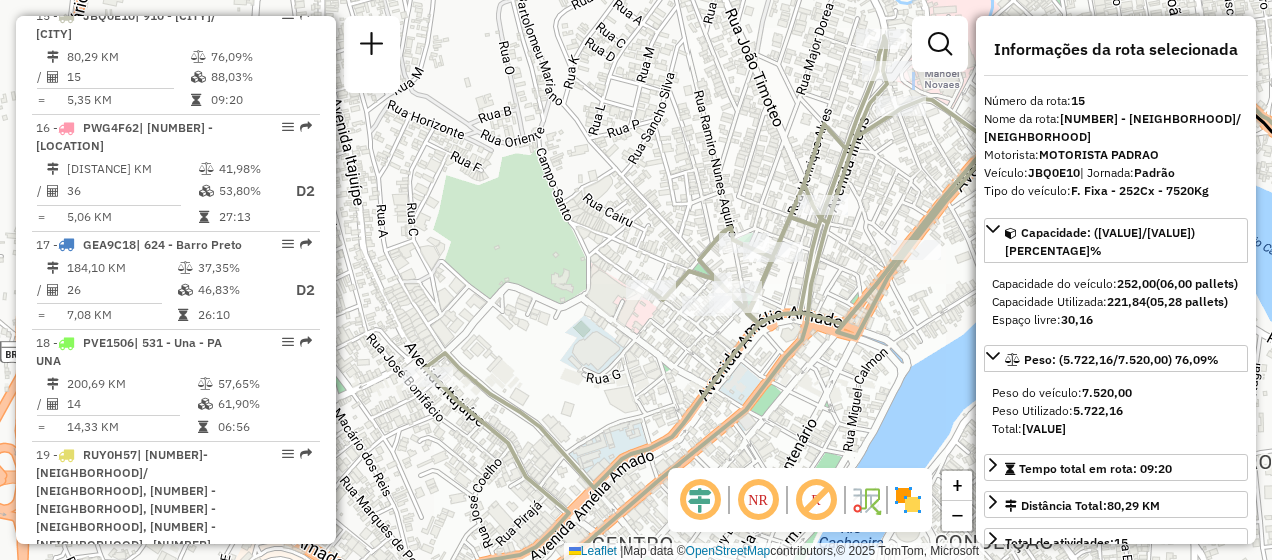 drag, startPoint x: 612, startPoint y: 221, endPoint x: 606, endPoint y: 241, distance: 20.880613 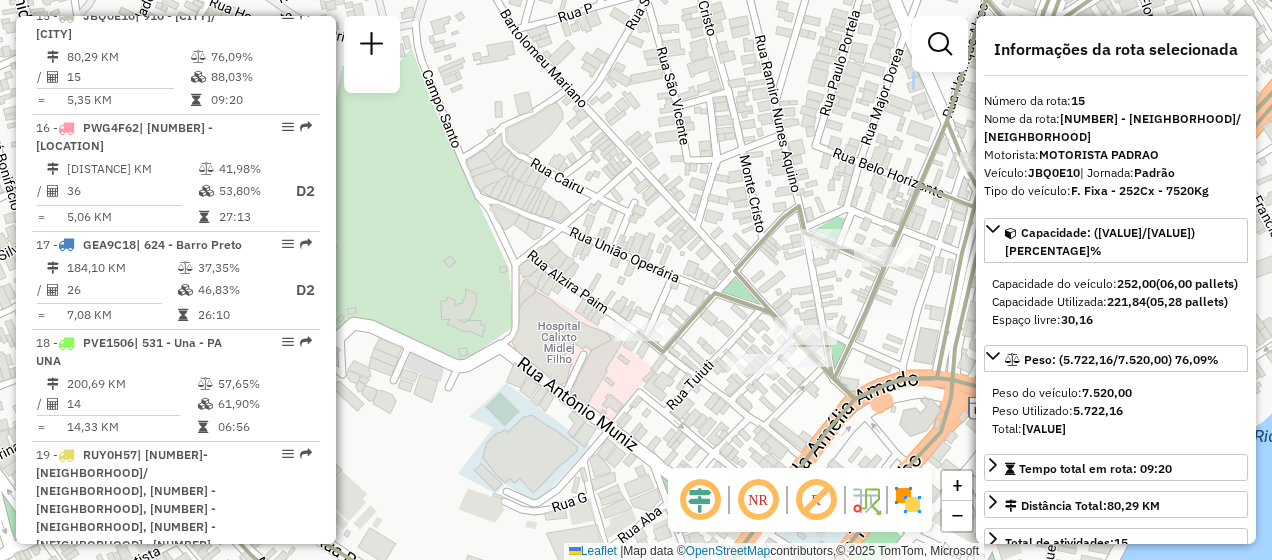 drag, startPoint x: 720, startPoint y: 204, endPoint x: 672, endPoint y: 190, distance: 50 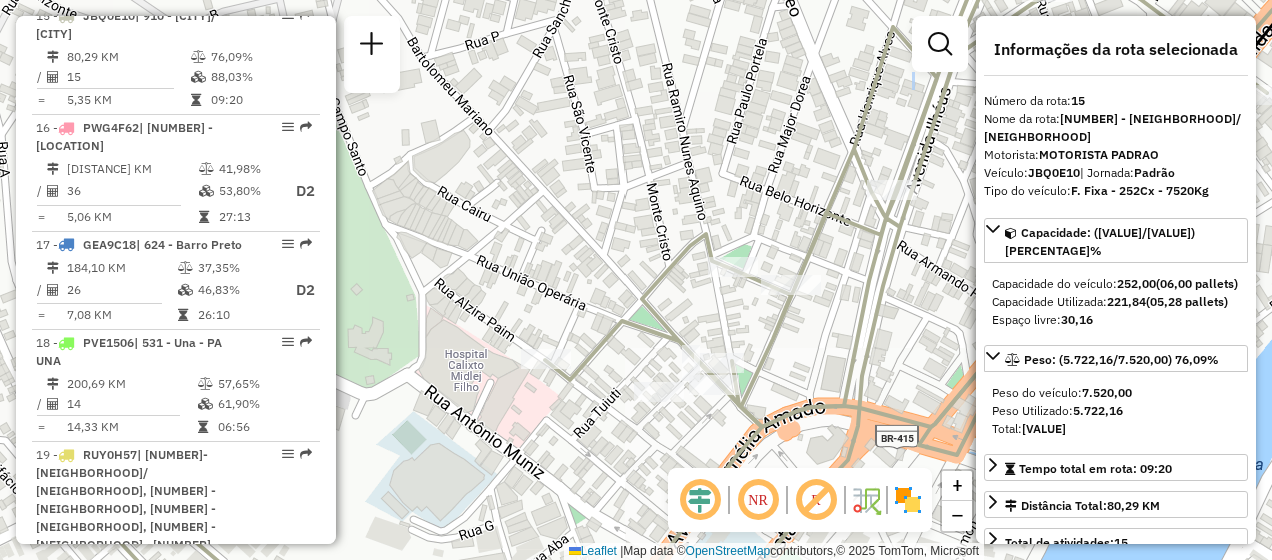 drag, startPoint x: 753, startPoint y: 196, endPoint x: 665, endPoint y: 228, distance: 93.637596 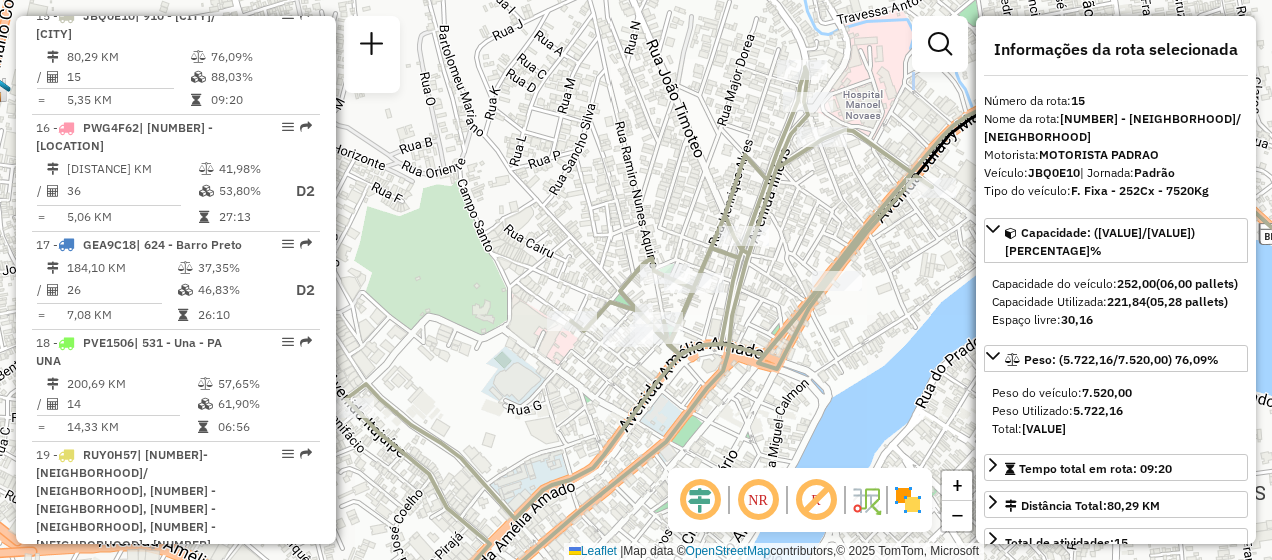 drag, startPoint x: 718, startPoint y: 188, endPoint x: 709, endPoint y: 210, distance: 23.769728 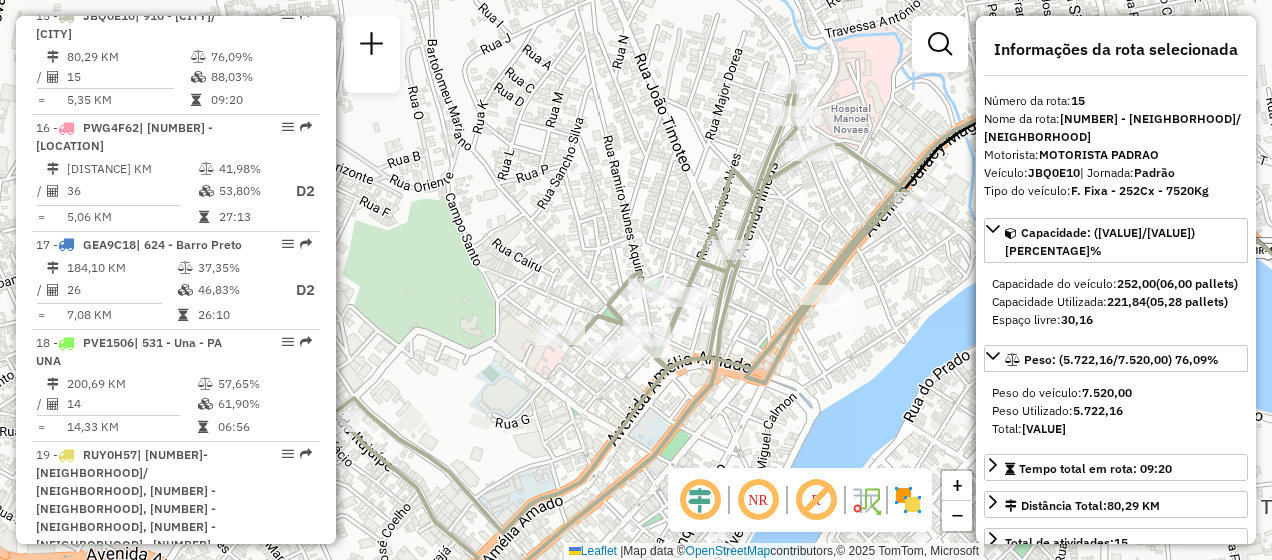 drag, startPoint x: 823, startPoint y: 186, endPoint x: 813, endPoint y: 194, distance: 12.806249 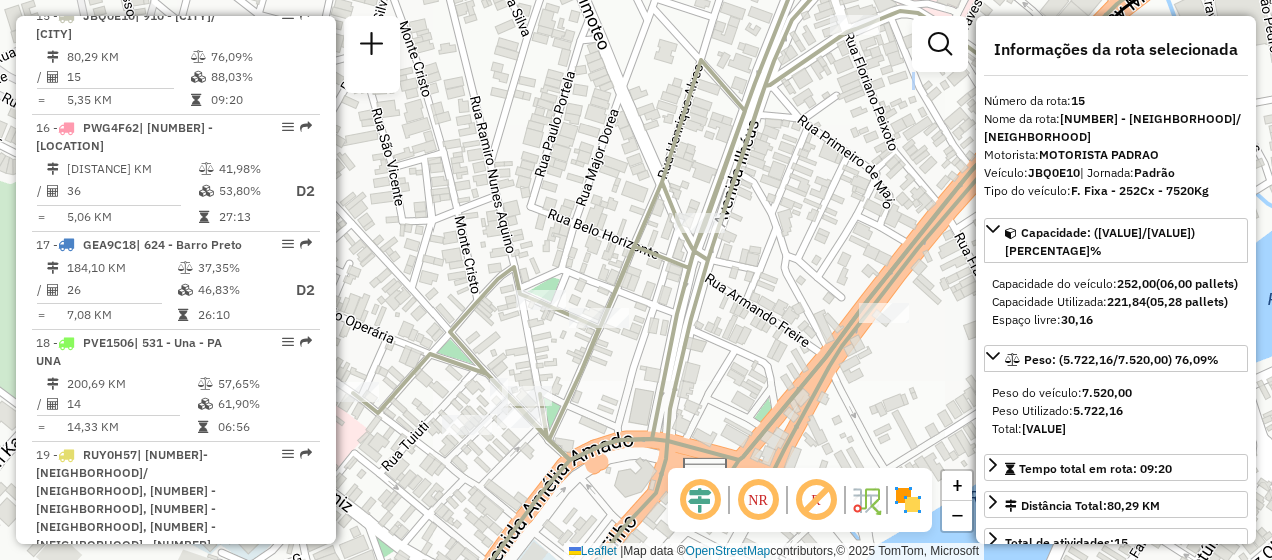 drag, startPoint x: 698, startPoint y: 300, endPoint x: 729, endPoint y: 269, distance: 43.840622 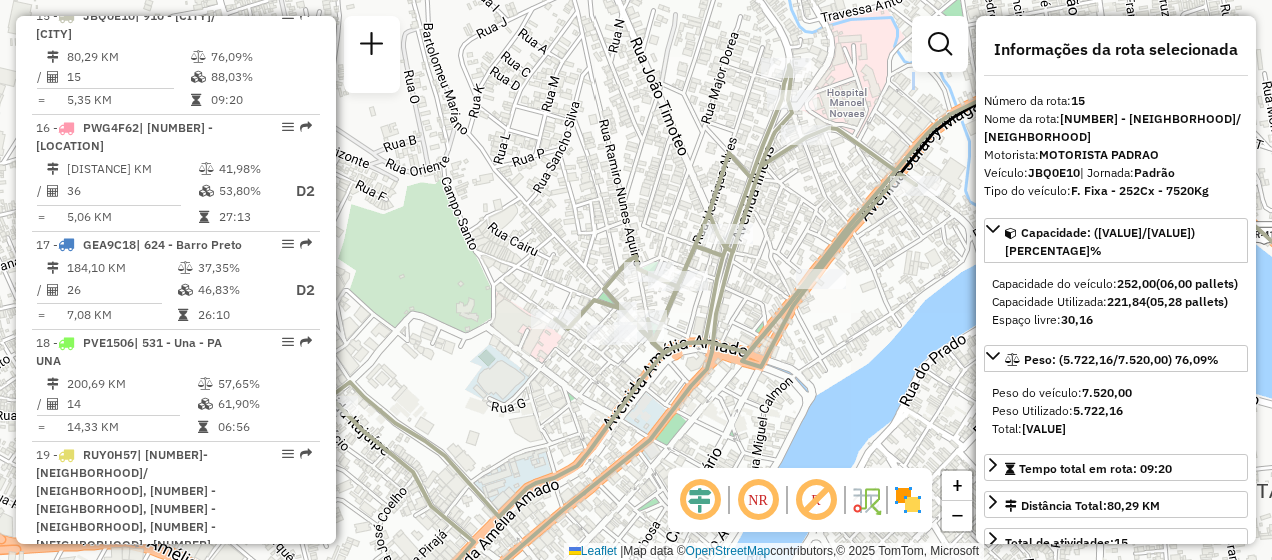 click on "Janela de atendimento Grade de atendimento Capacidade Transportadoras Veículos Cliente Pedidos  Rotas Selecione os dias de semana para filtrar as janelas de atendimento  Seg   Ter   Qua   Qui   Sex   Sáb   Dom  Informe o período da janela de atendimento: De: Até:  Filtrar exatamente a janela do cliente  Considerar janela de atendimento padrão  Selecione os dias de semana para filtrar as grades de atendimento  Seg   Ter   Qua   Qui   Sex   Sáb   Dom   Considerar clientes sem dia de atendimento cadastrado  Clientes fora do dia de atendimento selecionado Filtrar as atividades entre os valores definidos abaixo:  Peso mínimo:   Peso máximo:   Cubagem mínima:   Cubagem máxima:   De:   Até:  Filtrar as atividades entre o tempo de atendimento definido abaixo:  De:   Até:   Considerar capacidade total dos clientes não roteirizados Transportadora: Selecione um ou mais itens Tipo de veículo: Selecione um ou mais itens Veículo: Selecione um ou mais itens Motorista: Selecione um ou mais itens Nome: Rótulo:" 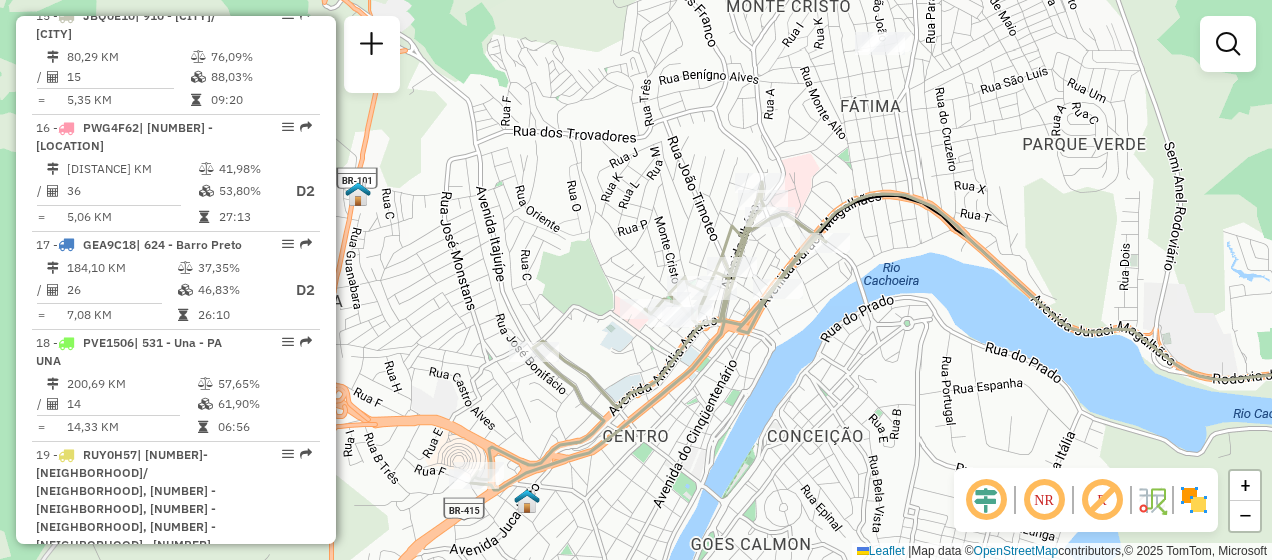 drag, startPoint x: 582, startPoint y: 396, endPoint x: 625, endPoint y: 389, distance: 43.56604 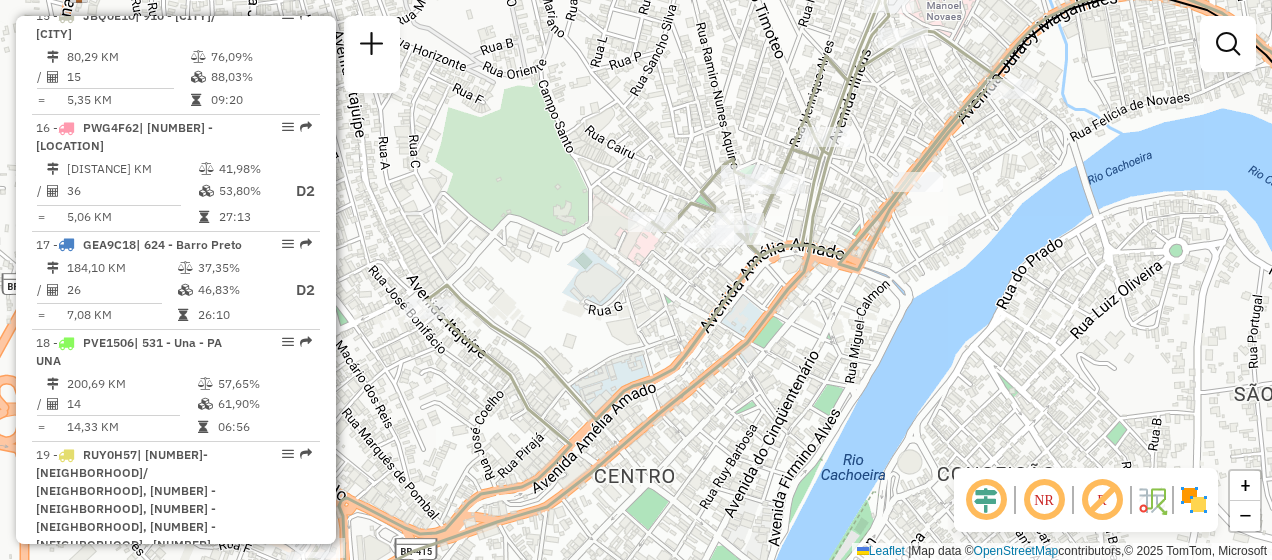 drag, startPoint x: 811, startPoint y: 188, endPoint x: 820, endPoint y: 364, distance: 176.22997 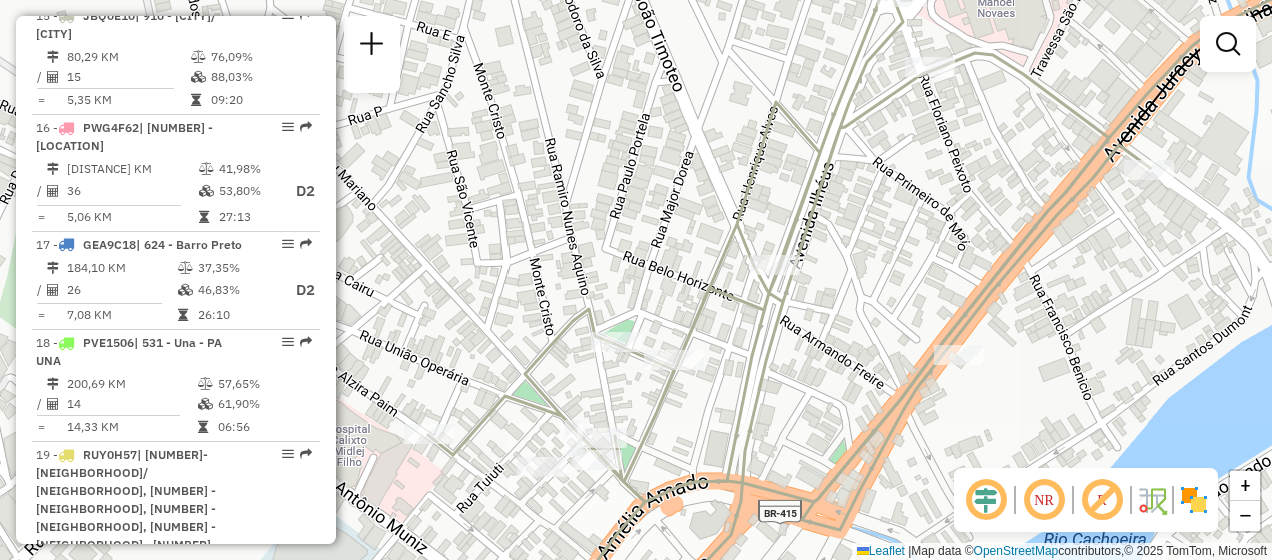 drag, startPoint x: 770, startPoint y: 352, endPoint x: 836, endPoint y: 328, distance: 70.2282 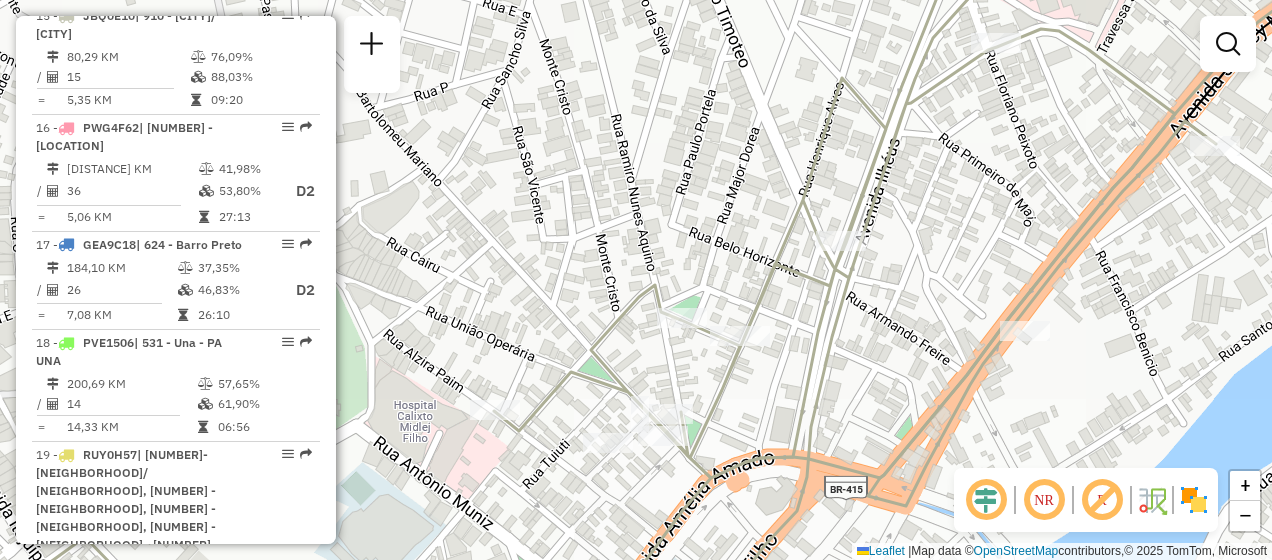 drag, startPoint x: 747, startPoint y: 393, endPoint x: 783, endPoint y: 368, distance: 43.829212 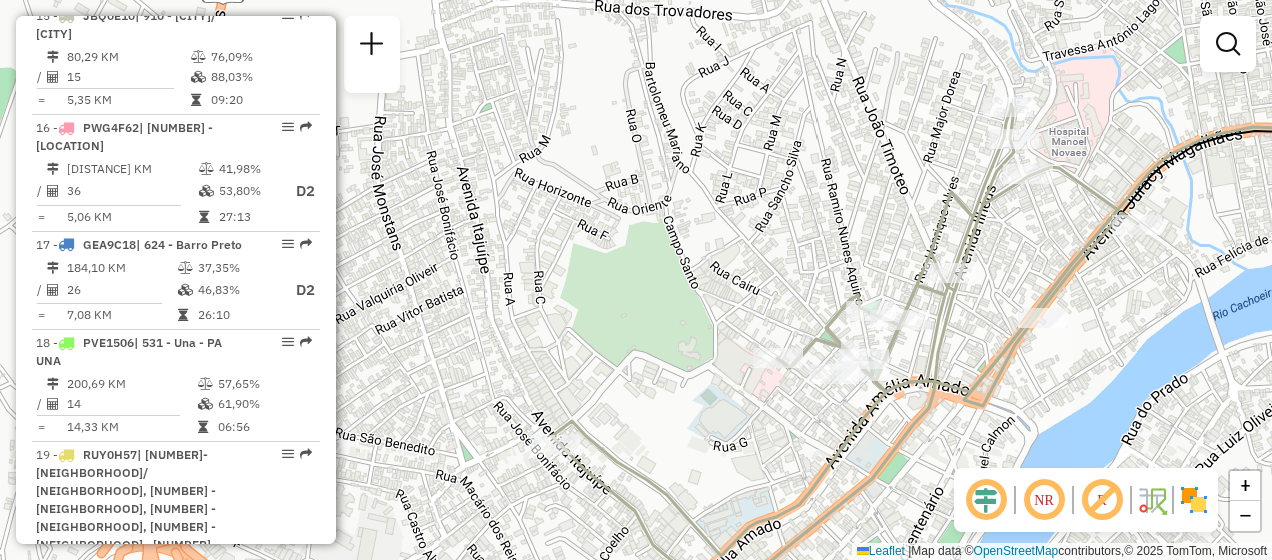 drag, startPoint x: 1015, startPoint y: 230, endPoint x: 1000, endPoint y: 268, distance: 40.853397 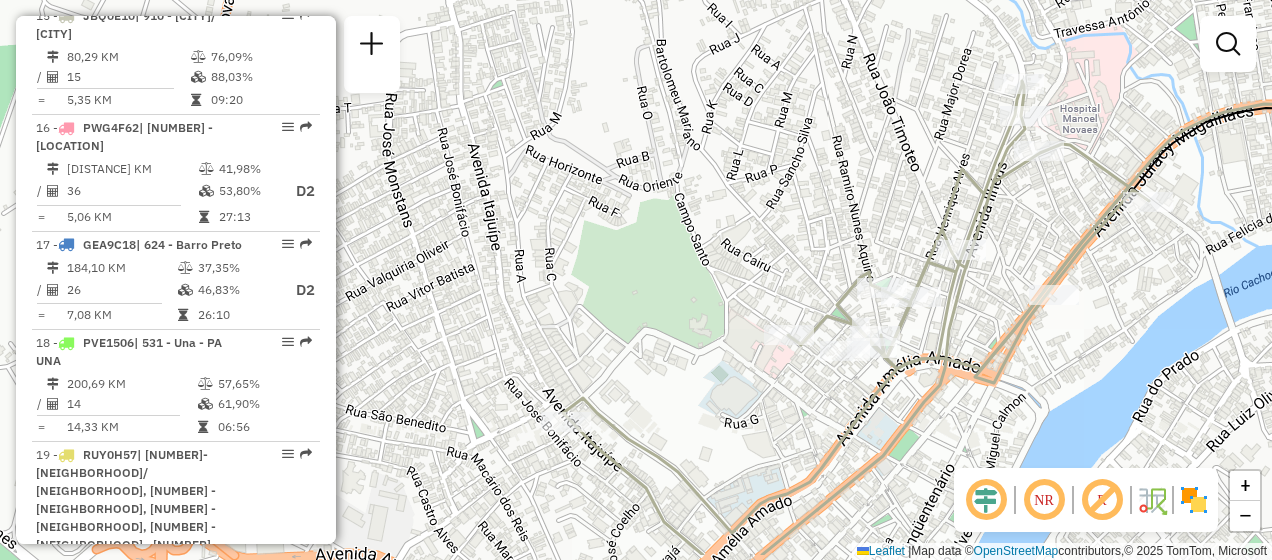 drag, startPoint x: 642, startPoint y: 394, endPoint x: 676, endPoint y: 309, distance: 91.5478 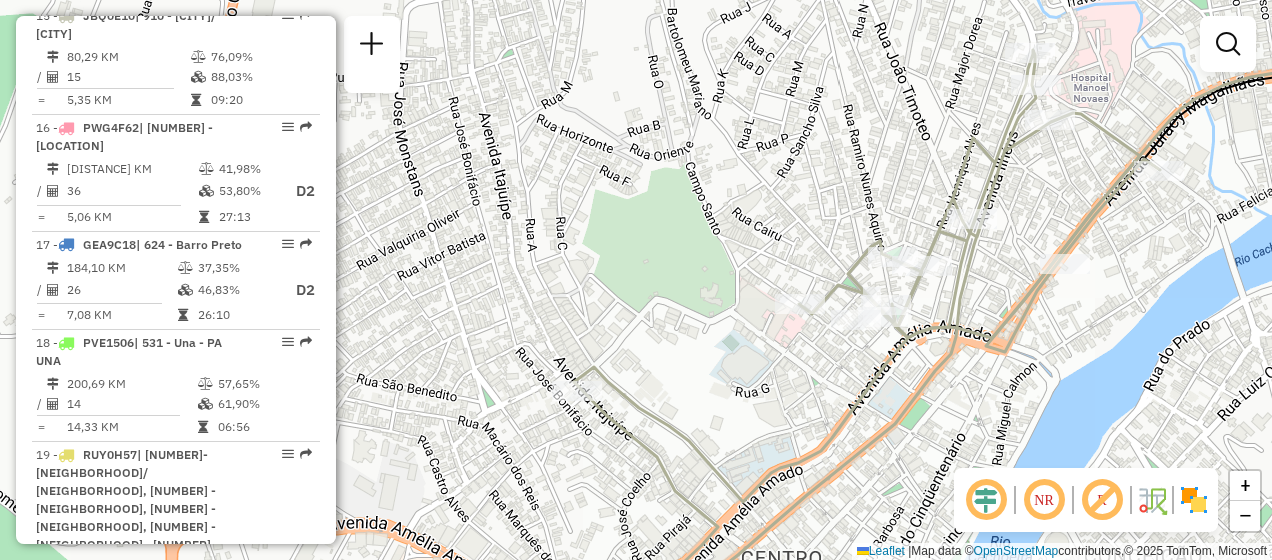 drag, startPoint x: 665, startPoint y: 353, endPoint x: 714, endPoint y: 365, distance: 50.447994 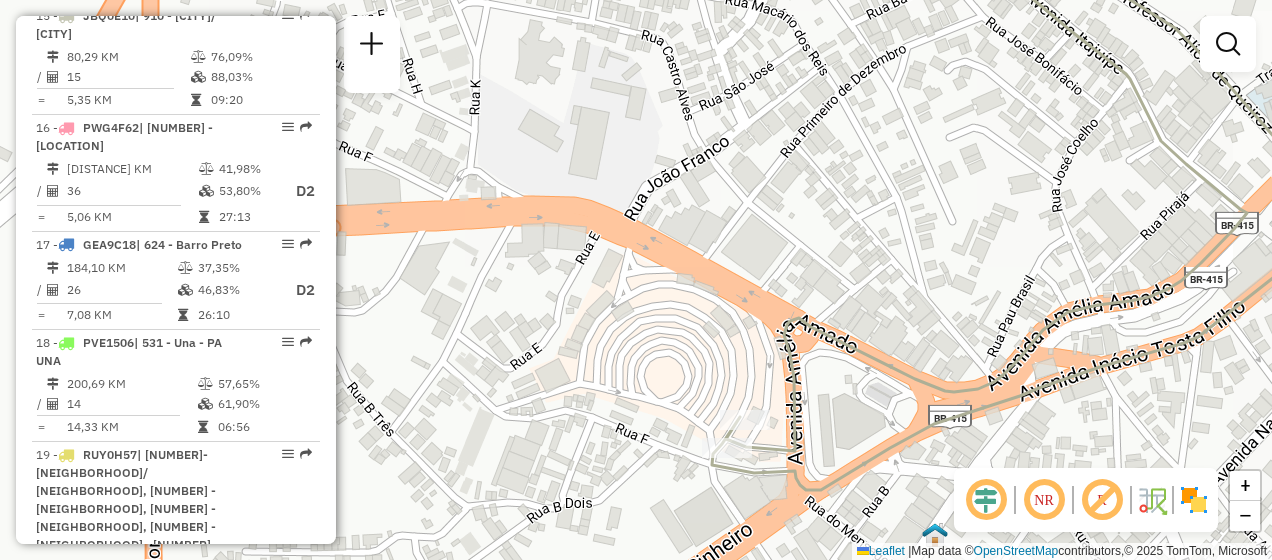 drag, startPoint x: 827, startPoint y: 489, endPoint x: 801, endPoint y: 388, distance: 104.292854 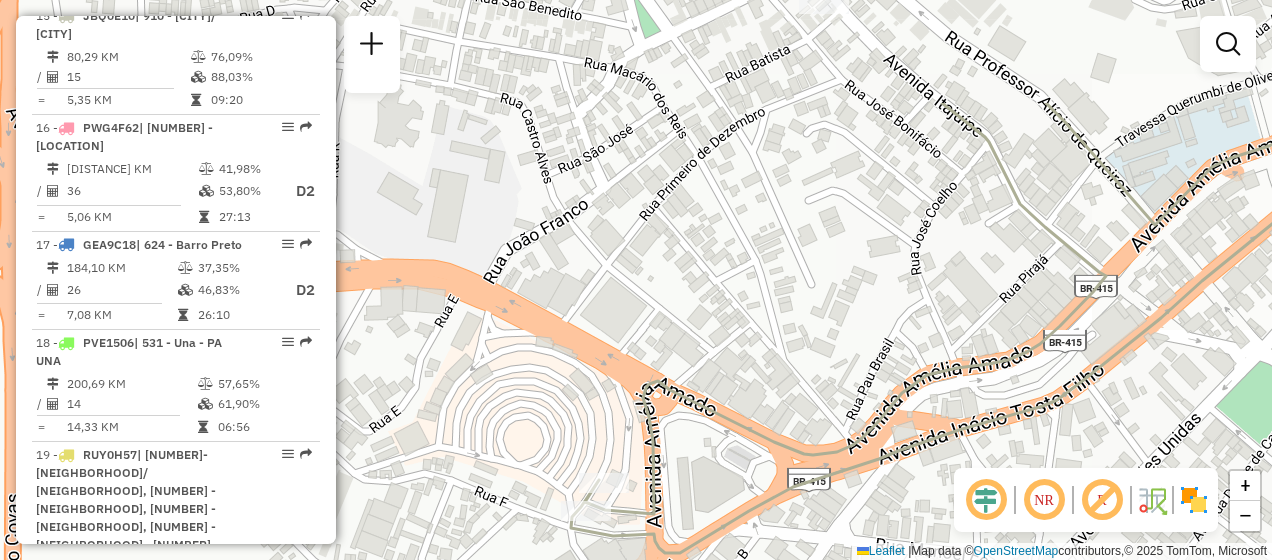 drag, startPoint x: 1130, startPoint y: 164, endPoint x: 877, endPoint y: 366, distance: 323.74835 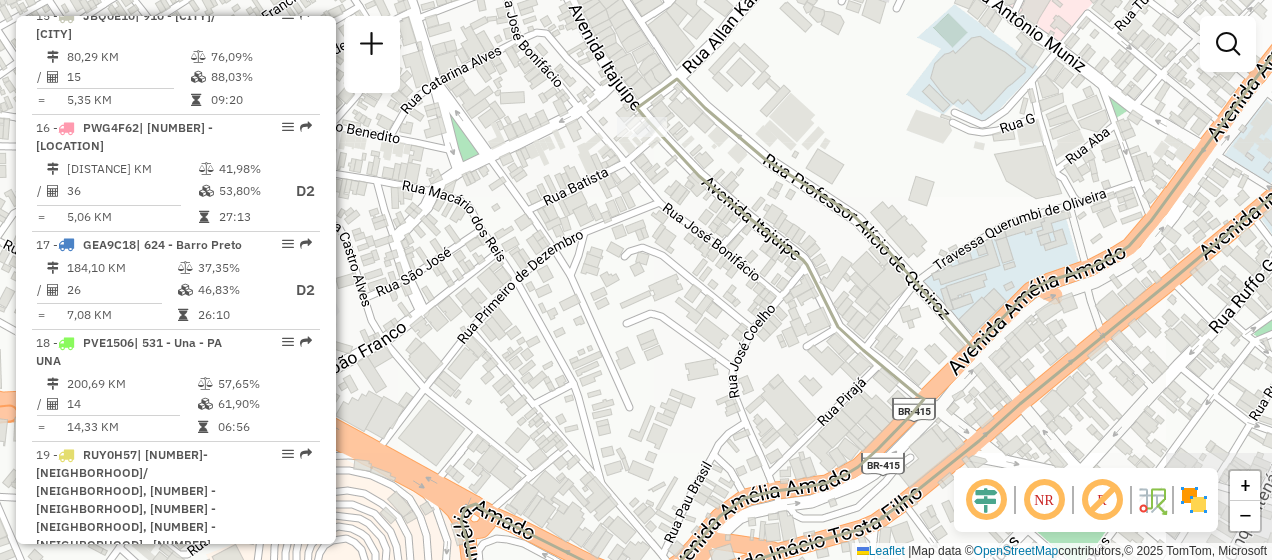 drag, startPoint x: 976, startPoint y: 169, endPoint x: 911, endPoint y: 340, distance: 182.93715 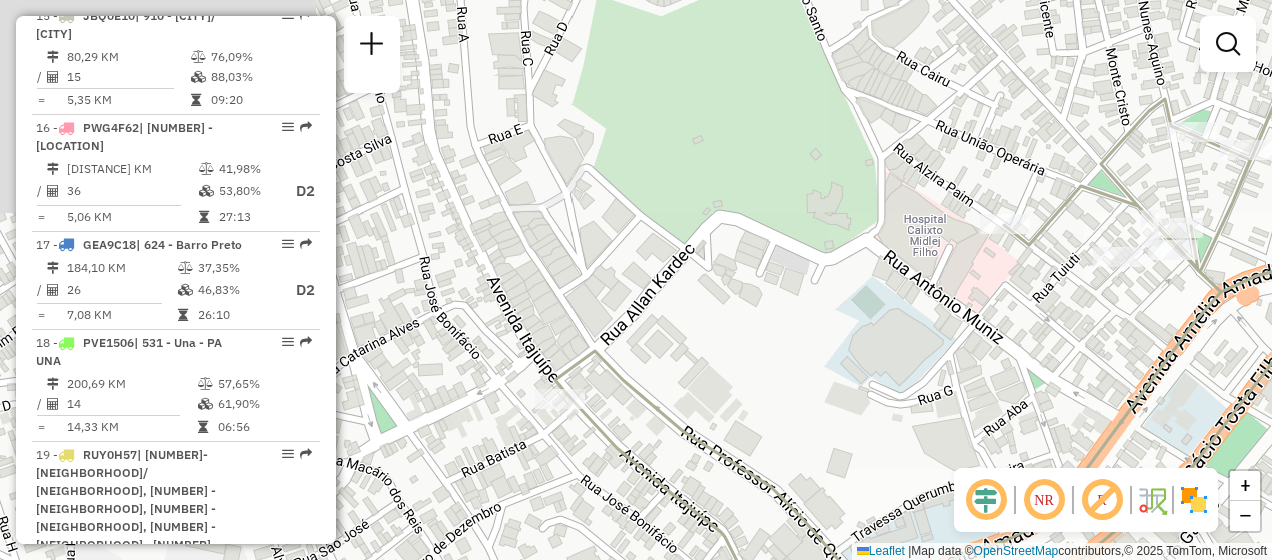 drag, startPoint x: 976, startPoint y: 298, endPoint x: 881, endPoint y: 476, distance: 201.76471 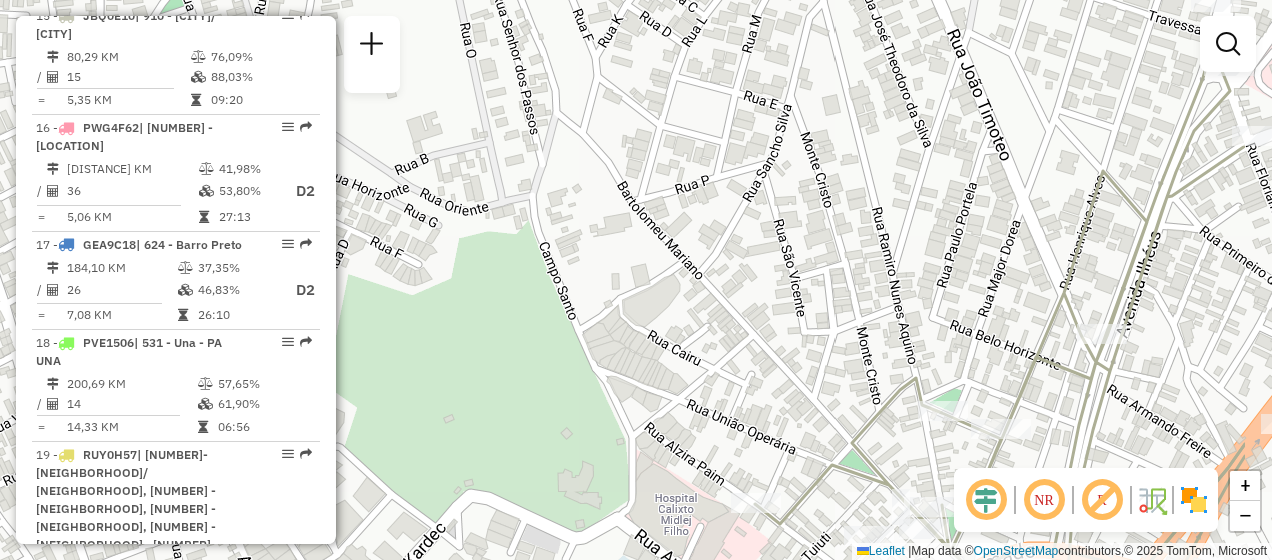 drag, startPoint x: 902, startPoint y: 329, endPoint x: 768, endPoint y: 375, distance: 141.67569 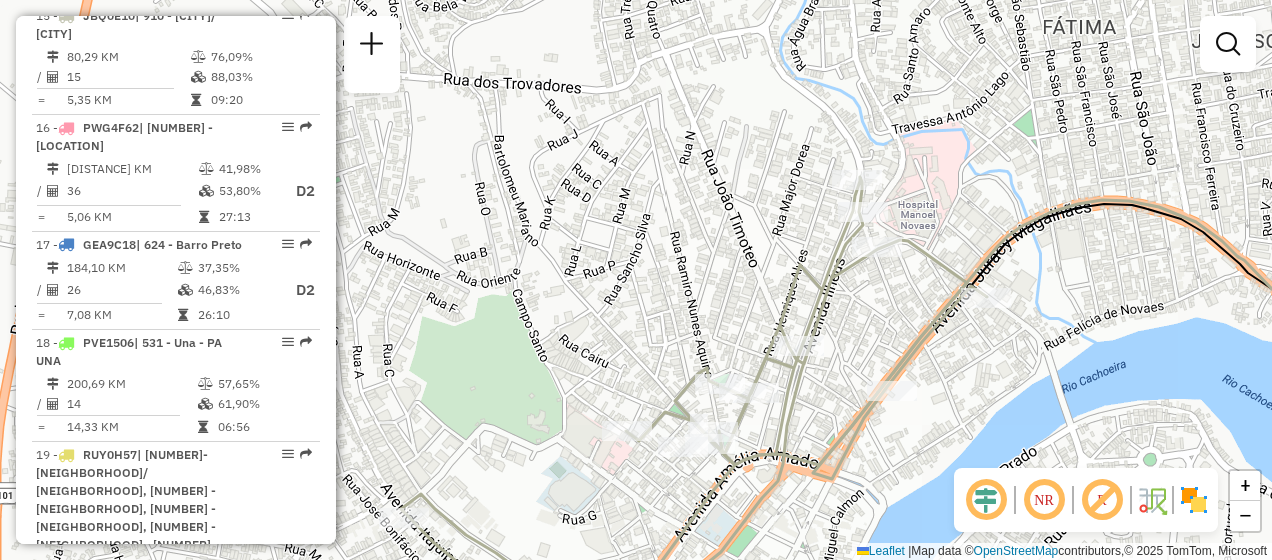 drag, startPoint x: 898, startPoint y: 341, endPoint x: 908, endPoint y: 338, distance: 10.440307 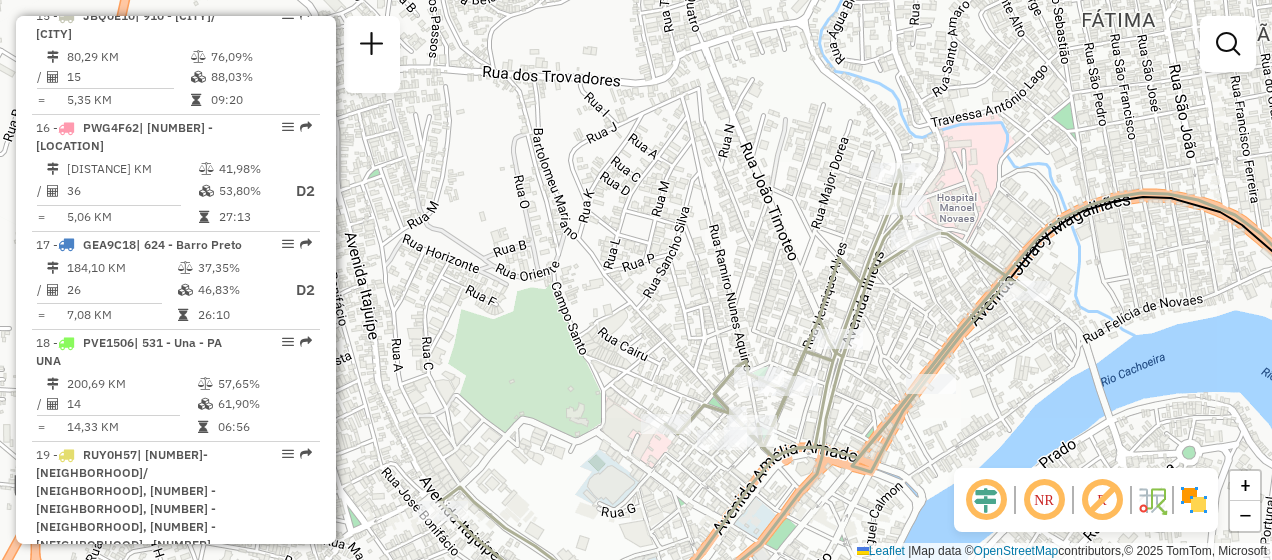 drag, startPoint x: 879, startPoint y: 322, endPoint x: 908, endPoint y: 318, distance: 29.274563 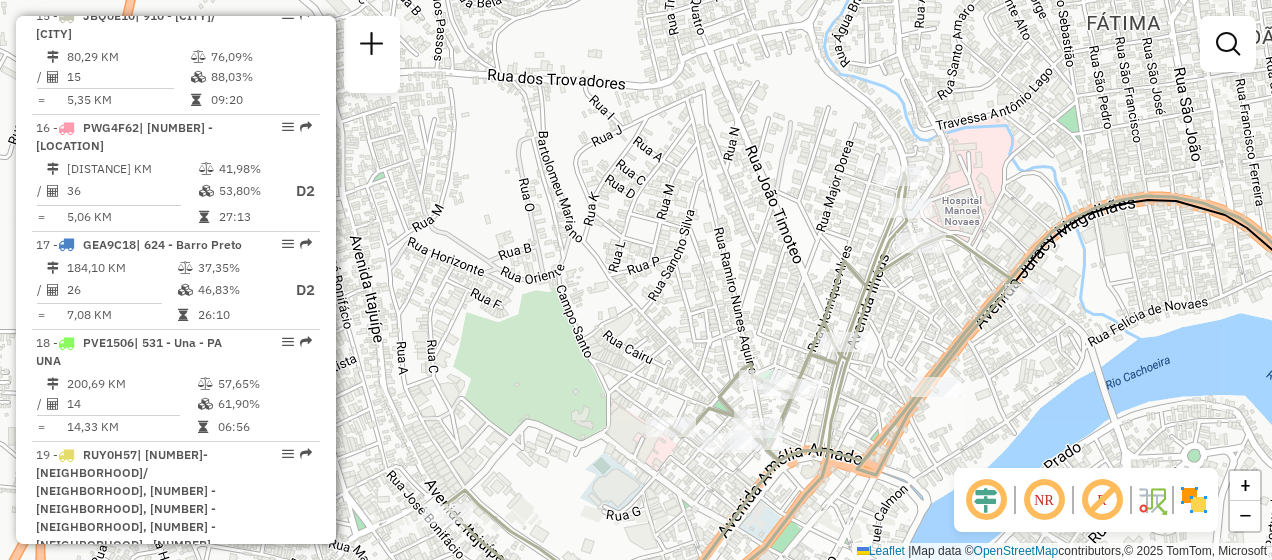 drag, startPoint x: 909, startPoint y: 338, endPoint x: 974, endPoint y: 350, distance: 66.09841 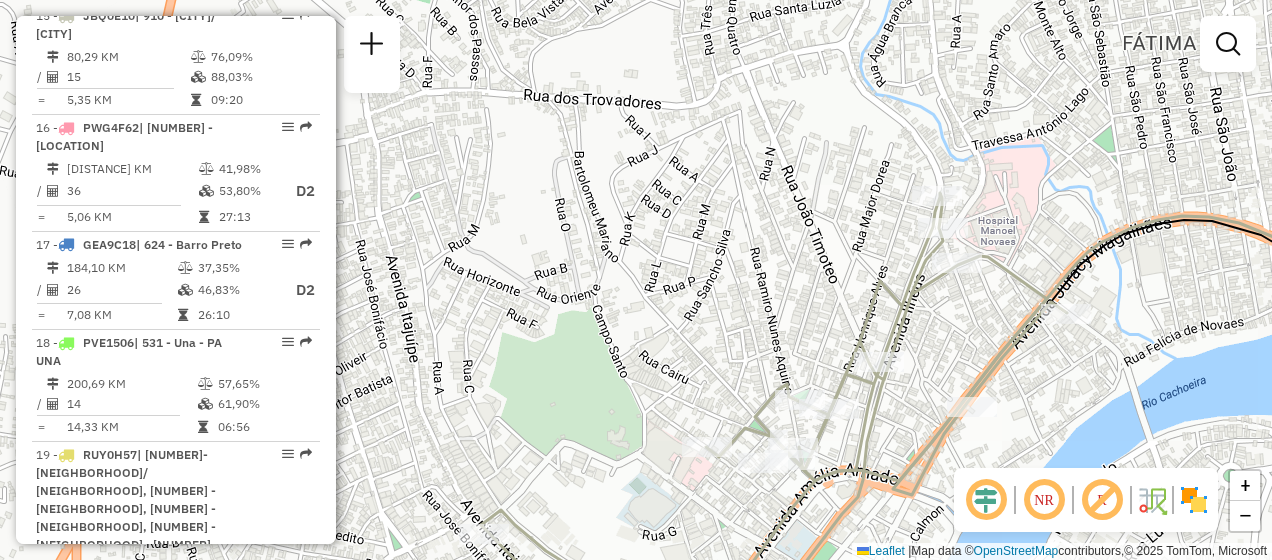 drag, startPoint x: 929, startPoint y: 339, endPoint x: 948, endPoint y: 335, distance: 19.416489 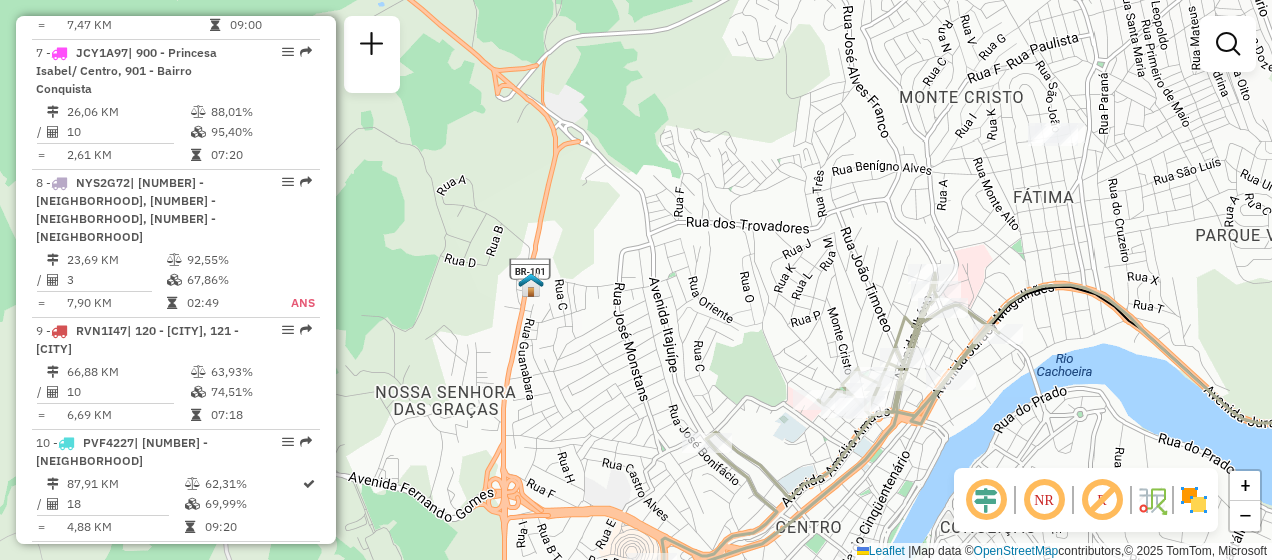 scroll, scrollTop: 1421, scrollLeft: 0, axis: vertical 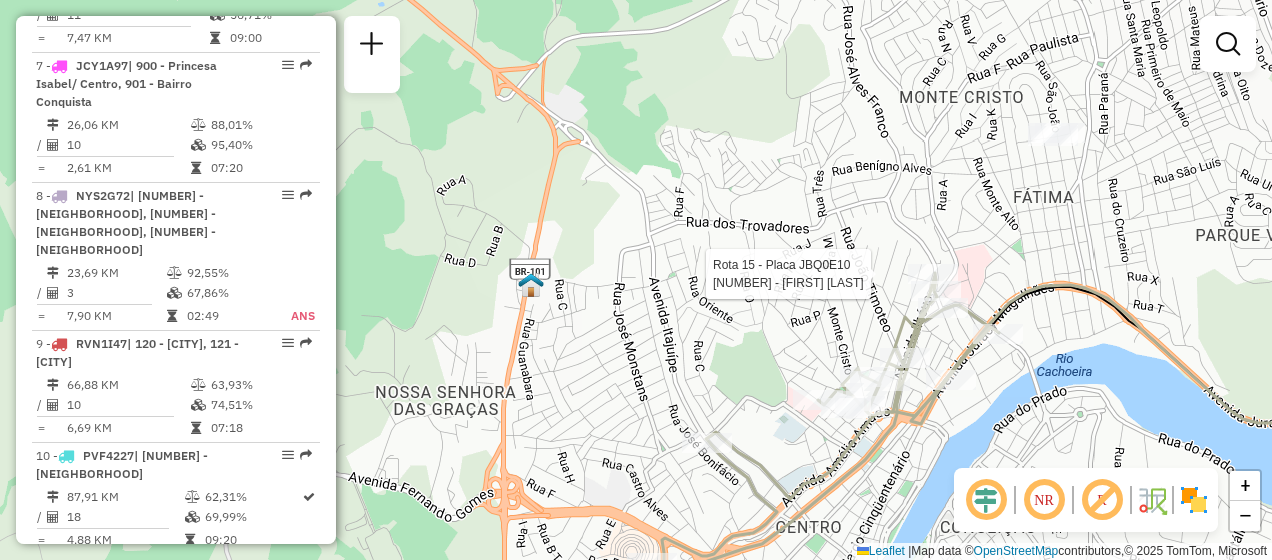 select on "**********" 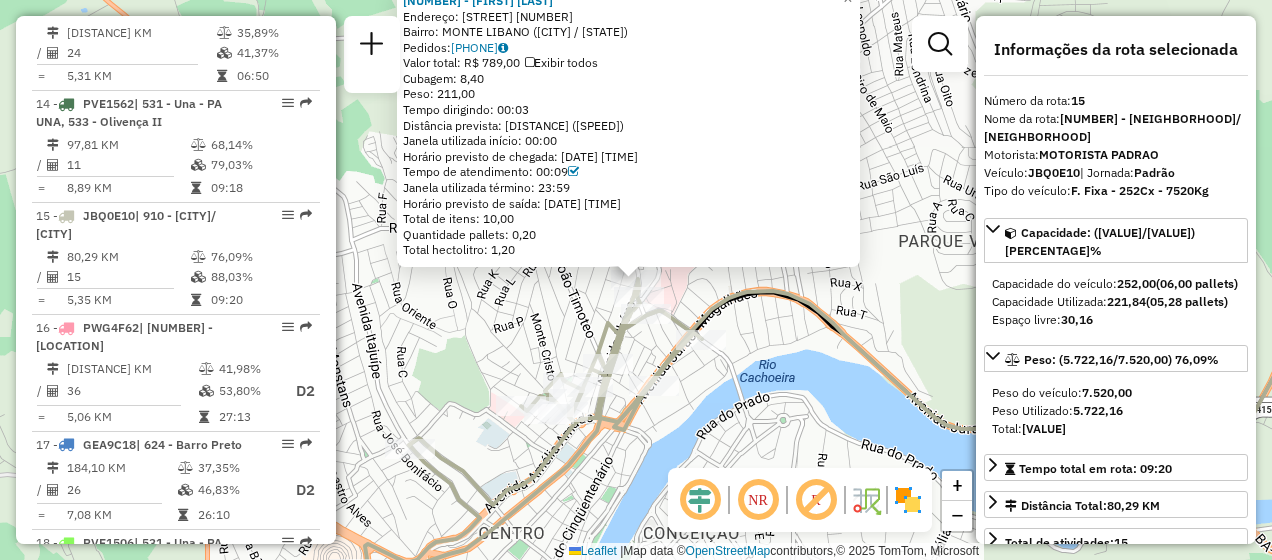 scroll, scrollTop: 2421, scrollLeft: 0, axis: vertical 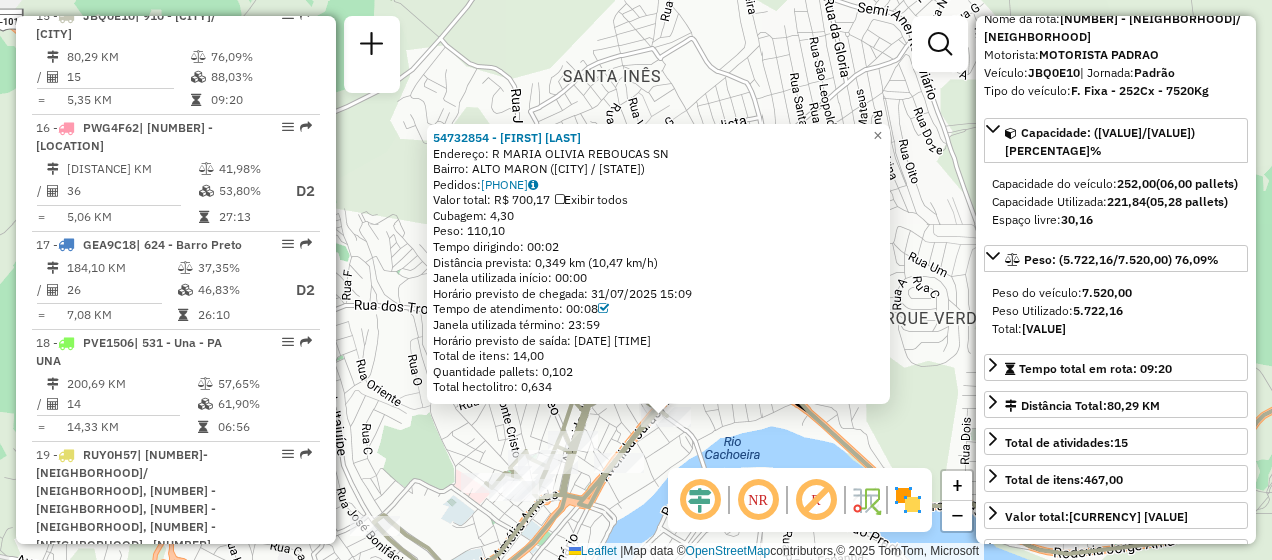 drag, startPoint x: 690, startPoint y: 355, endPoint x: 720, endPoint y: 492, distance: 140.24622 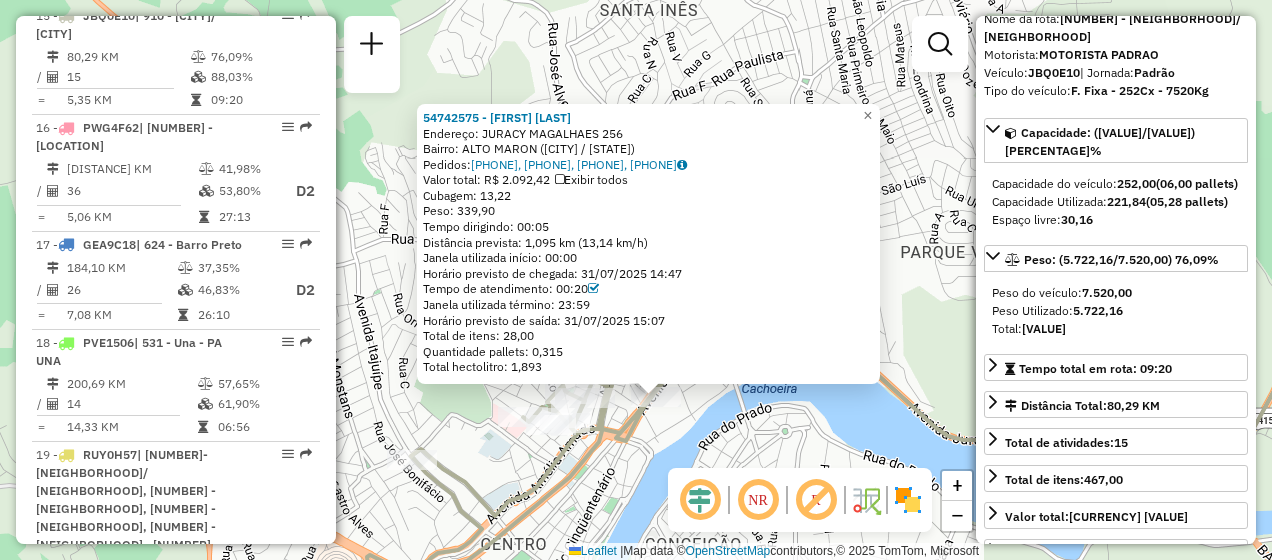 drag, startPoint x: 584, startPoint y: 346, endPoint x: 604, endPoint y: 464, distance: 119.682915 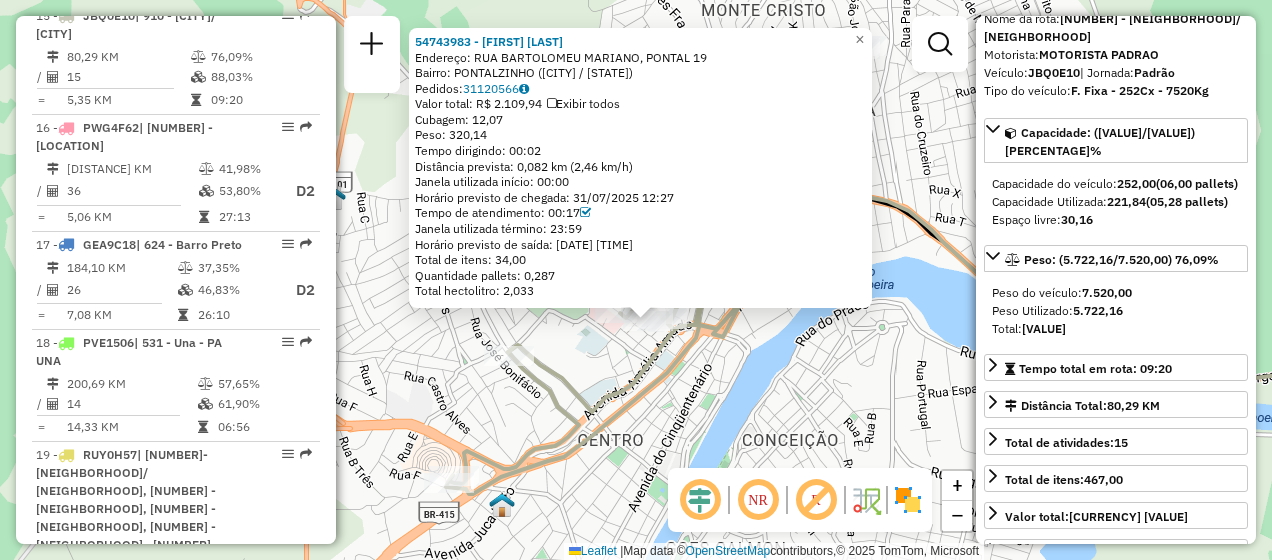 drag, startPoint x: 606, startPoint y: 384, endPoint x: 612, endPoint y: 437, distance: 53.338543 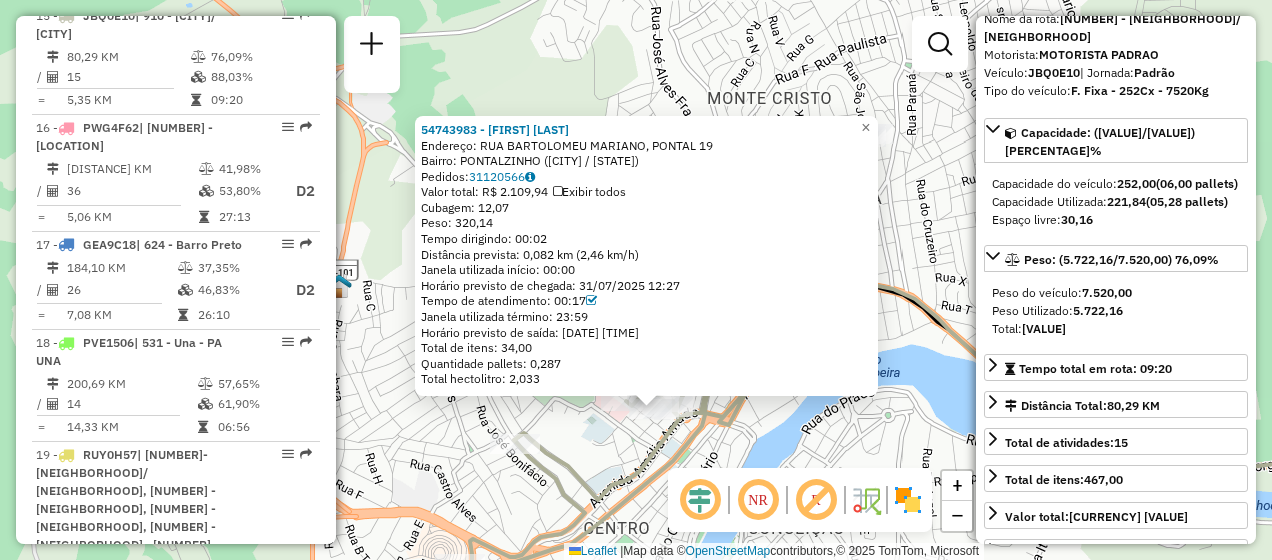 drag, startPoint x: 592, startPoint y: 375, endPoint x: 592, endPoint y: 412, distance: 37 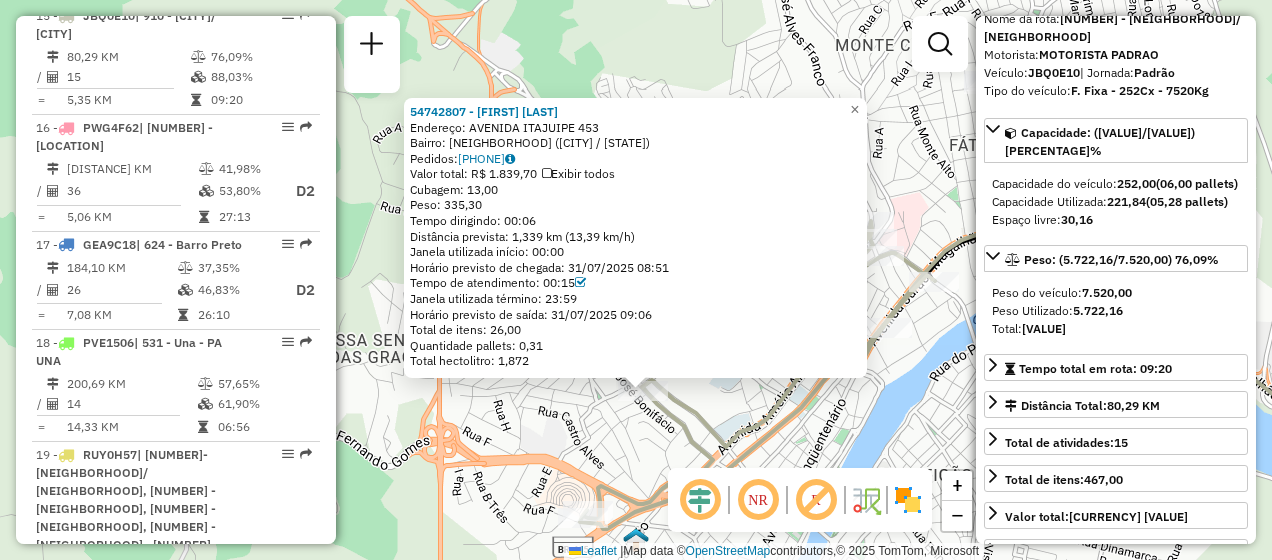 drag, startPoint x: 642, startPoint y: 317, endPoint x: 648, endPoint y: 457, distance: 140.12851 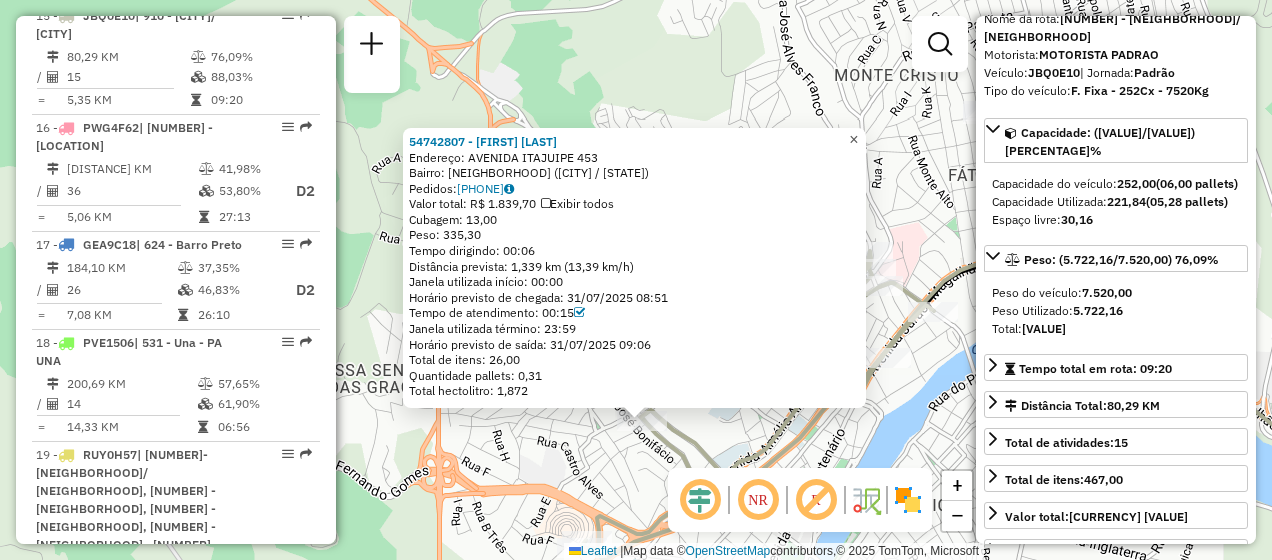 click on "×" 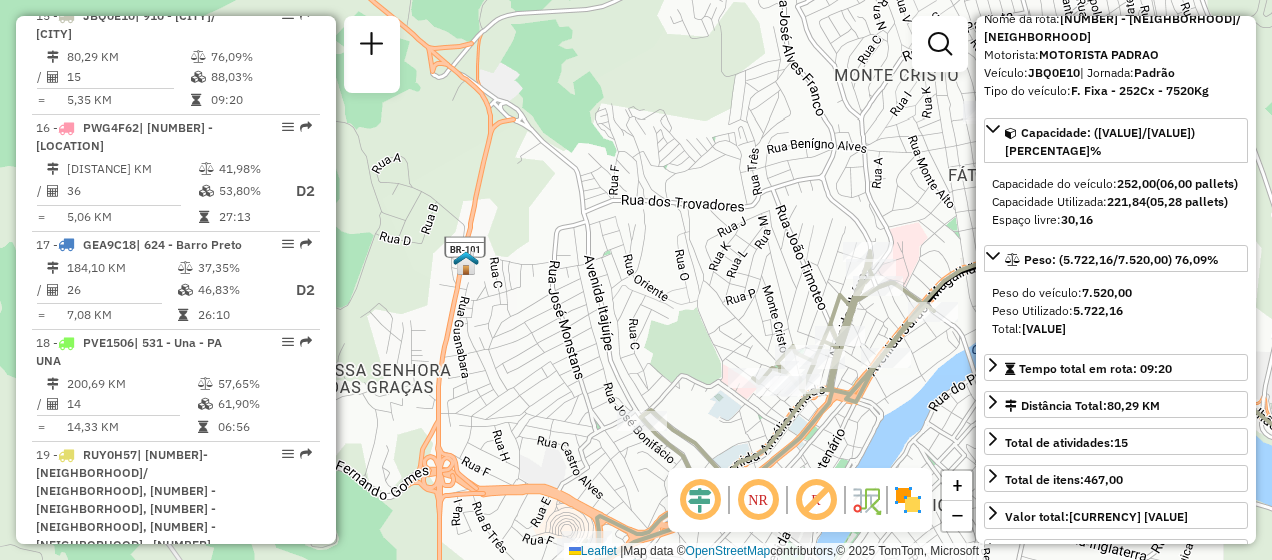 drag, startPoint x: 852, startPoint y: 370, endPoint x: 789, endPoint y: 379, distance: 63.63961 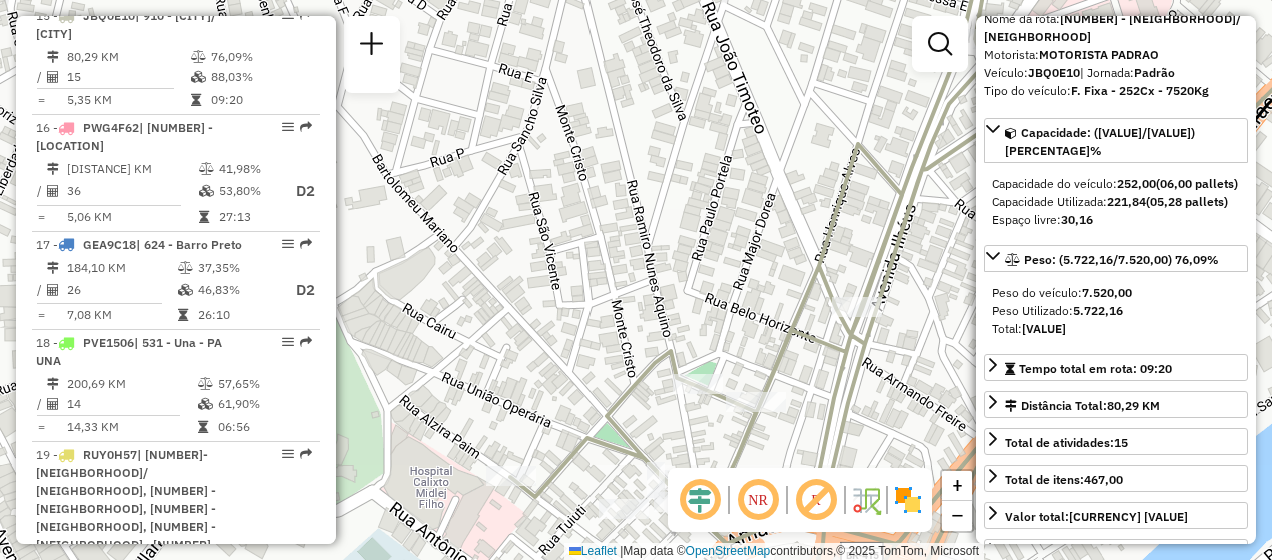 drag, startPoint x: 789, startPoint y: 304, endPoint x: 672, endPoint y: 423, distance: 166.8832 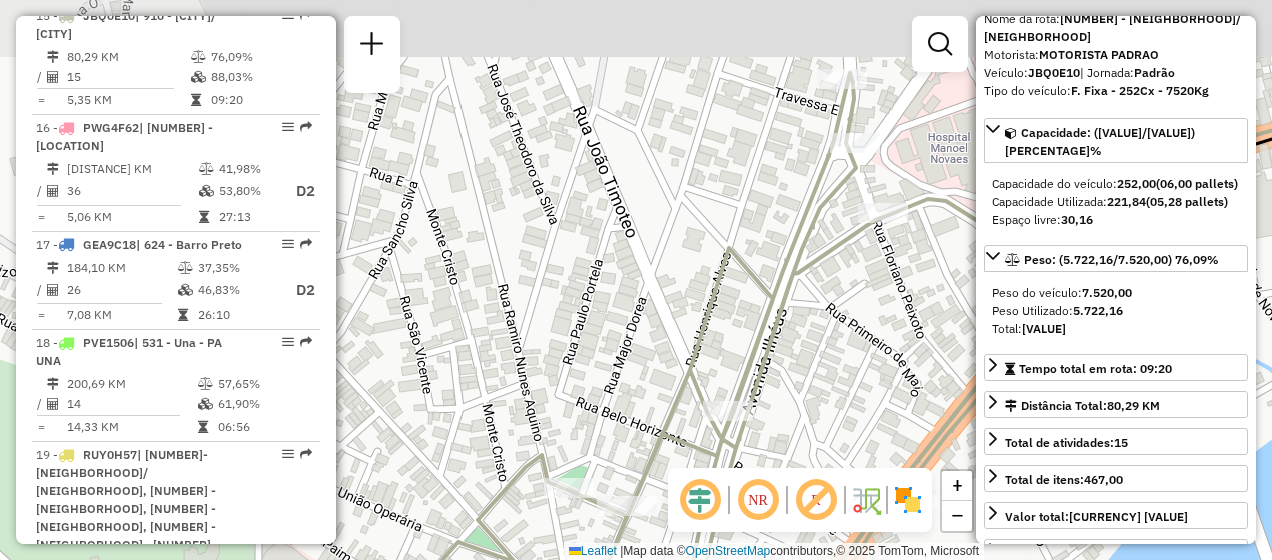 drag, startPoint x: 750, startPoint y: 249, endPoint x: 756, endPoint y: 336, distance: 87.20665 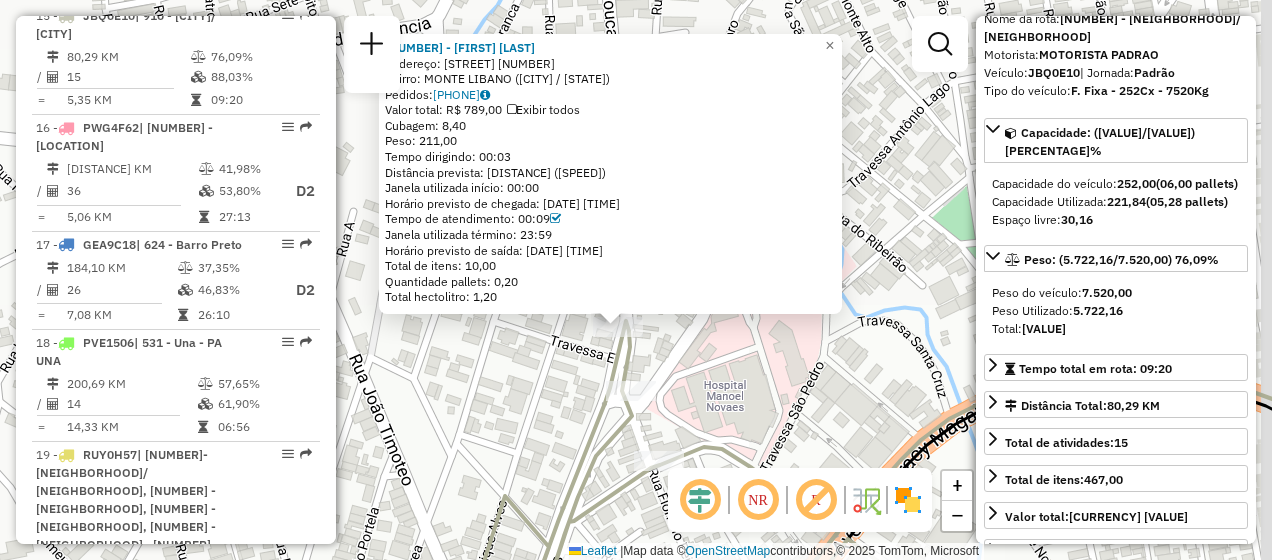 drag, startPoint x: 787, startPoint y: 345, endPoint x: 770, endPoint y: 386, distance: 44.38468 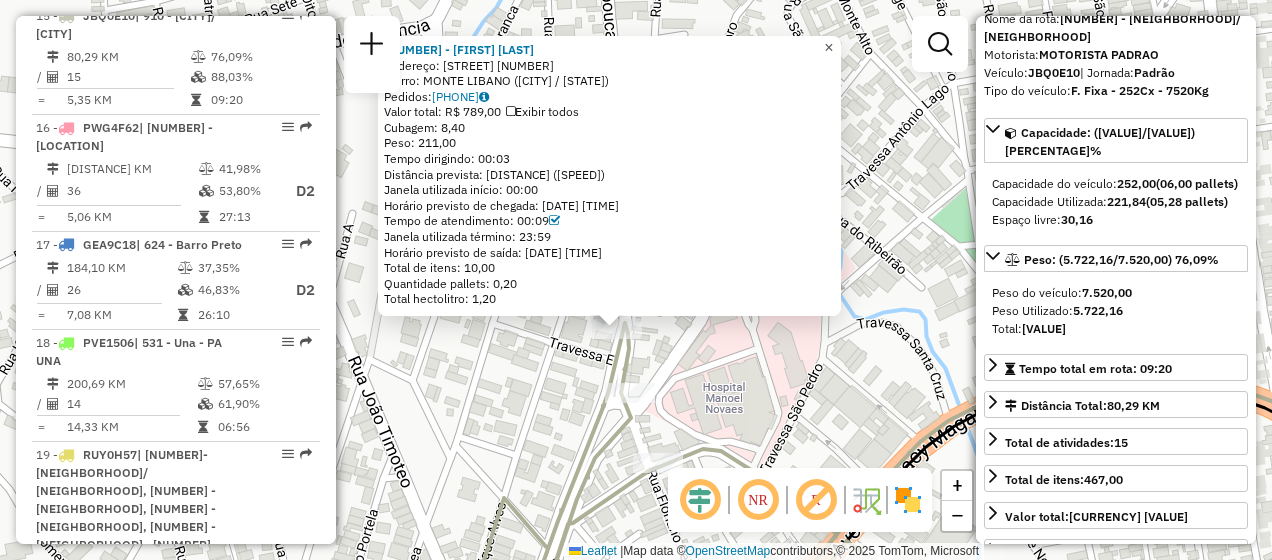 click on "×" 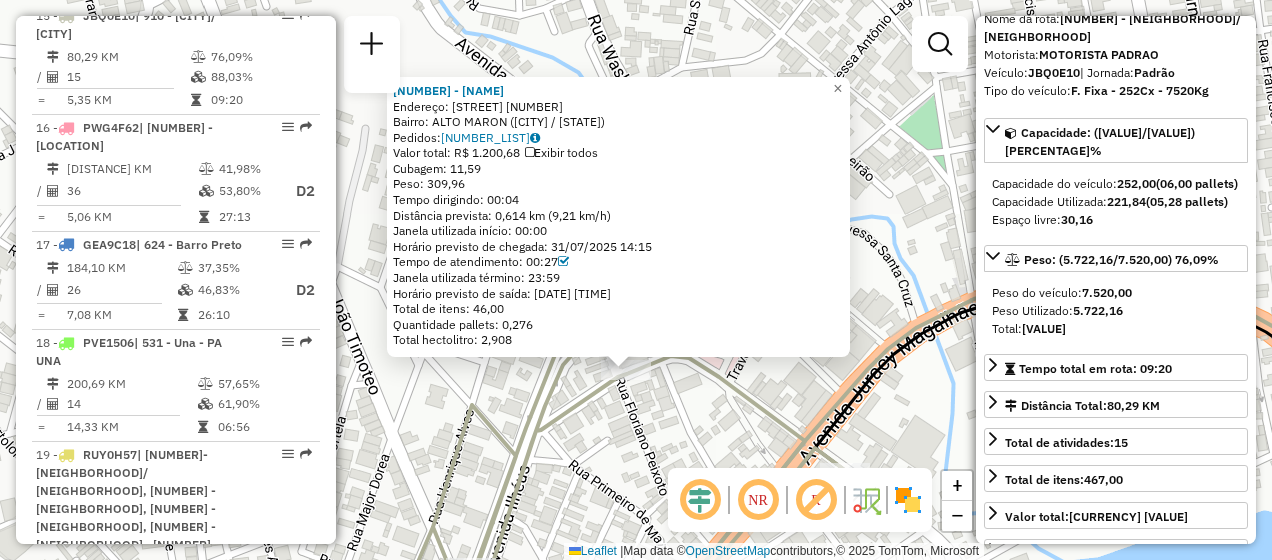 click on "54703141 - PANIF DELICAT RITORN  Endereço: R   ALMIRANTE FLORIANO PEIXOTO    111   Bairro: ALTO MARON (ITABUNA / BA)   Pedidos:  31120878, 31120884   Valor total: R$ 1.200,68   Exibir todos   Cubagem: 11,59  Peso: 309,96  Tempo dirigindo: 00:04   Distância prevista: 0,614 km (9,21 km/h)   Janela utilizada início: 00:00   Horário previsto de chegada: 31/07/2025 14:15   Tempo de atendimento: 00:27   Janela utilizada término: 23:59   Horário previsto de saída: 31/07/2025 14:42   Total de itens: 46,00   Quantidade pallets: 0,276   Total hectolitro: 2,908  × Janela de atendimento Grade de atendimento Capacidade Transportadoras Veículos Cliente Pedidos  Rotas Selecione os dias de semana para filtrar as janelas de atendimento  Seg   Ter   Qua   Qui   Sex   Sáb   Dom  Informe o período da janela de atendimento: De: Até:  Filtrar exatamente a janela do cliente  Considerar janela de atendimento padrão  Selecione os dias de semana para filtrar as grades de atendimento  Seg   Ter   Qua   Qui   Sex   Sáb  +" 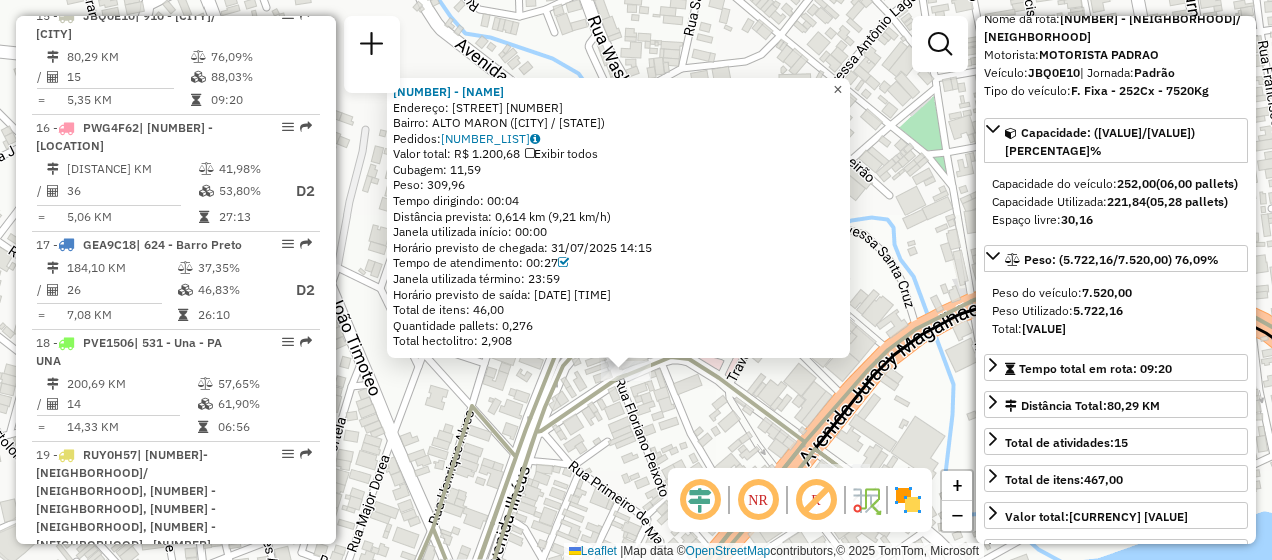 click on "×" 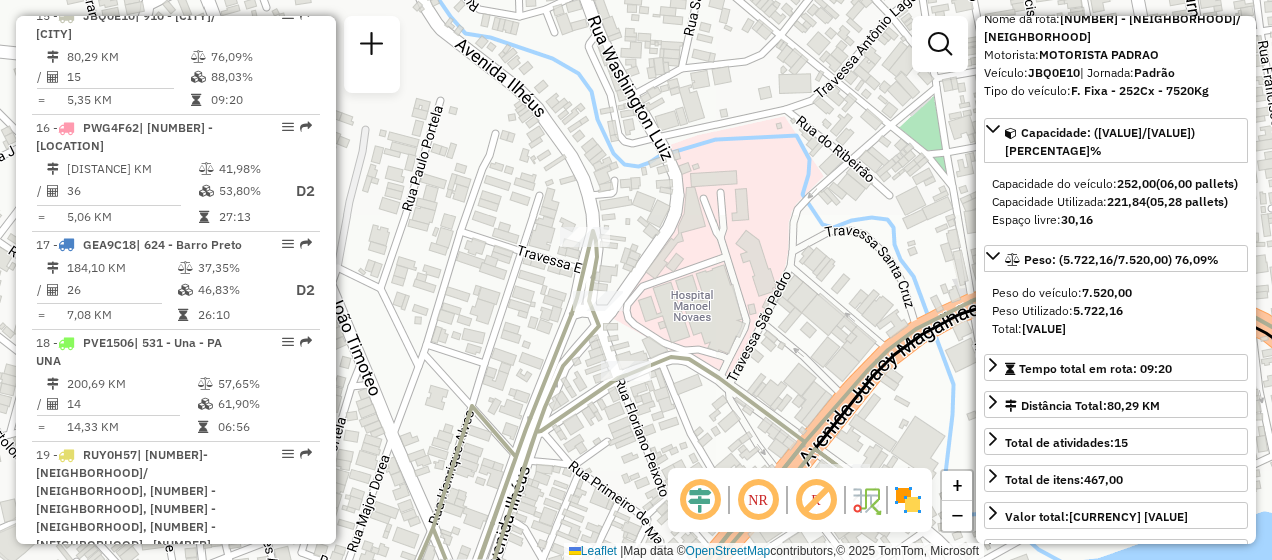 drag, startPoint x: 560, startPoint y: 416, endPoint x: 590, endPoint y: 259, distance: 159.84055 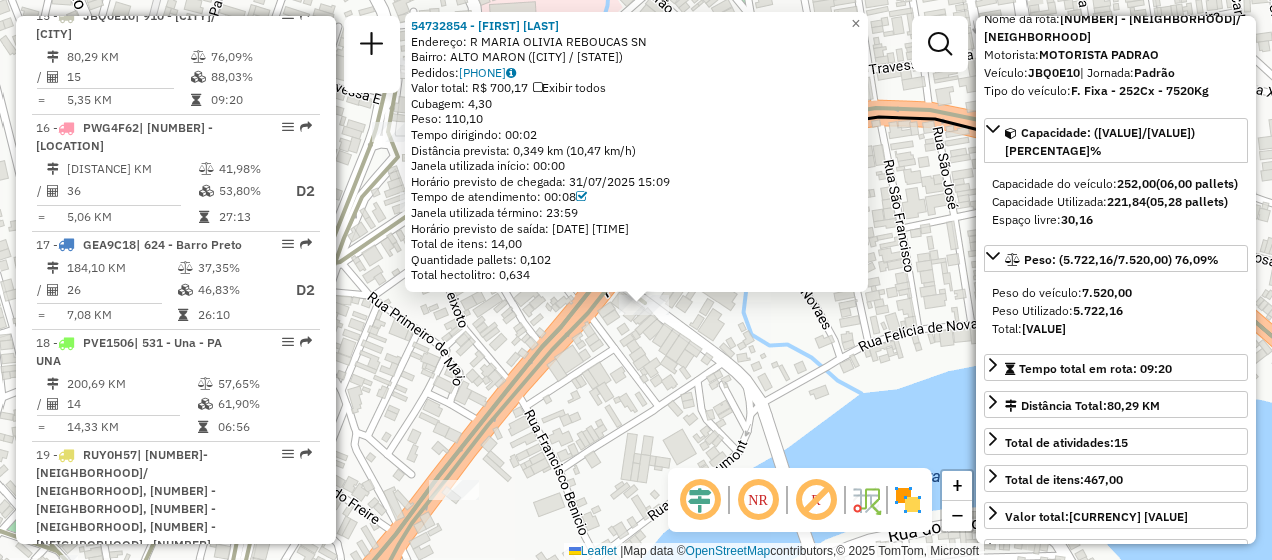 drag, startPoint x: 557, startPoint y: 350, endPoint x: 611, endPoint y: 462, distance: 124.33825 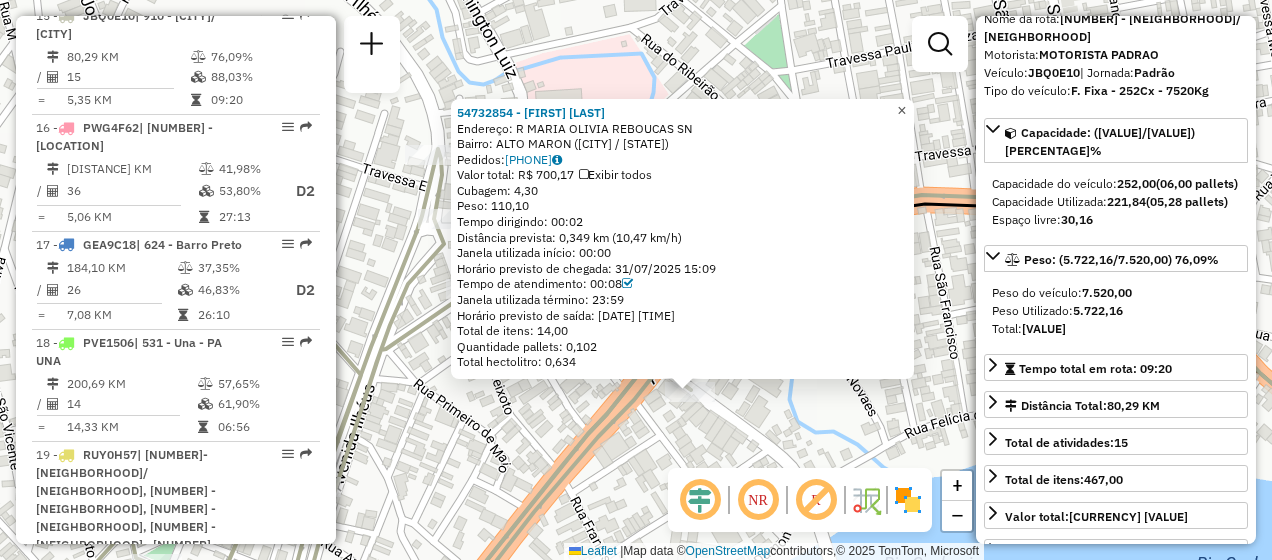 click on "×" 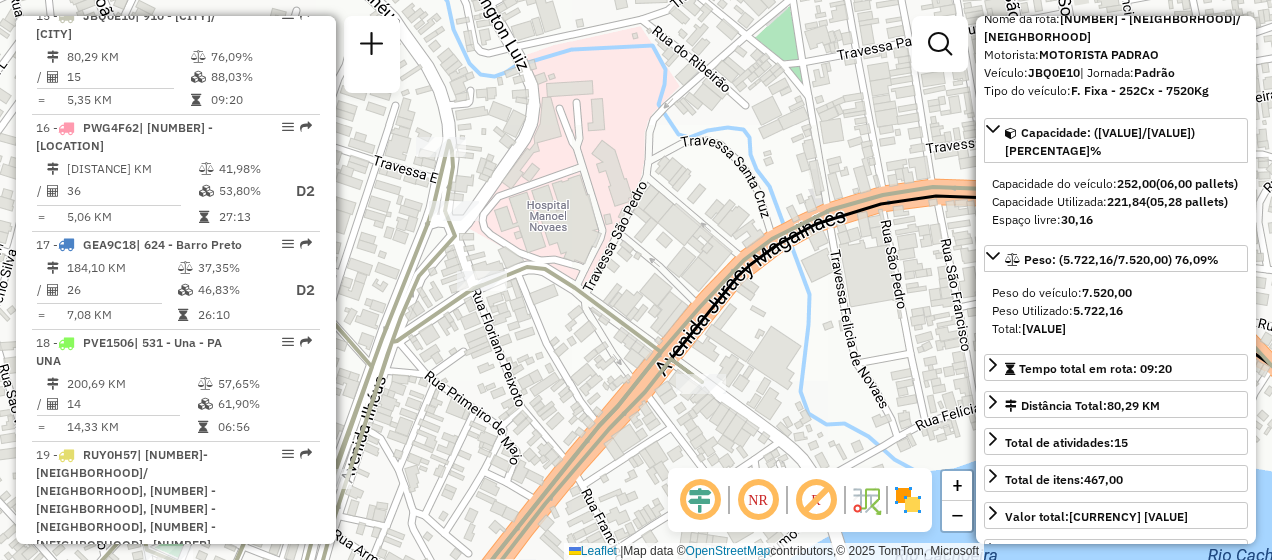 drag, startPoint x: 544, startPoint y: 408, endPoint x: 770, endPoint y: 215, distance: 297.19522 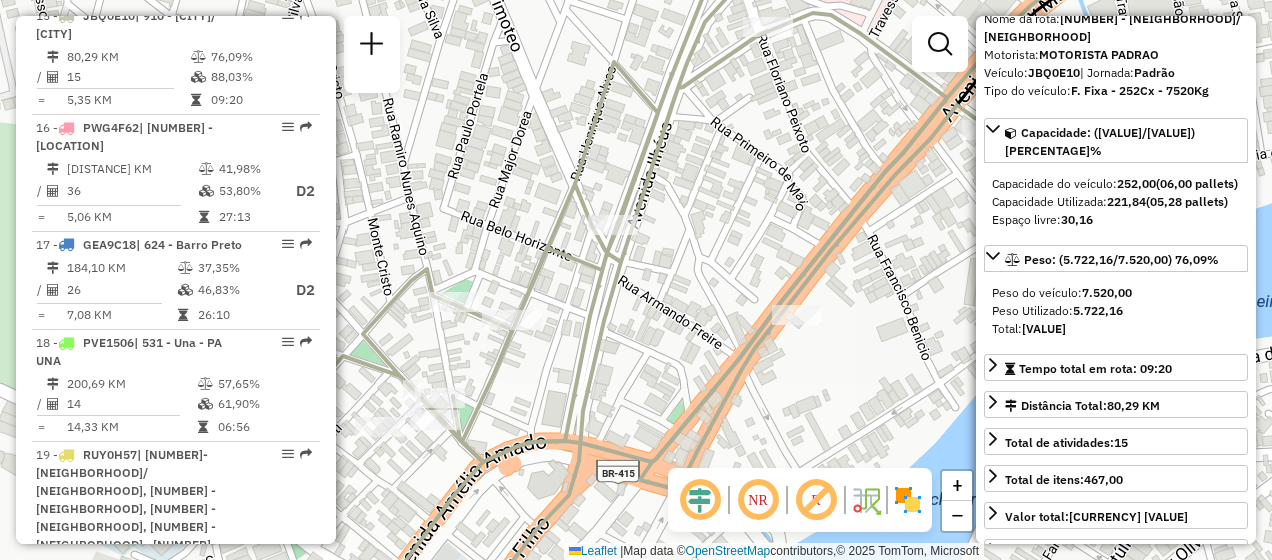 drag, startPoint x: 572, startPoint y: 373, endPoint x: 653, endPoint y: 277, distance: 125.60653 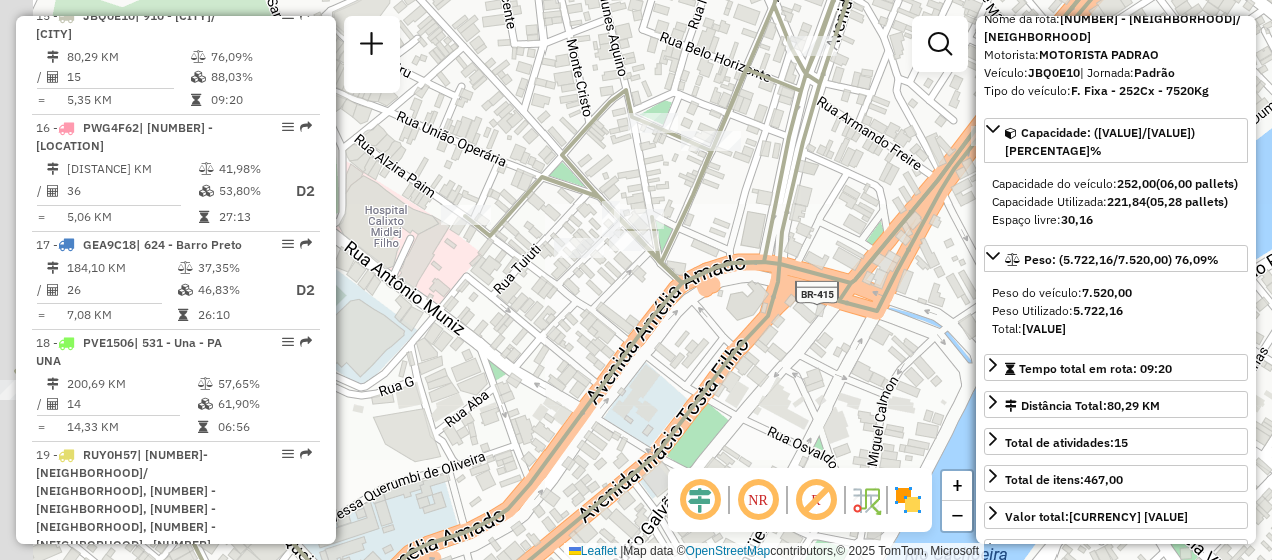 drag, startPoint x: 486, startPoint y: 380, endPoint x: 626, endPoint y: 291, distance: 165.89455 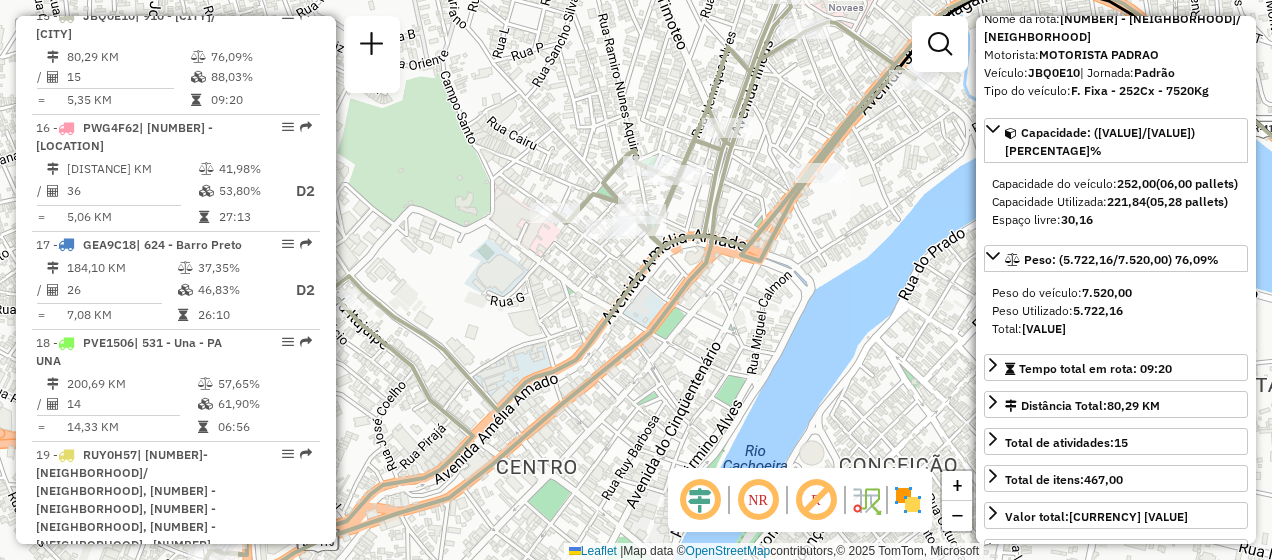 drag, startPoint x: 555, startPoint y: 367, endPoint x: 587, endPoint y: 274, distance: 98.35141 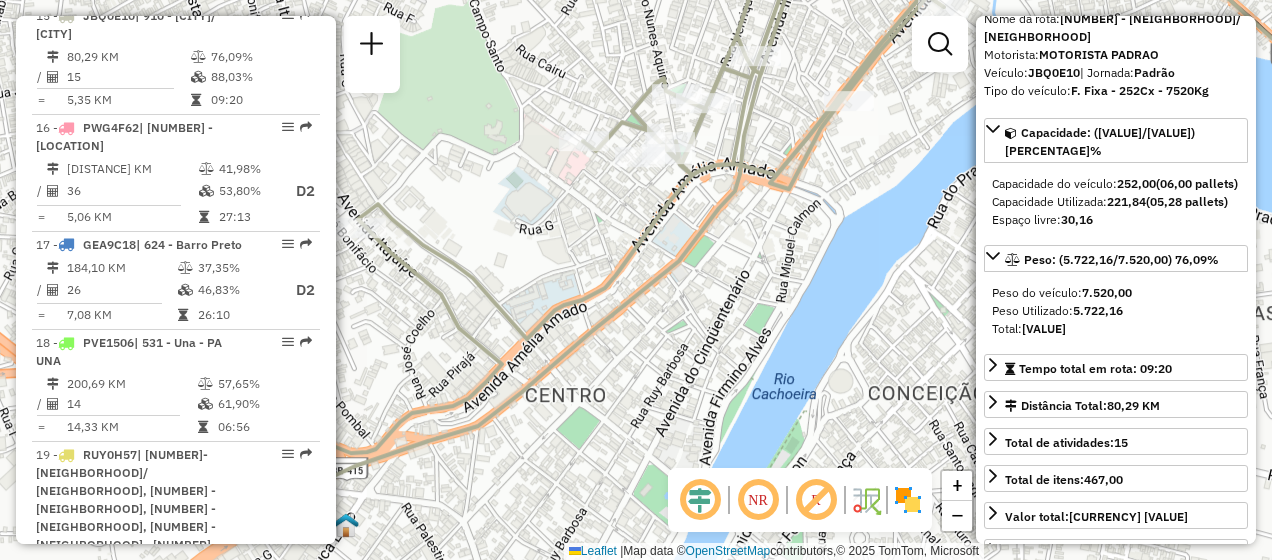 drag, startPoint x: 583, startPoint y: 322, endPoint x: 618, endPoint y: 277, distance: 57.00877 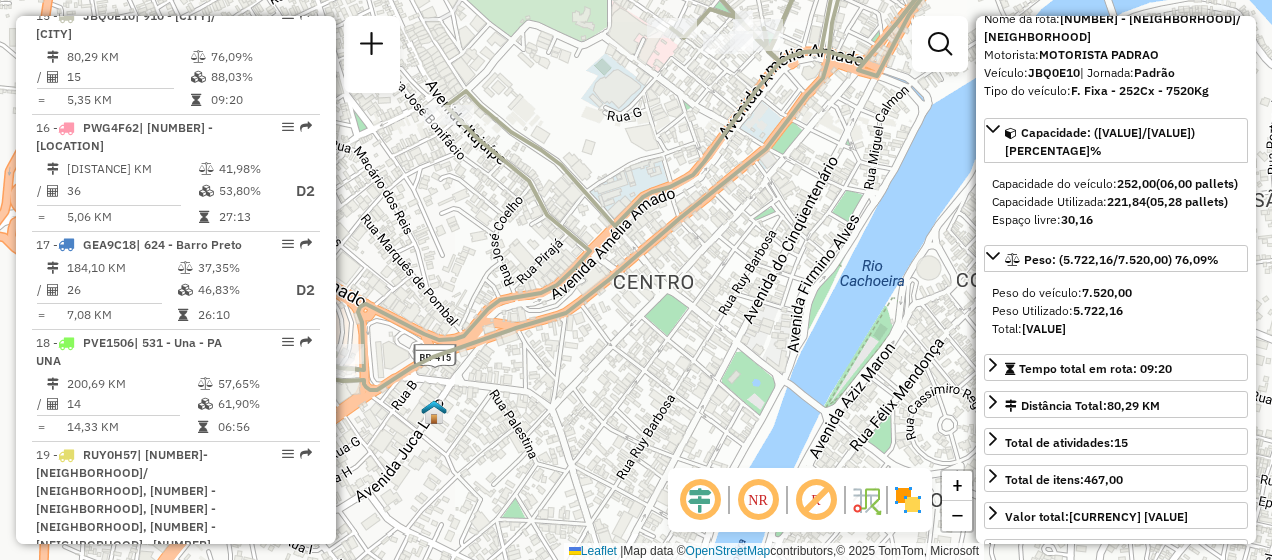 drag, startPoint x: 624, startPoint y: 313, endPoint x: 616, endPoint y: 385, distance: 72.443085 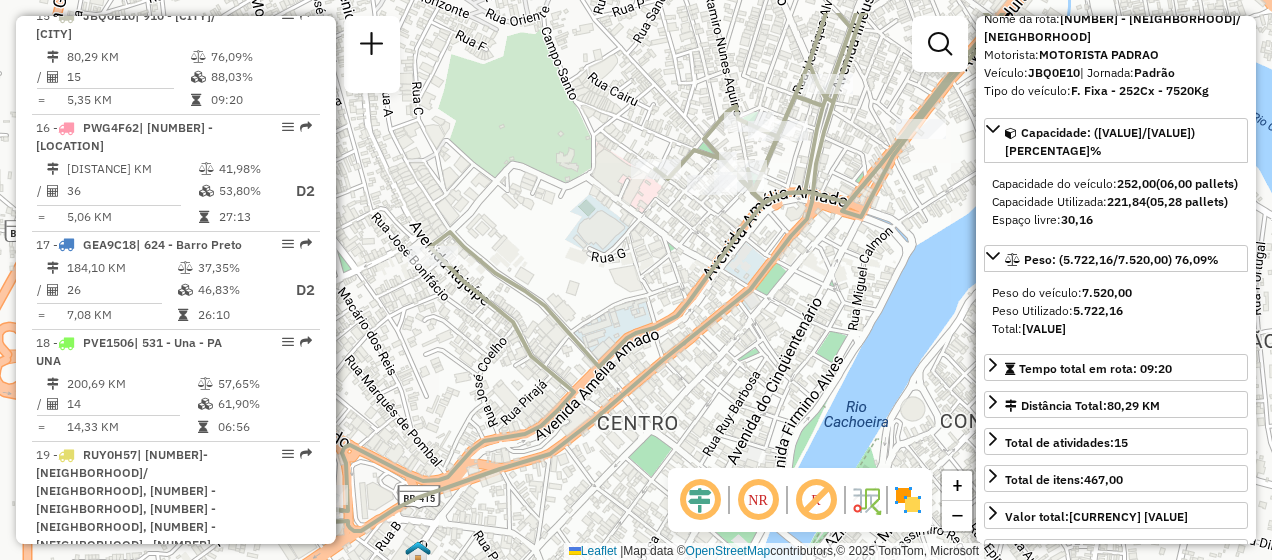 drag, startPoint x: 712, startPoint y: 245, endPoint x: 682, endPoint y: 373, distance: 131.46863 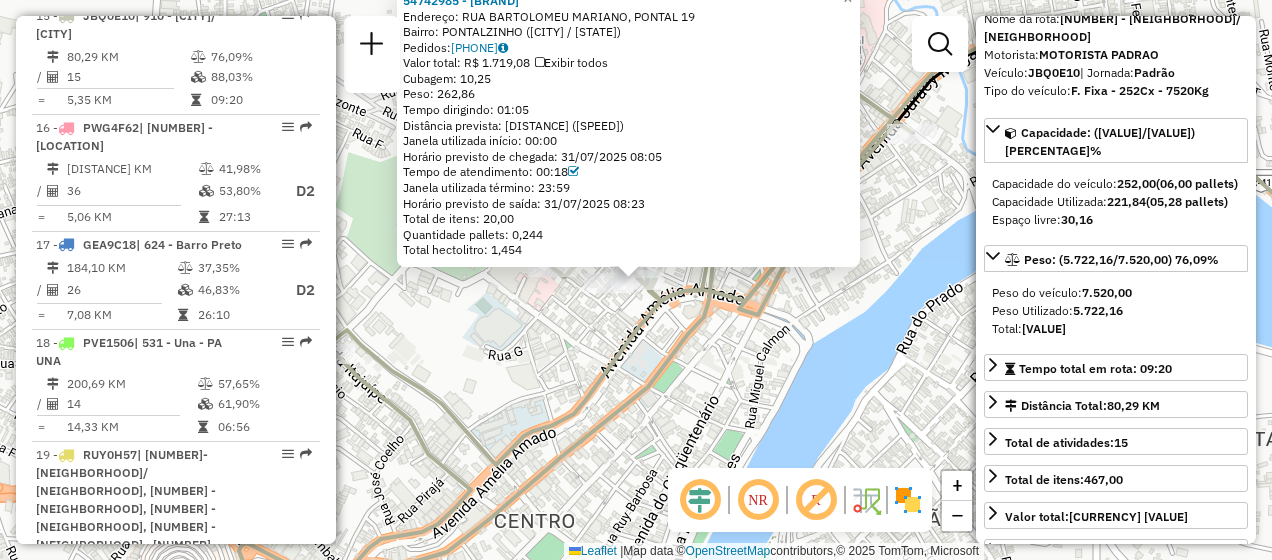 drag, startPoint x: 630, startPoint y: 316, endPoint x: 625, endPoint y: 360, distance: 44.28318 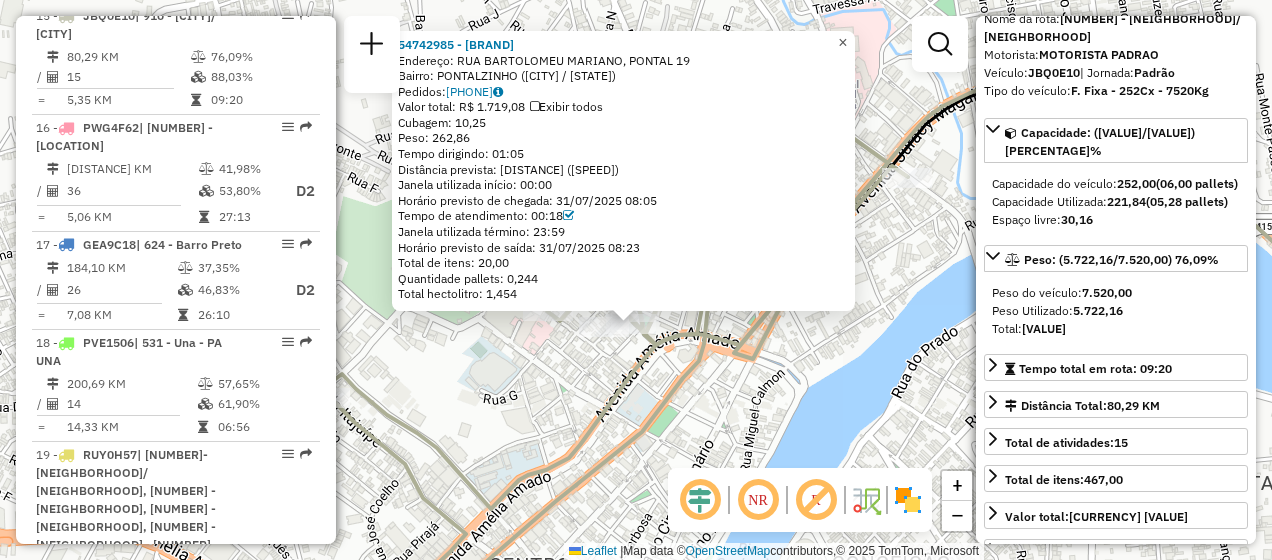 click on "×" 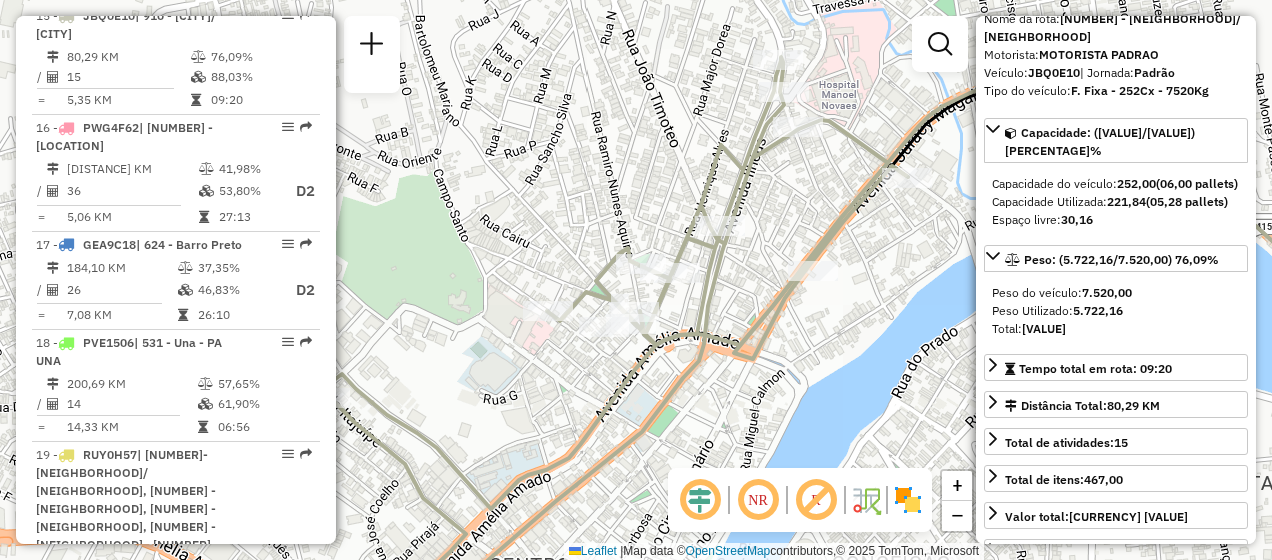 click 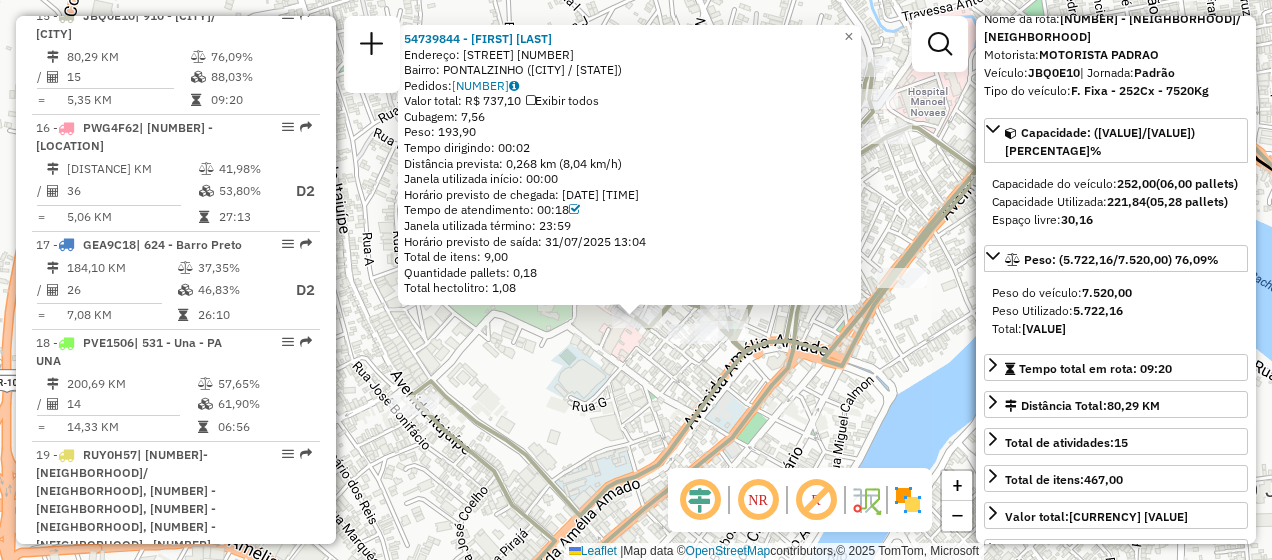 drag, startPoint x: 680, startPoint y: 363, endPoint x: 677, endPoint y: 396, distance: 33.13608 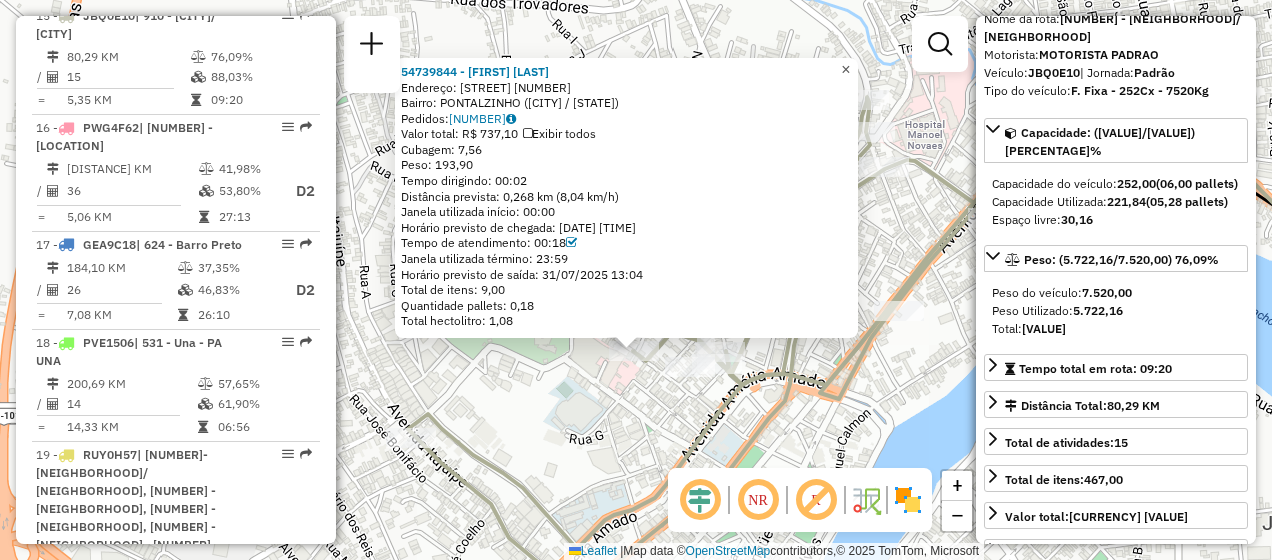 click on "×" 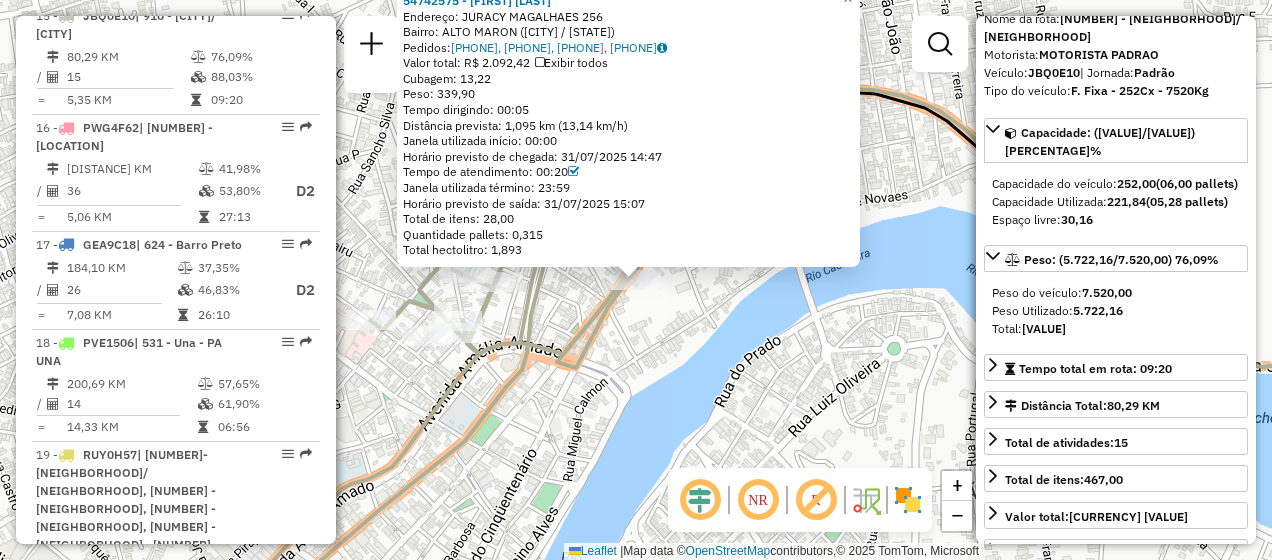 drag, startPoint x: 708, startPoint y: 303, endPoint x: 684, endPoint y: 379, distance: 79.69943 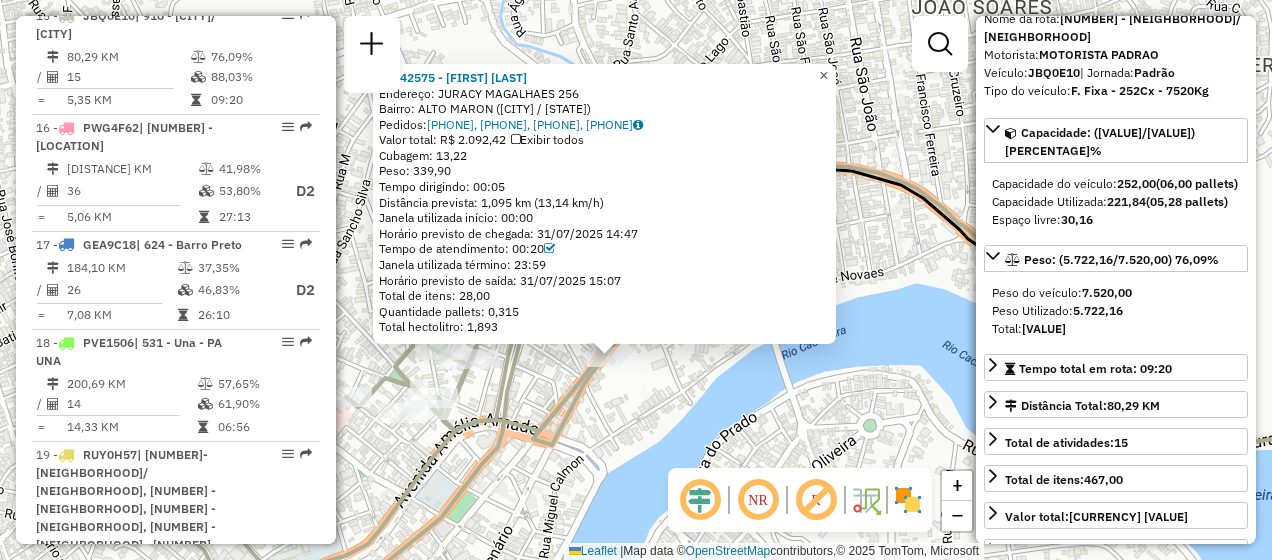 click on "×" 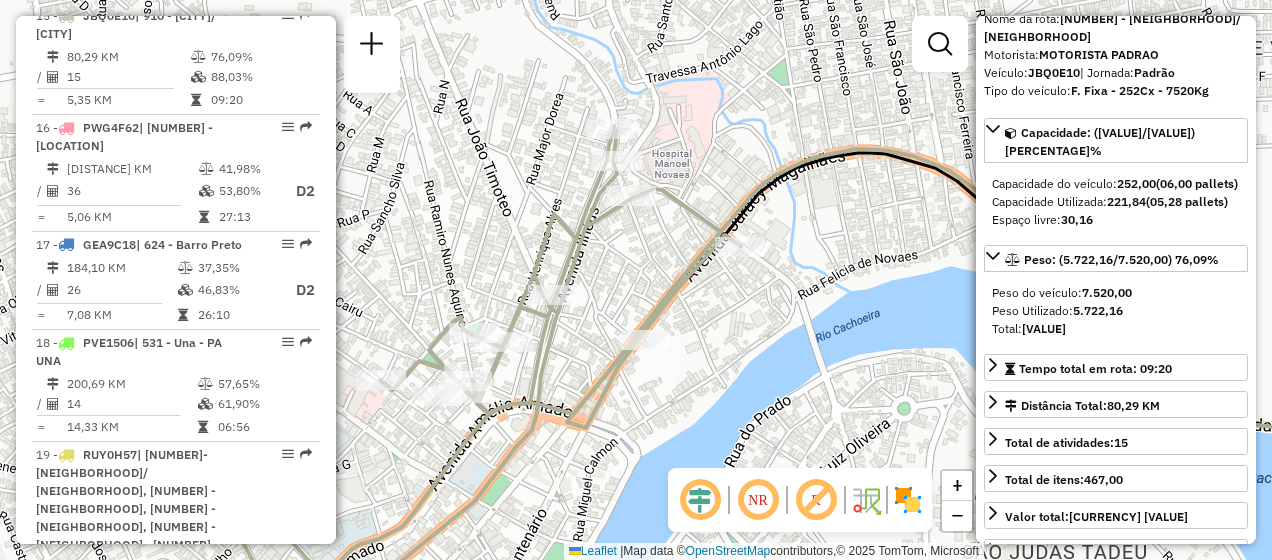 drag, startPoint x: 560, startPoint y: 392, endPoint x: 684, endPoint y: 343, distance: 133.33041 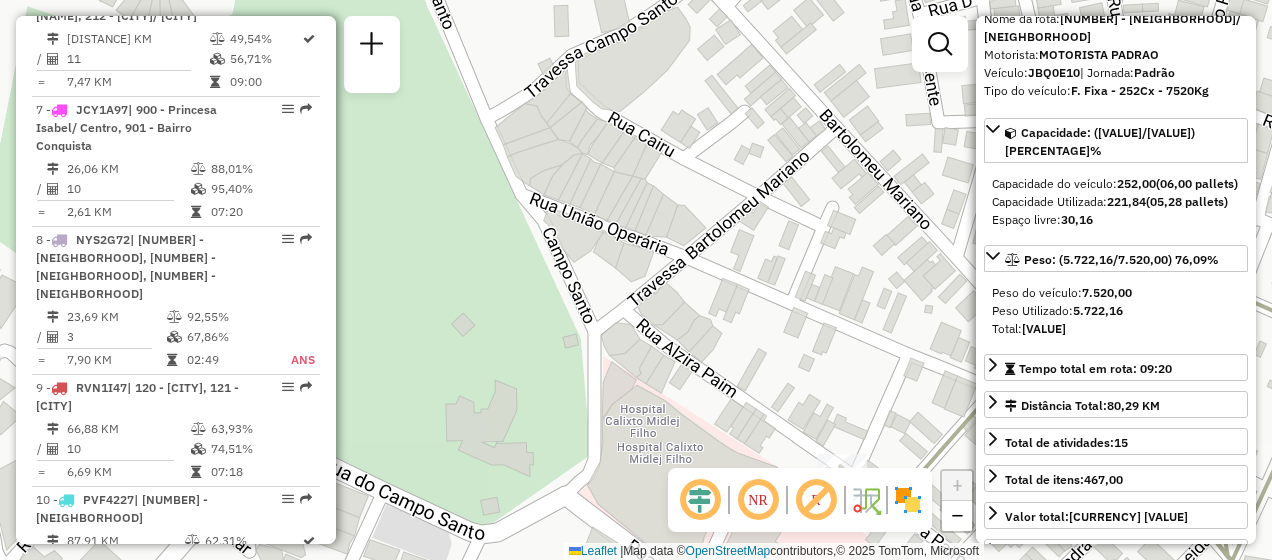 scroll, scrollTop: 1321, scrollLeft: 0, axis: vertical 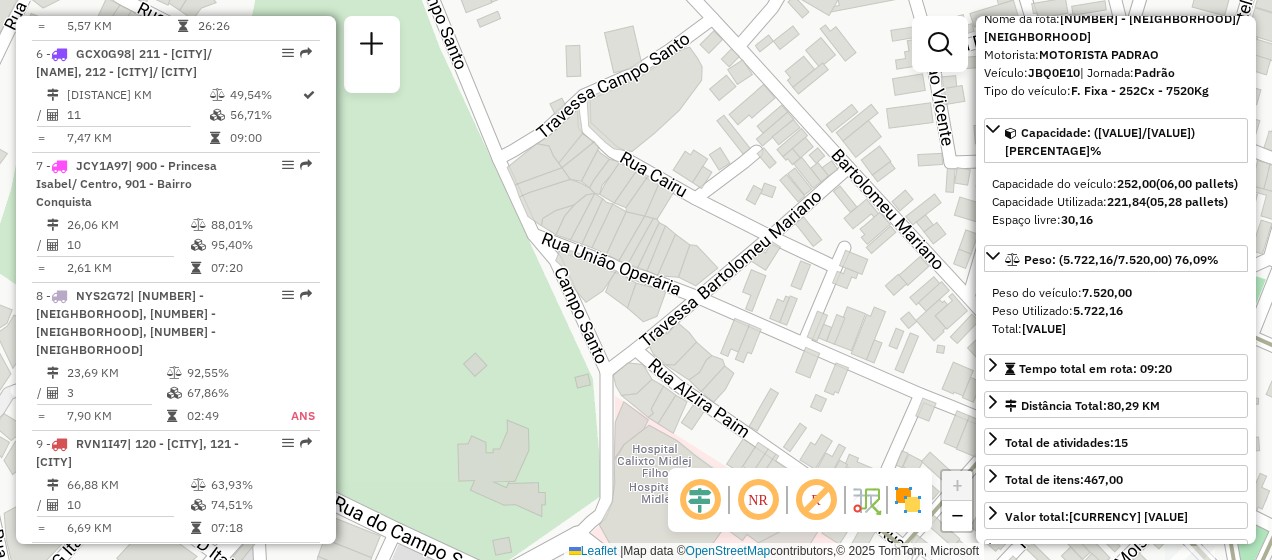 drag, startPoint x: 452, startPoint y: 256, endPoint x: 600, endPoint y: 251, distance: 148.08444 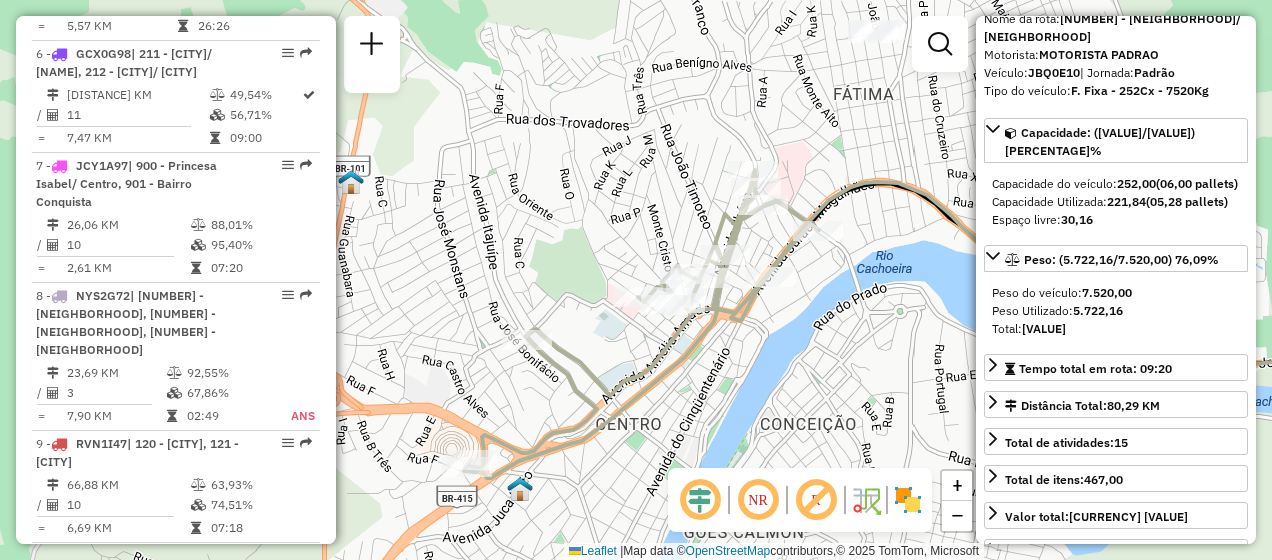 drag, startPoint x: 524, startPoint y: 273, endPoint x: 634, endPoint y: 286, distance: 110.76552 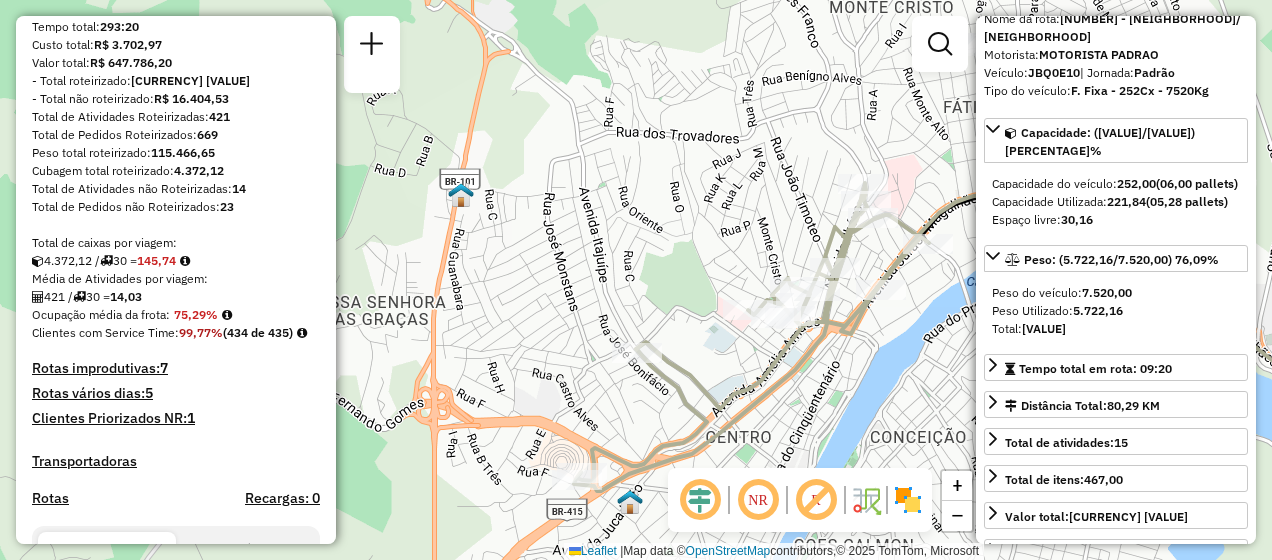 scroll, scrollTop: 0, scrollLeft: 0, axis: both 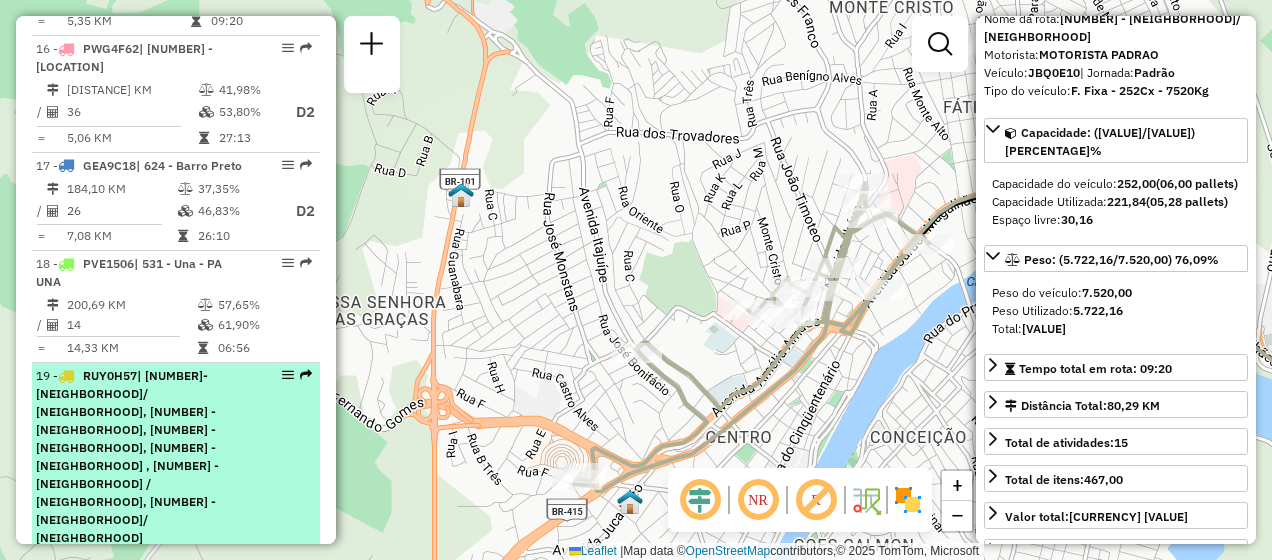 click on "19 -       RUY0H57   | 200- Califórnia/ João Soares, 203 - Mangabinha, 205 - Top Park, 210 - São Caetano , 211 - Fonseca / Pedro Geronimo, 212 - São Judas Tadeu/ São Pedro" at bounding box center [176, 457] 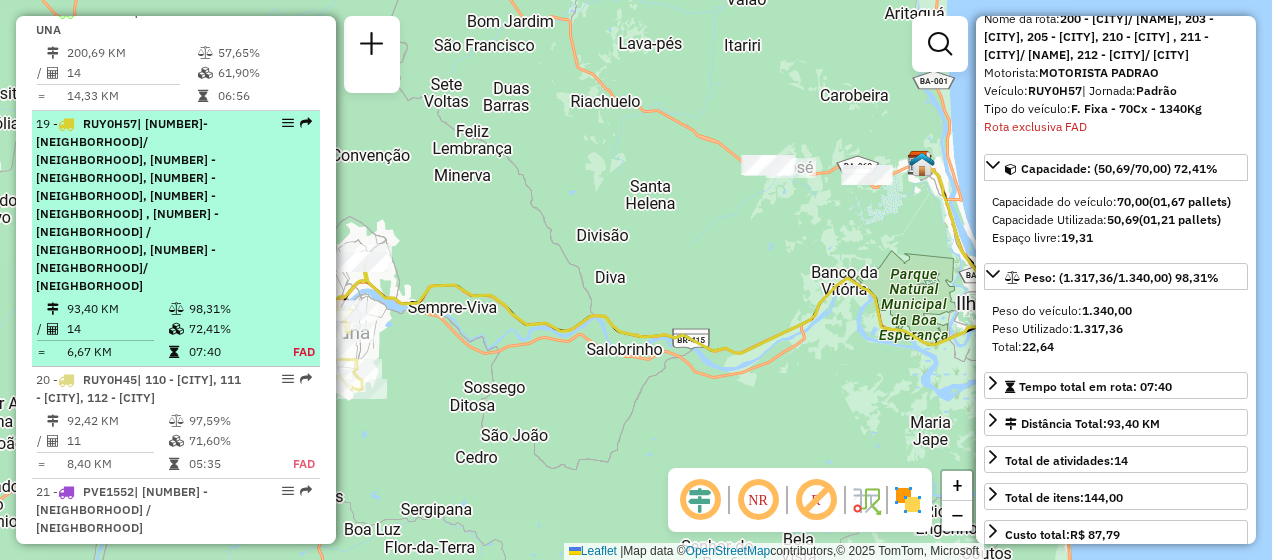 scroll, scrollTop: 2858, scrollLeft: 0, axis: vertical 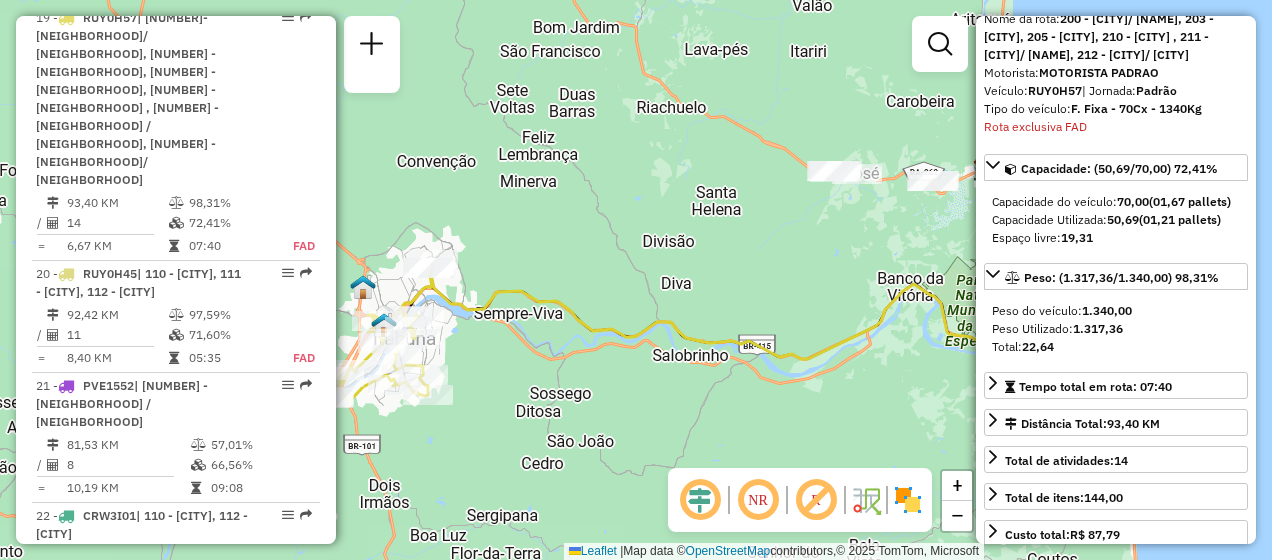 drag, startPoint x: 506, startPoint y: 348, endPoint x: 676, endPoint y: 346, distance: 170.01176 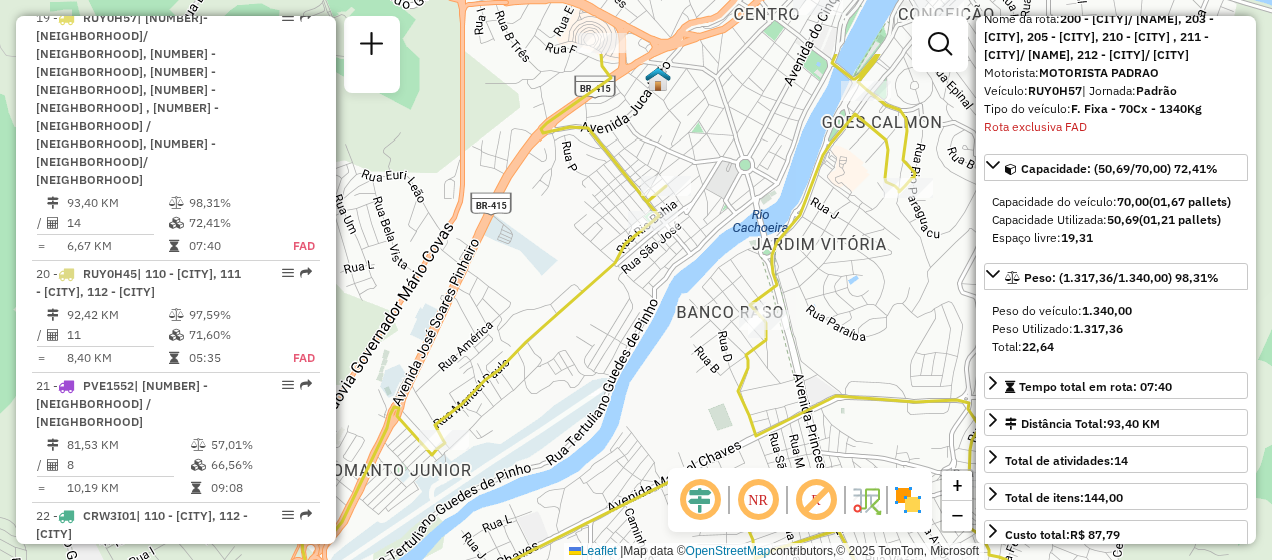 drag, startPoint x: 734, startPoint y: 244, endPoint x: 626, endPoint y: 364, distance: 161.44348 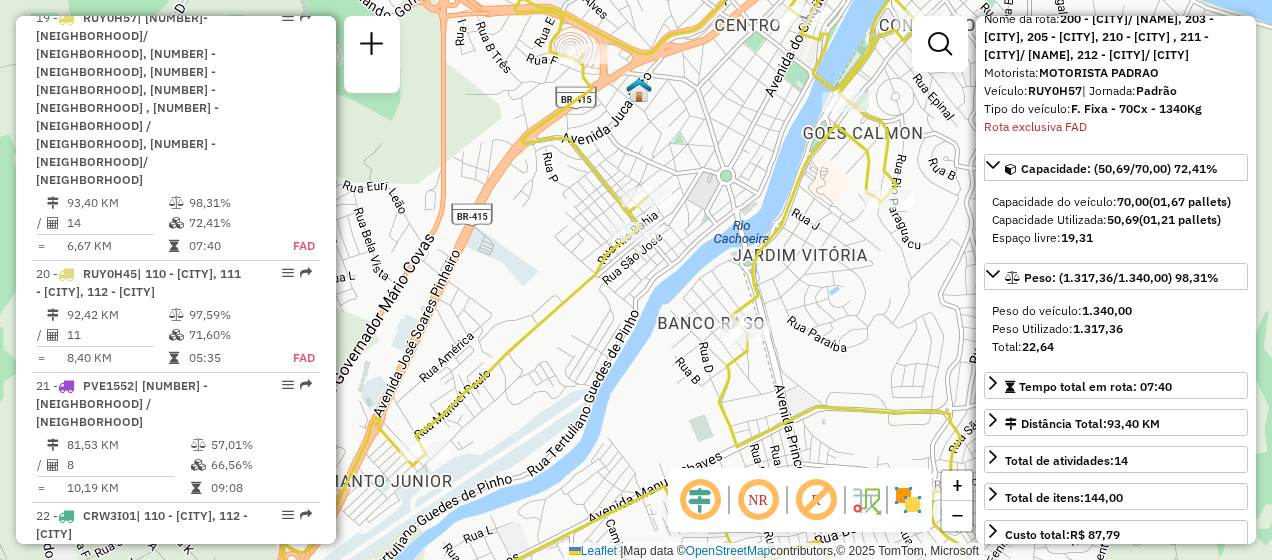 drag, startPoint x: 809, startPoint y: 285, endPoint x: 778, endPoint y: 323, distance: 49.0408 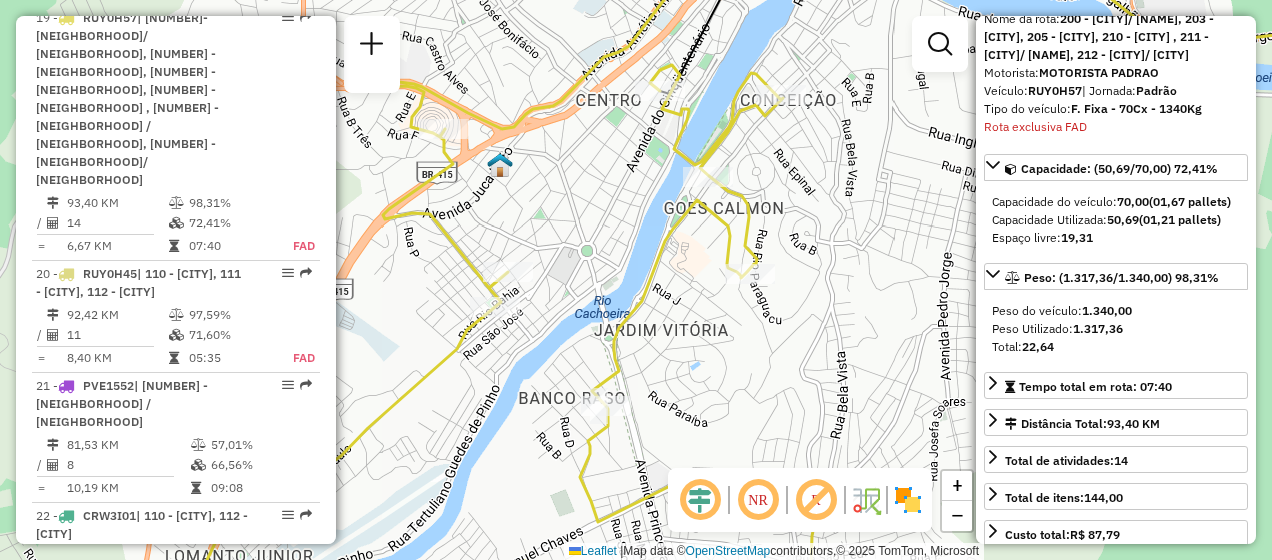 drag, startPoint x: 826, startPoint y: 242, endPoint x: 826, endPoint y: 261, distance: 19 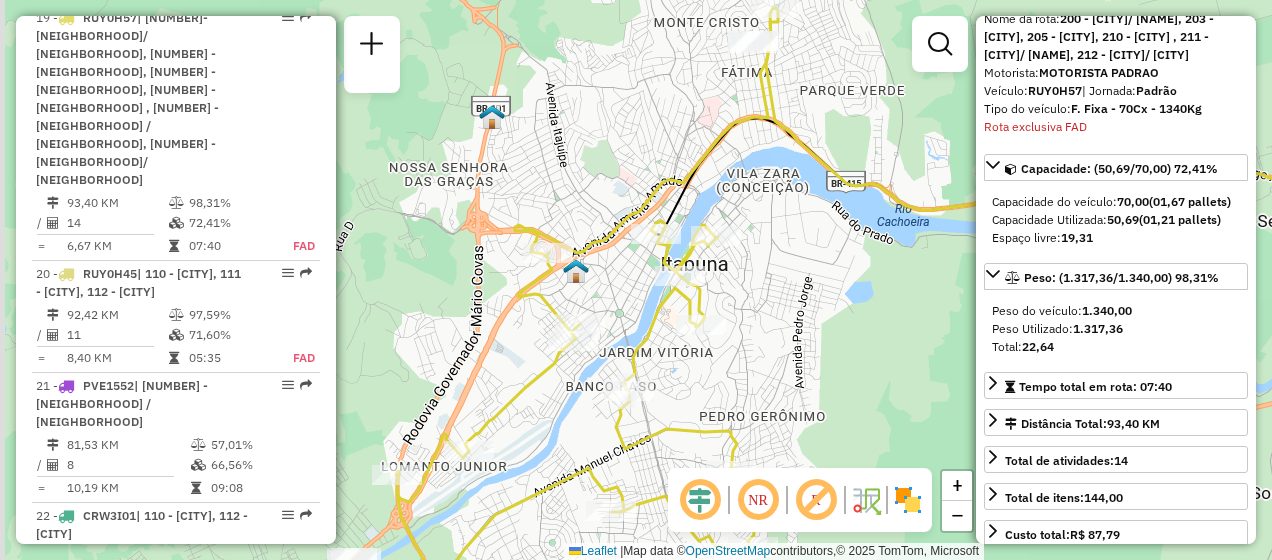 drag, startPoint x: 747, startPoint y: 399, endPoint x: 761, endPoint y: 463, distance: 65.51336 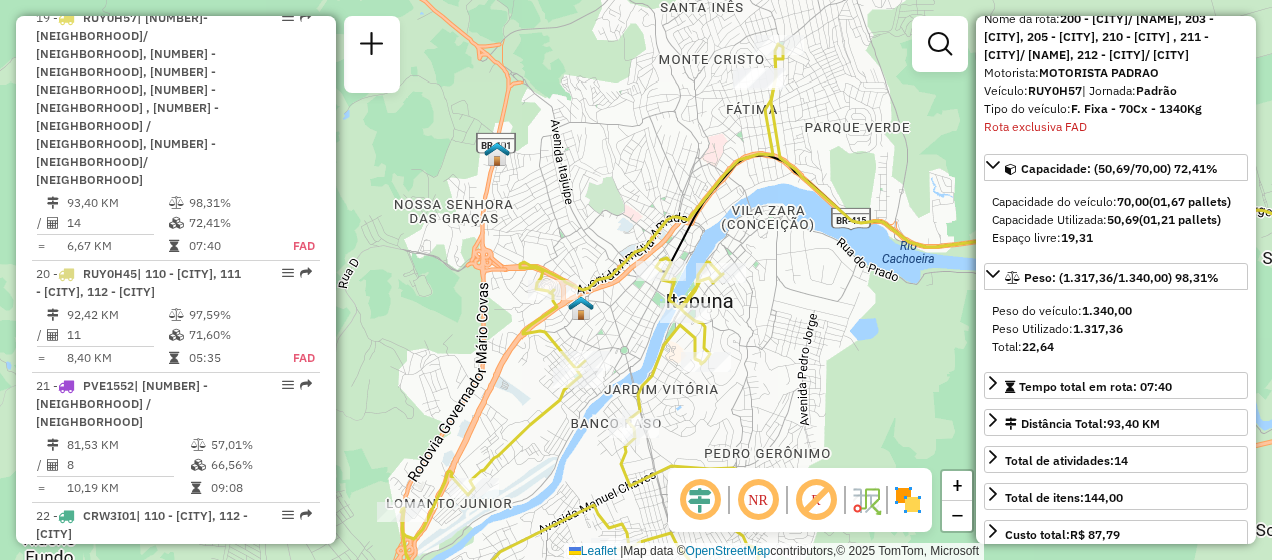 drag, startPoint x: 776, startPoint y: 386, endPoint x: 774, endPoint y: 329, distance: 57.035076 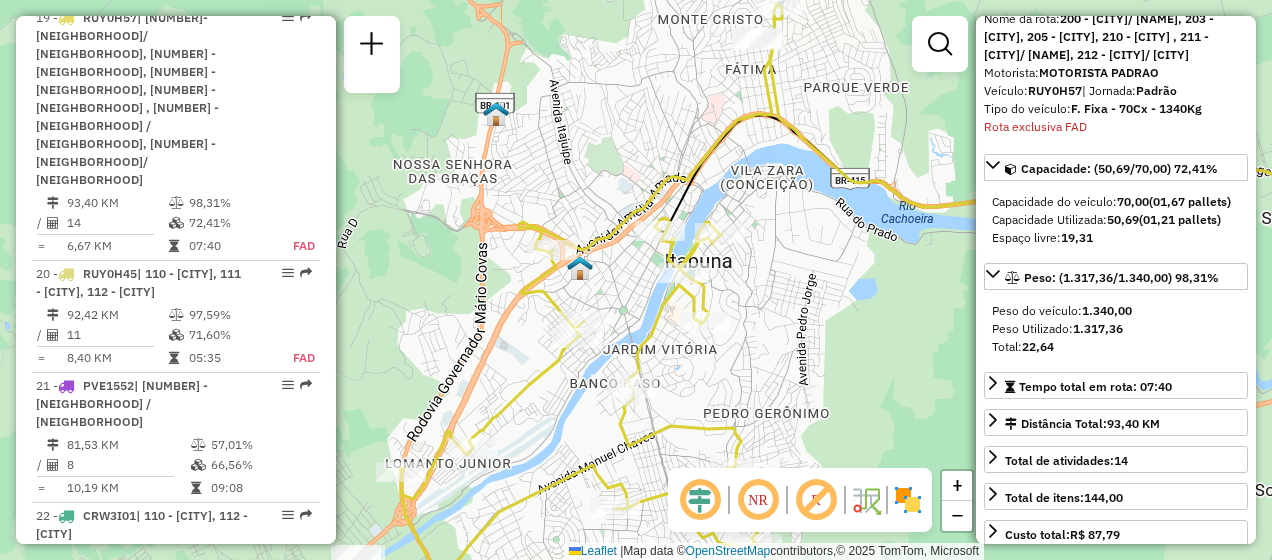 drag, startPoint x: 765, startPoint y: 358, endPoint x: 764, endPoint y: 254, distance: 104.00481 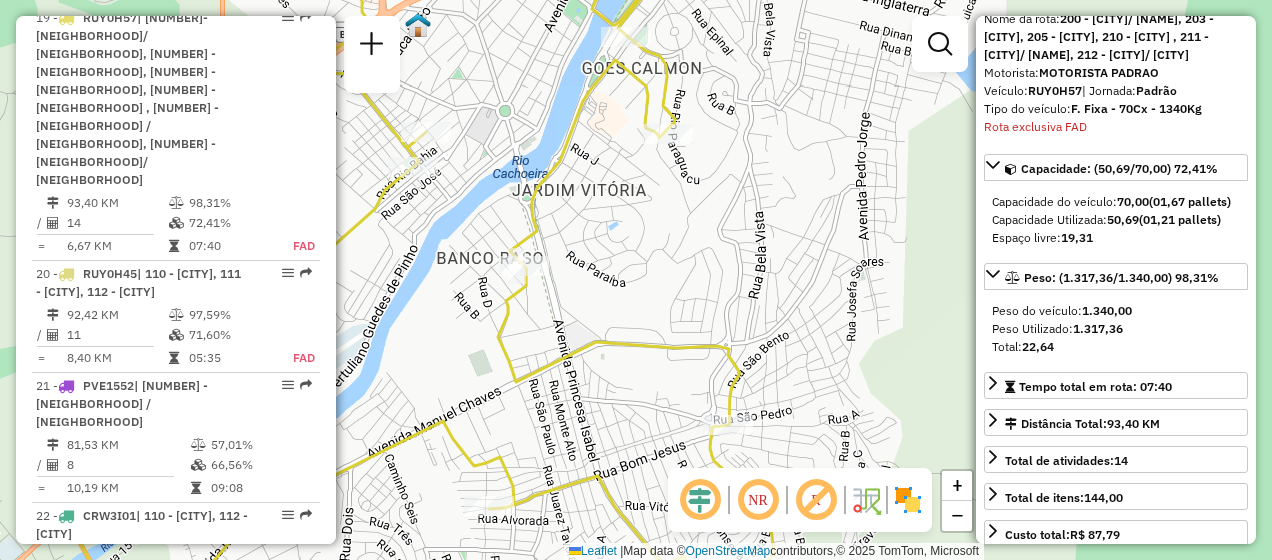 drag, startPoint x: 712, startPoint y: 210, endPoint x: 735, endPoint y: 324, distance: 116.297035 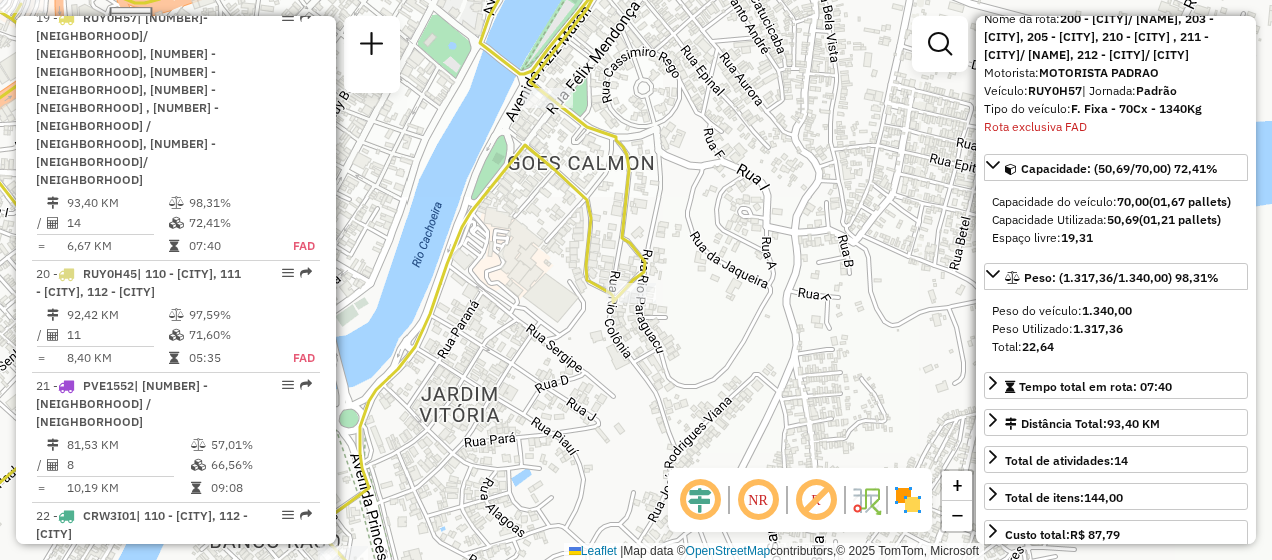 drag, startPoint x: 758, startPoint y: 227, endPoint x: 780, endPoint y: 382, distance: 156.55351 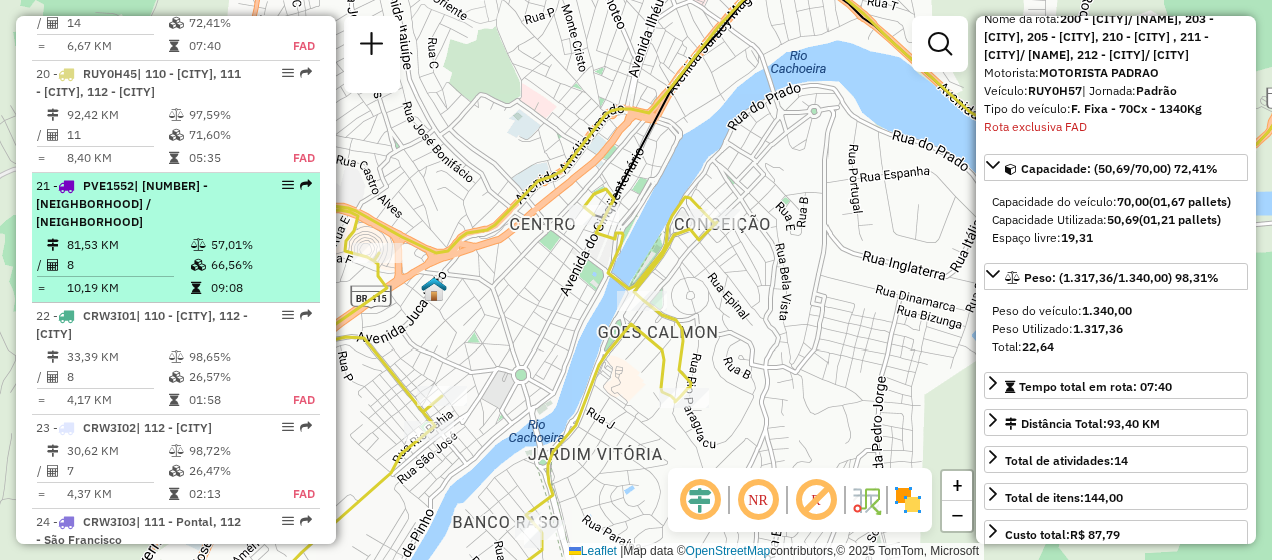 scroll, scrollTop: 2858, scrollLeft: 0, axis: vertical 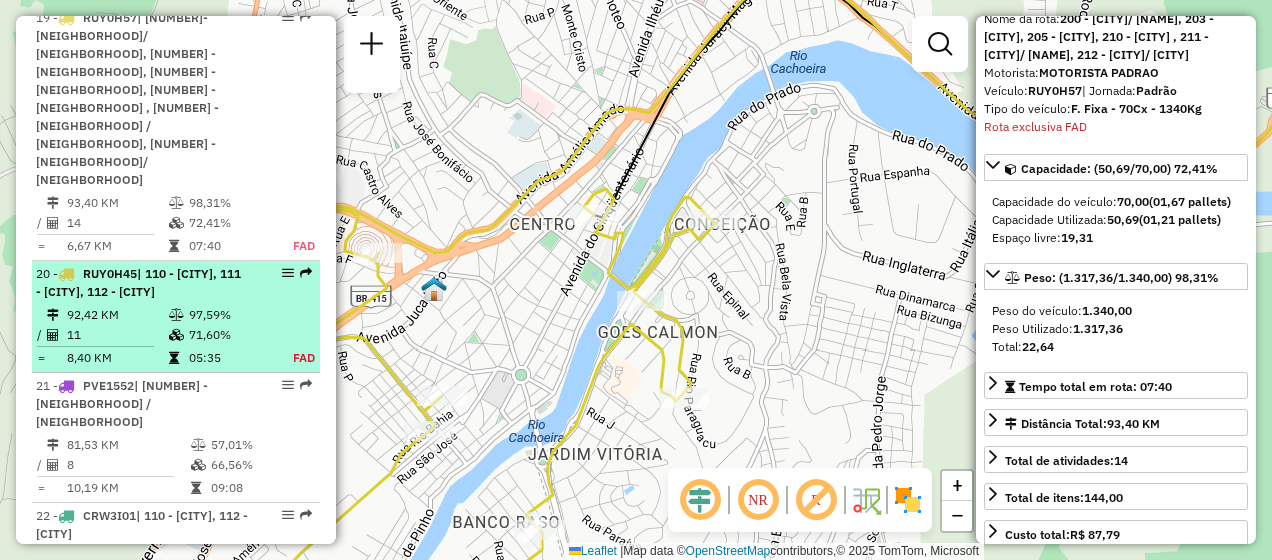 click on "97,59%" at bounding box center (229, 315) 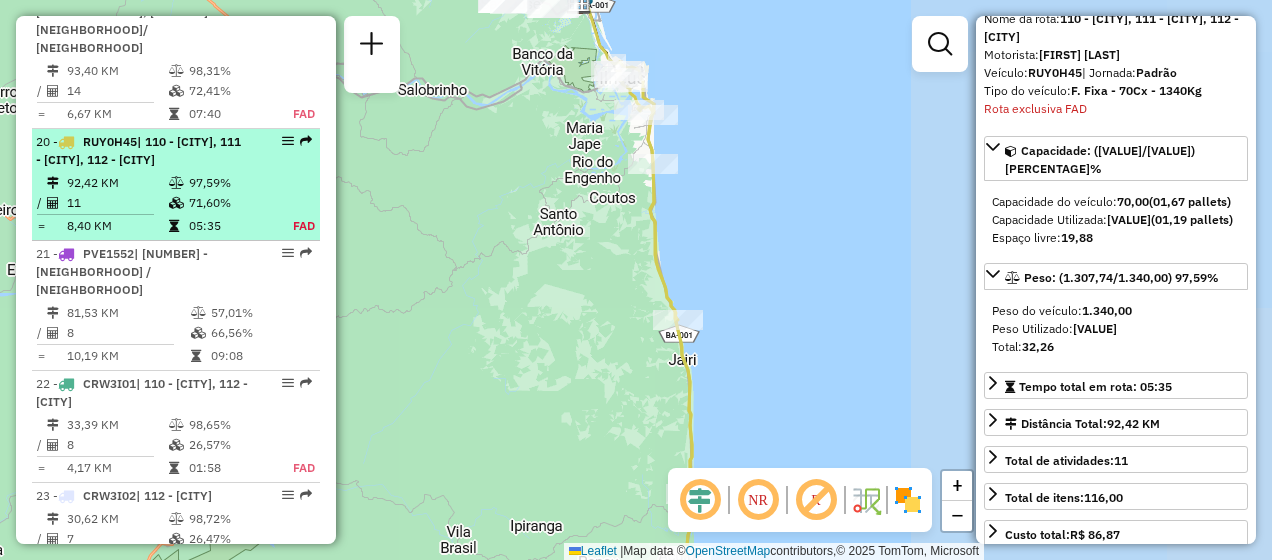 scroll, scrollTop: 3024, scrollLeft: 0, axis: vertical 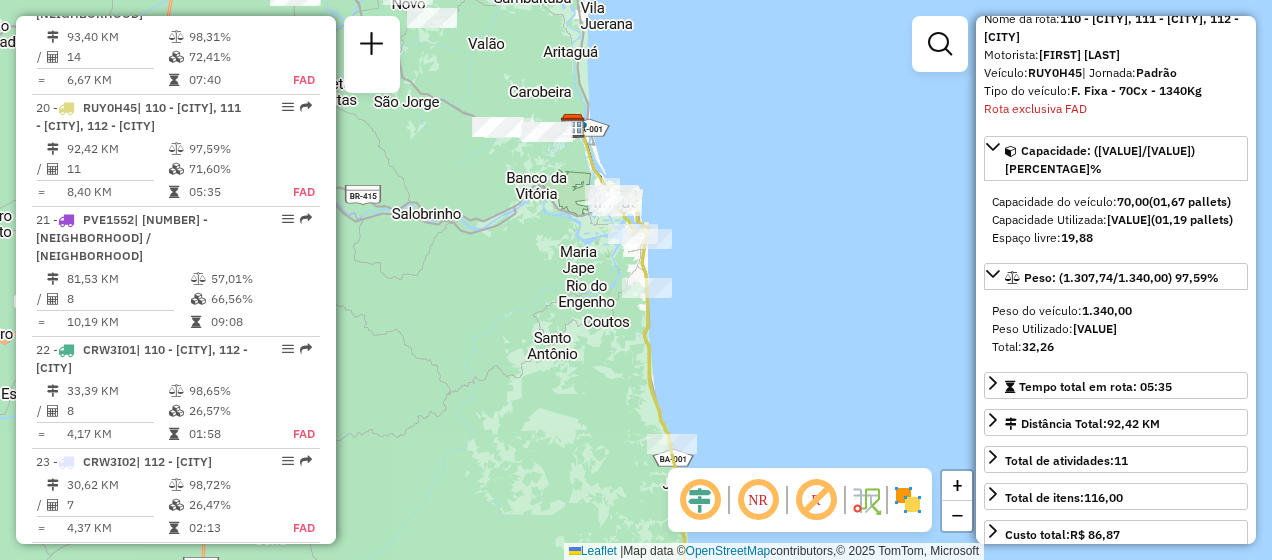 drag, startPoint x: 530, startPoint y: 214, endPoint x: 521, endPoint y: 390, distance: 176.22997 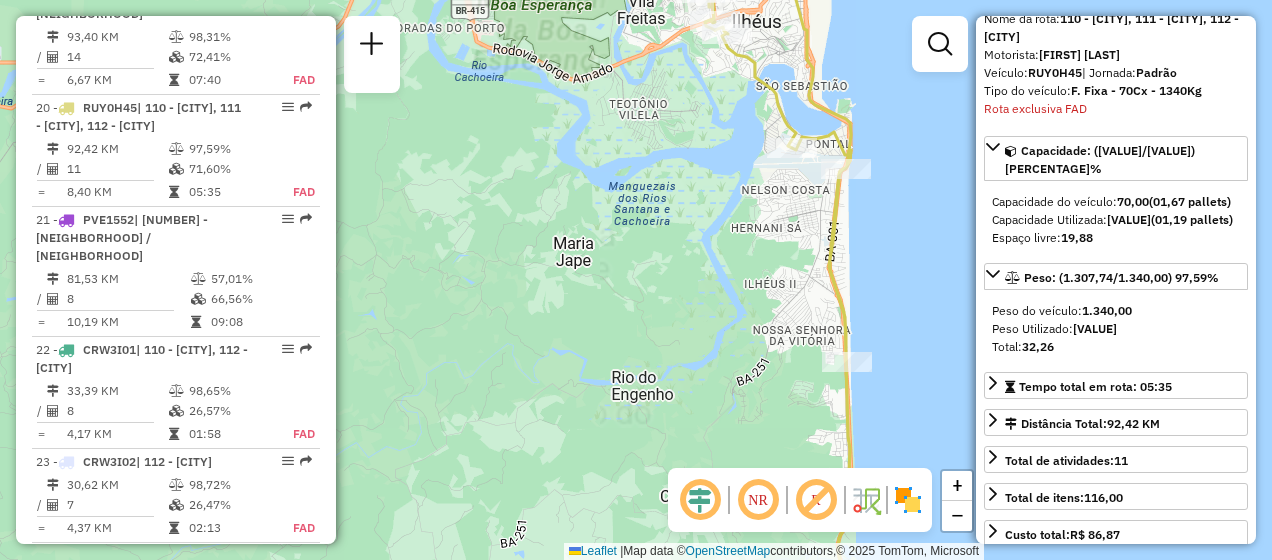 drag, startPoint x: 650, startPoint y: 141, endPoint x: 626, endPoint y: 293, distance: 153.88307 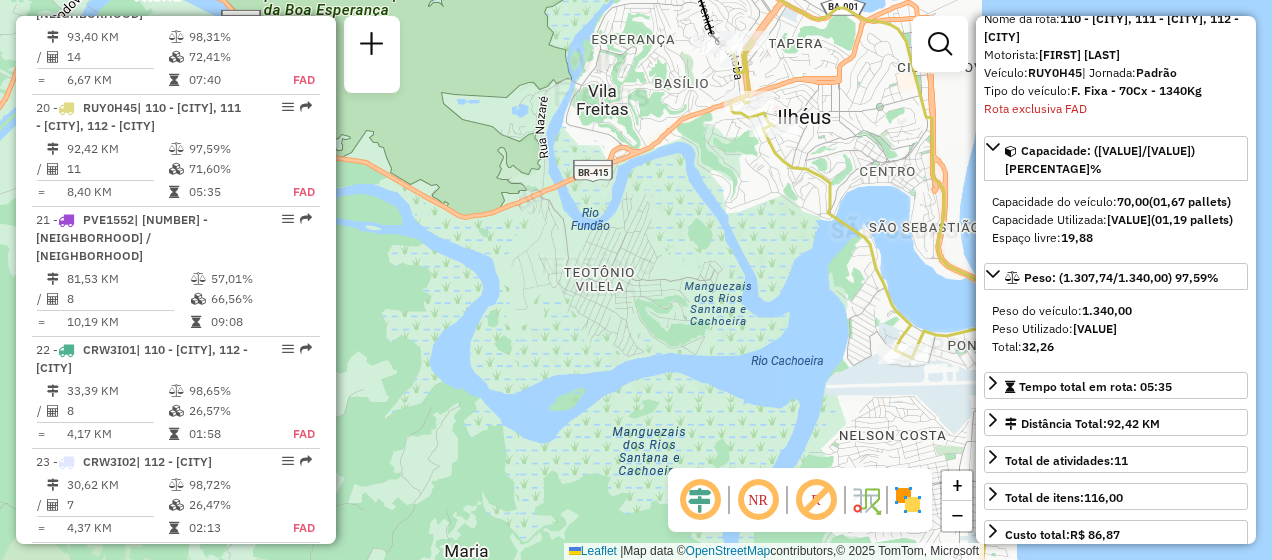 drag, startPoint x: 693, startPoint y: 160, endPoint x: 658, endPoint y: 268, distance: 113.52973 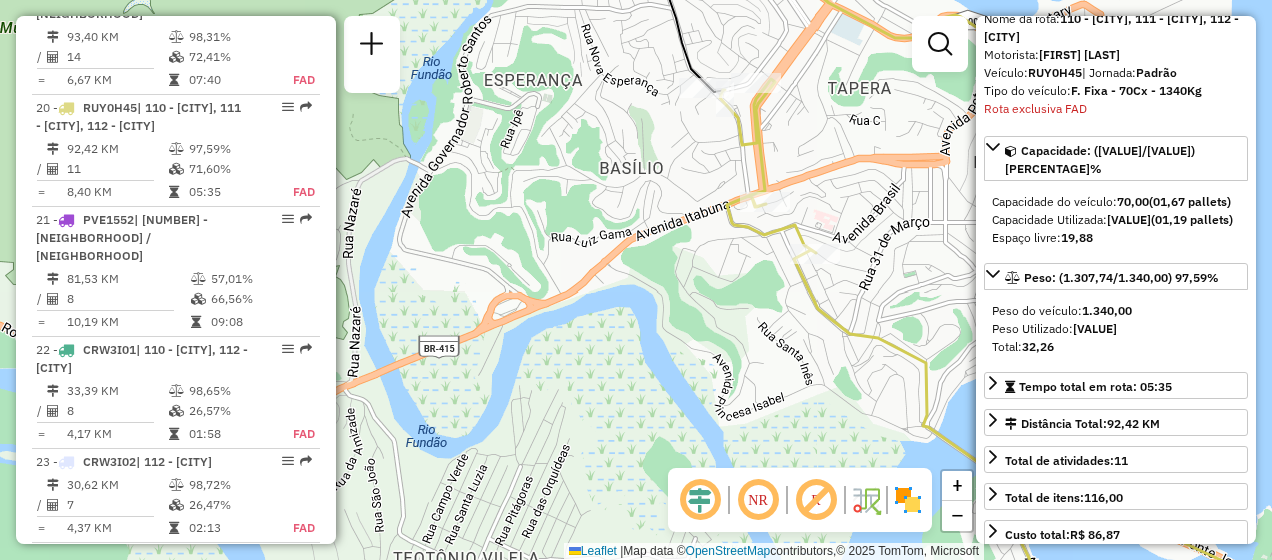 drag, startPoint x: 676, startPoint y: 414, endPoint x: 608, endPoint y: 250, distance: 177.53873 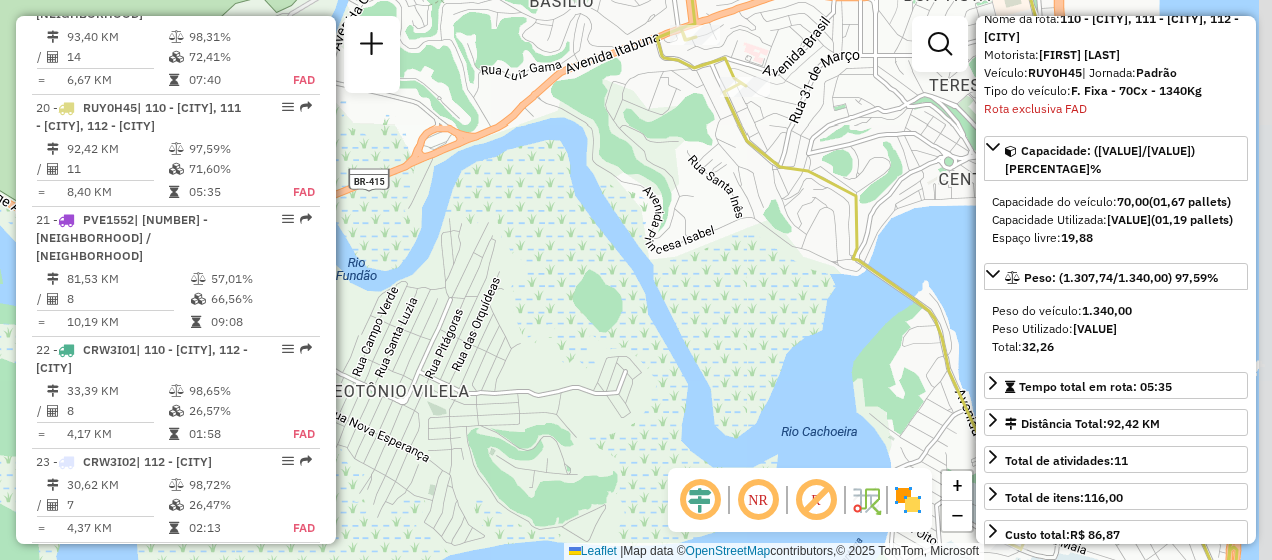 drag, startPoint x: 655, startPoint y: 353, endPoint x: 597, endPoint y: 224, distance: 141.43903 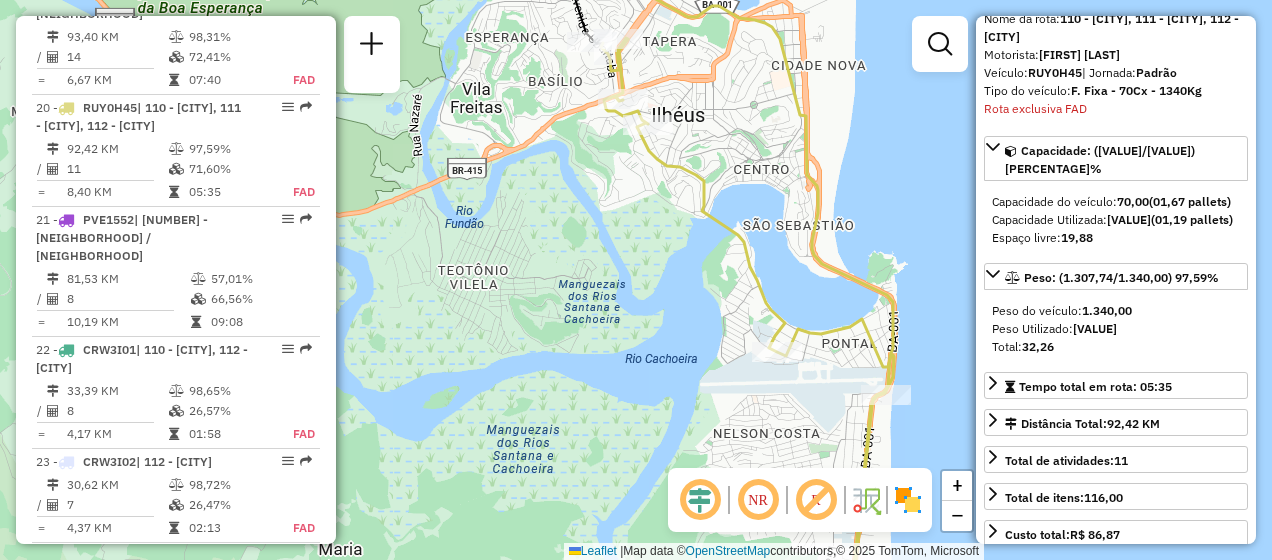 drag, startPoint x: 635, startPoint y: 341, endPoint x: 614, endPoint y: 221, distance: 121.82365 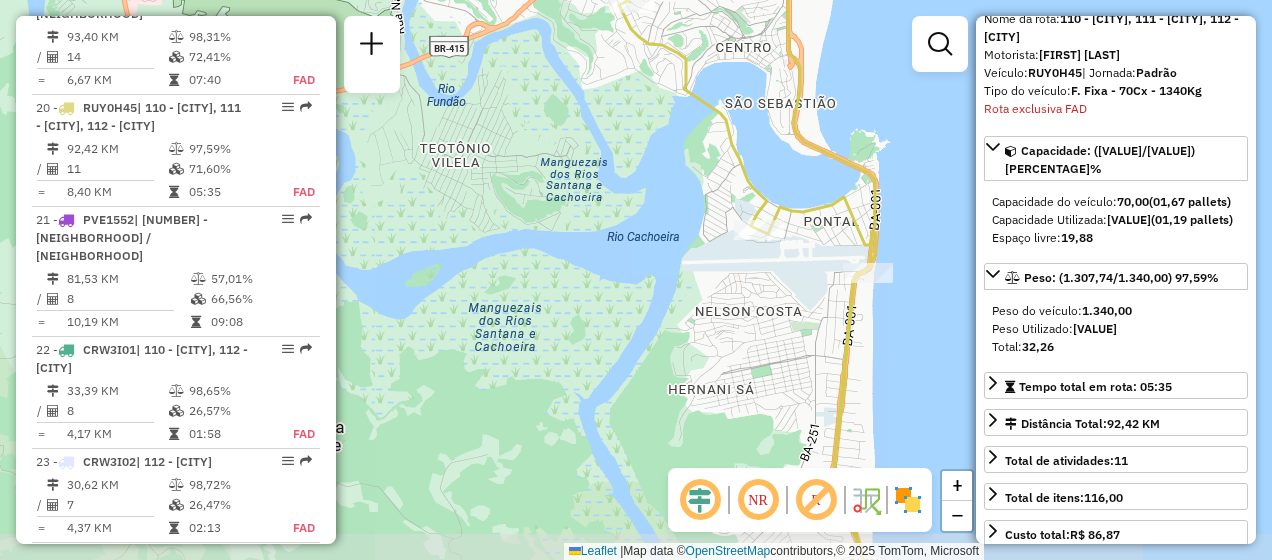drag, startPoint x: 654, startPoint y: 328, endPoint x: 647, endPoint y: 238, distance: 90.27181 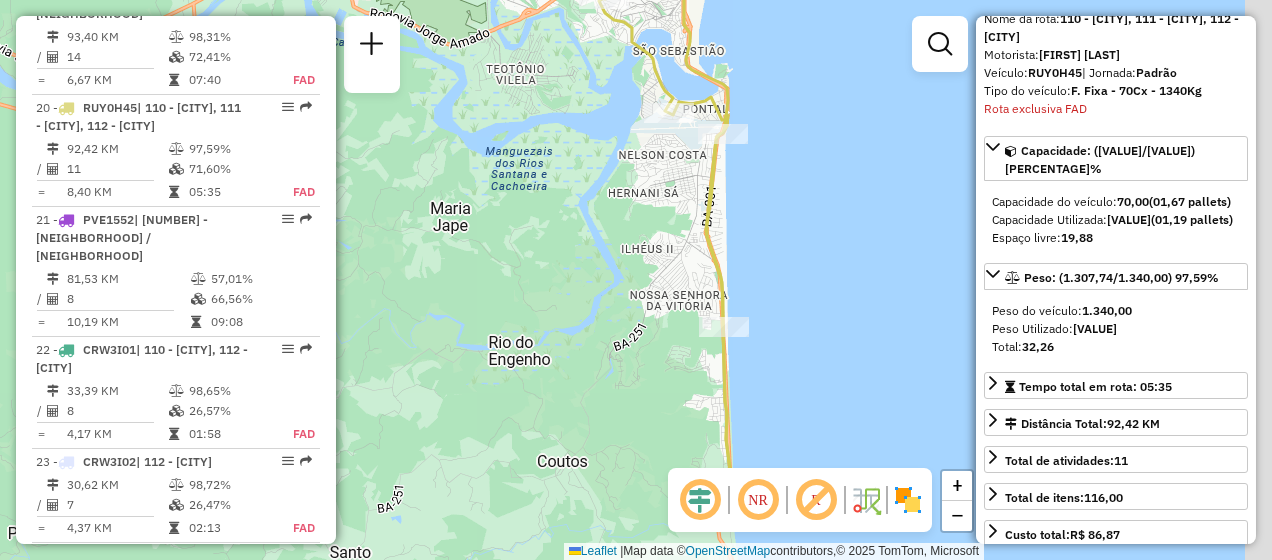 drag, startPoint x: 679, startPoint y: 342, endPoint x: 651, endPoint y: 215, distance: 130.04999 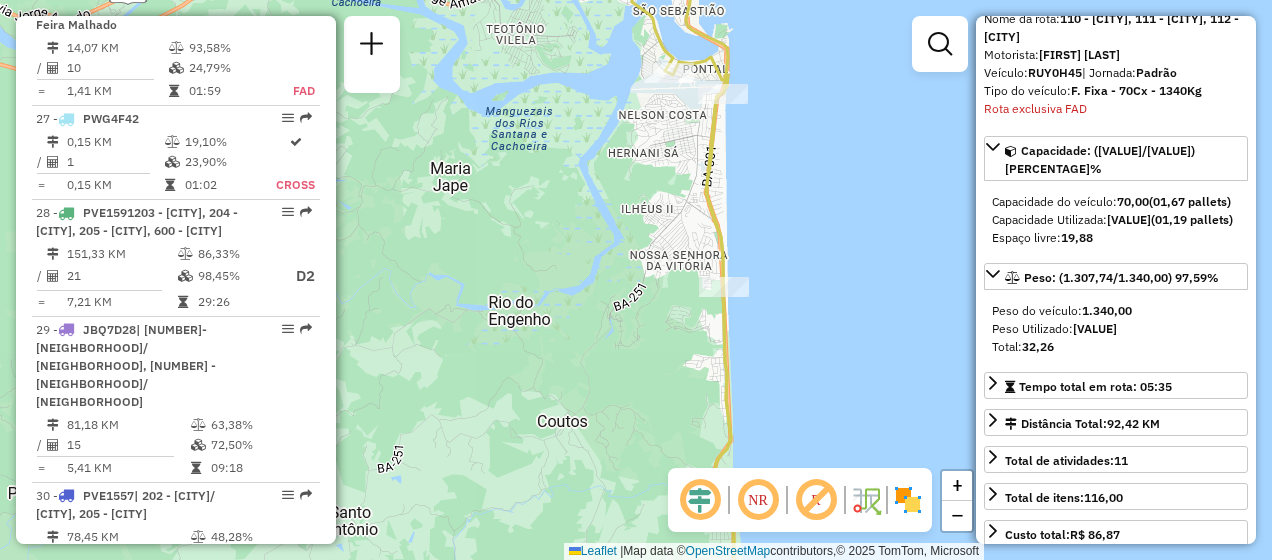 scroll, scrollTop: 3824, scrollLeft: 0, axis: vertical 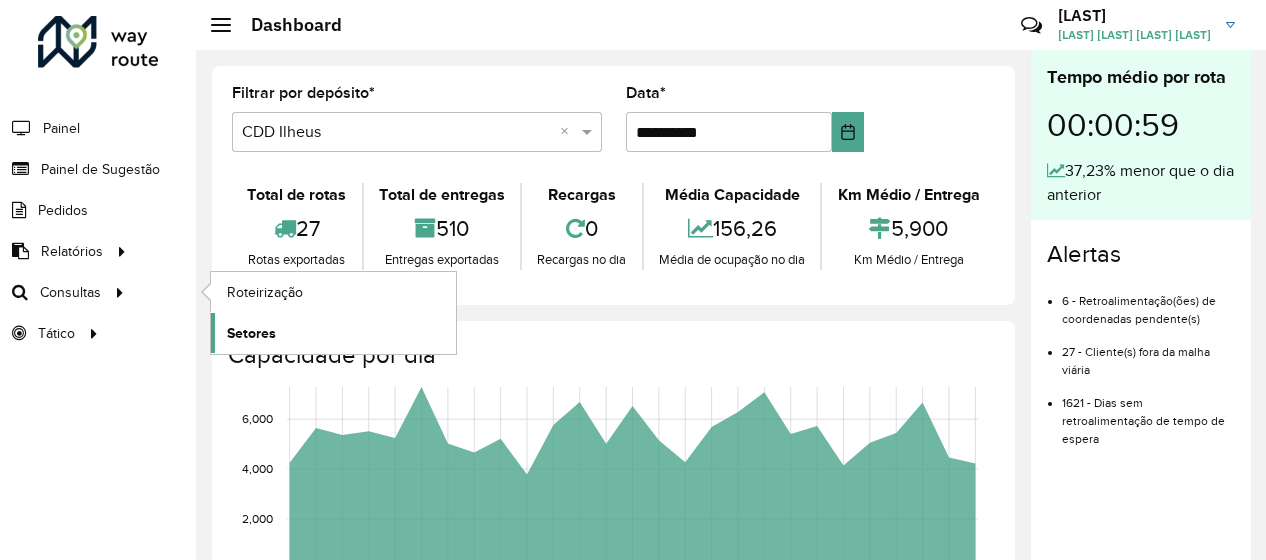 click on "Setores" 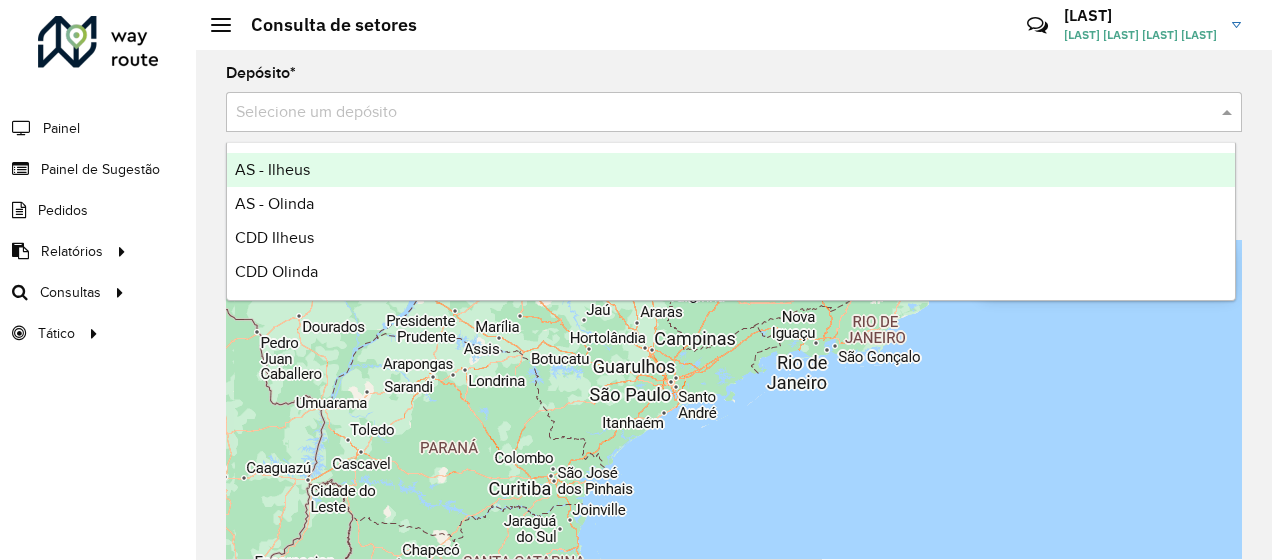 click on "Selecione um depósito" at bounding box center [734, 112] 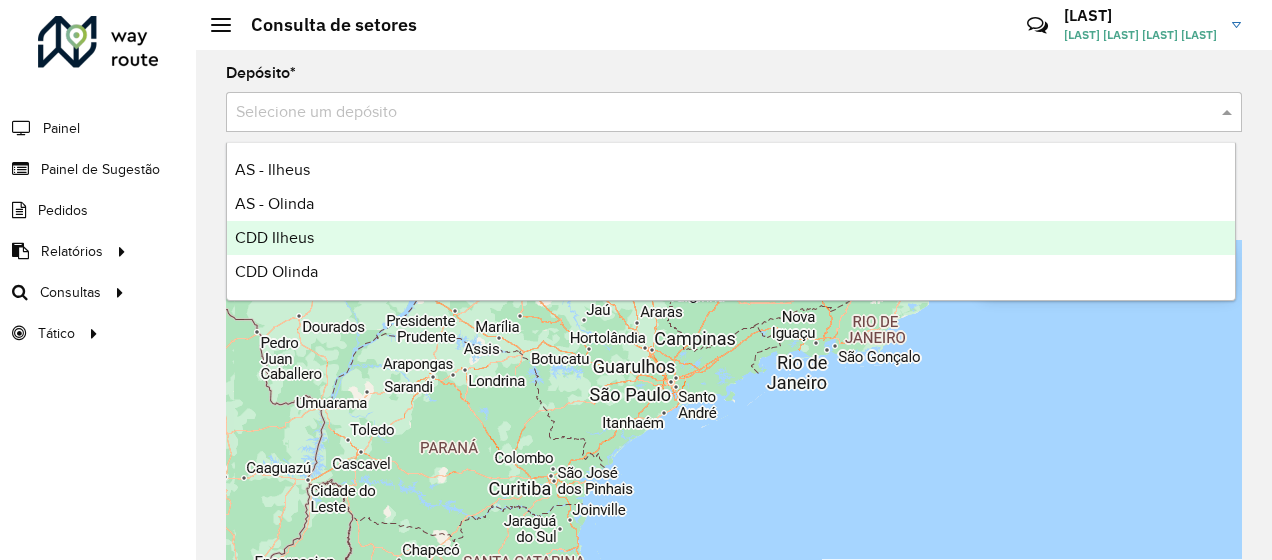 click on "CDD Ilheus" at bounding box center [731, 238] 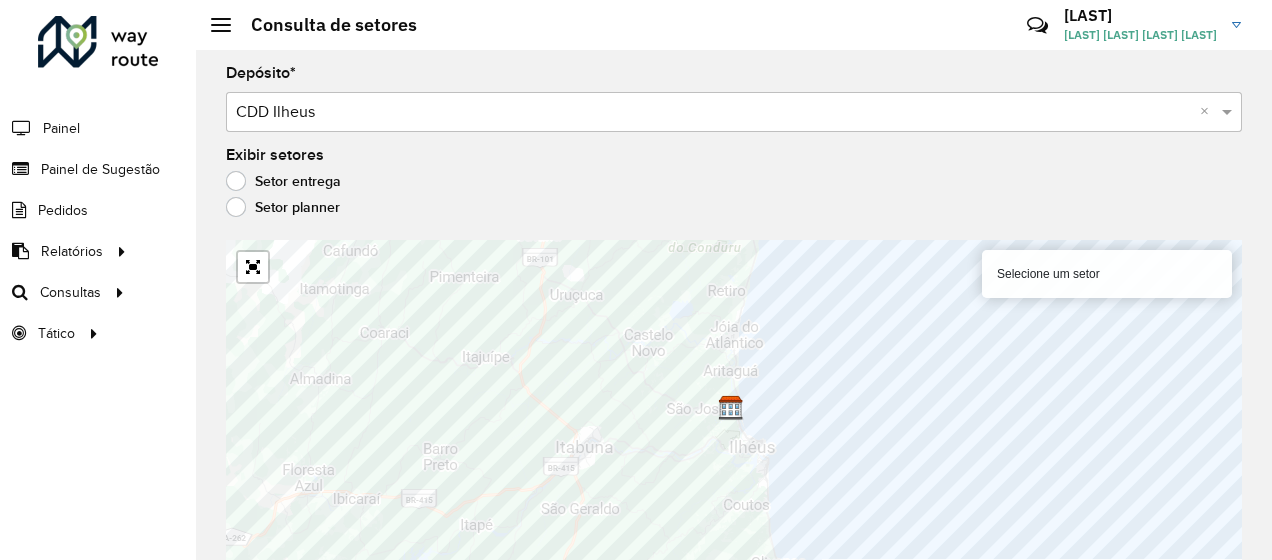 scroll, scrollTop: 15, scrollLeft: 0, axis: vertical 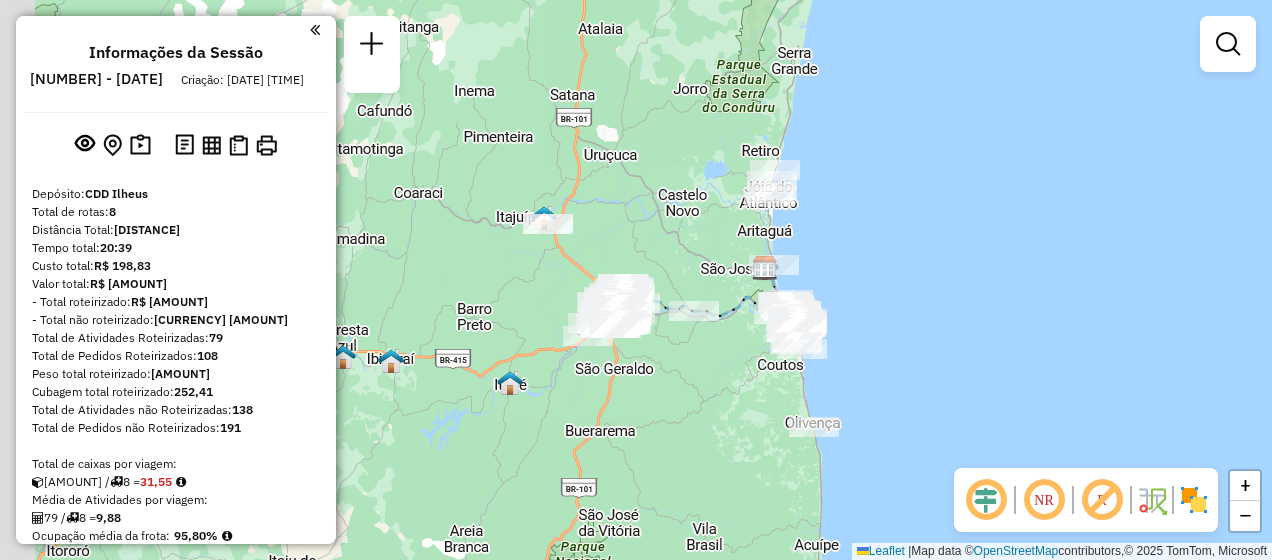 drag, startPoint x: 395, startPoint y: 378, endPoint x: 515, endPoint y: 366, distance: 120.59851 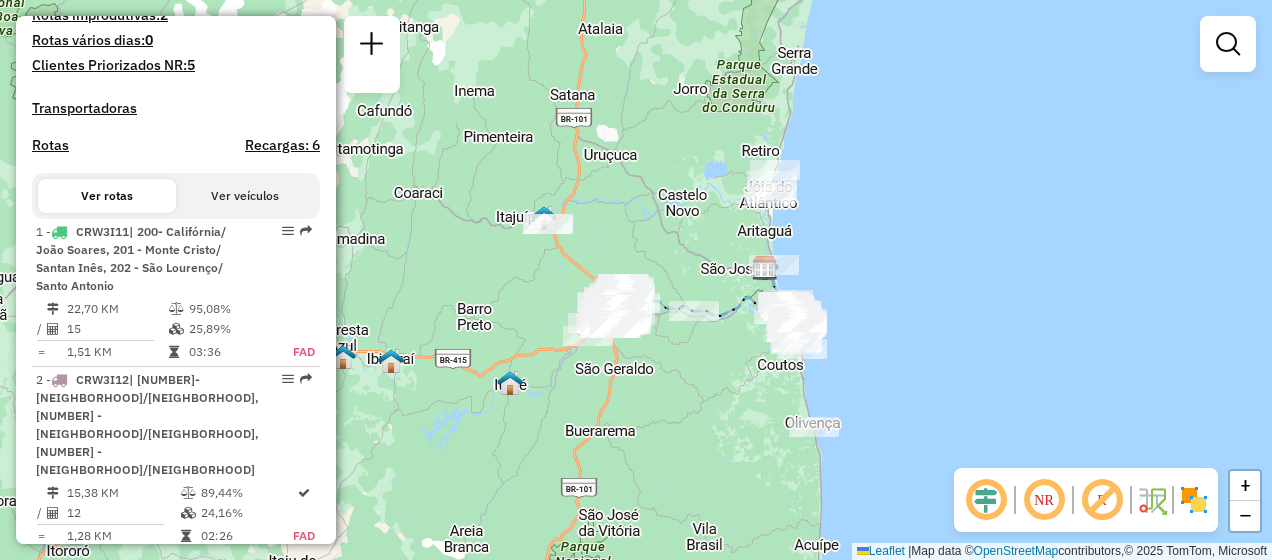 scroll, scrollTop: 700, scrollLeft: 0, axis: vertical 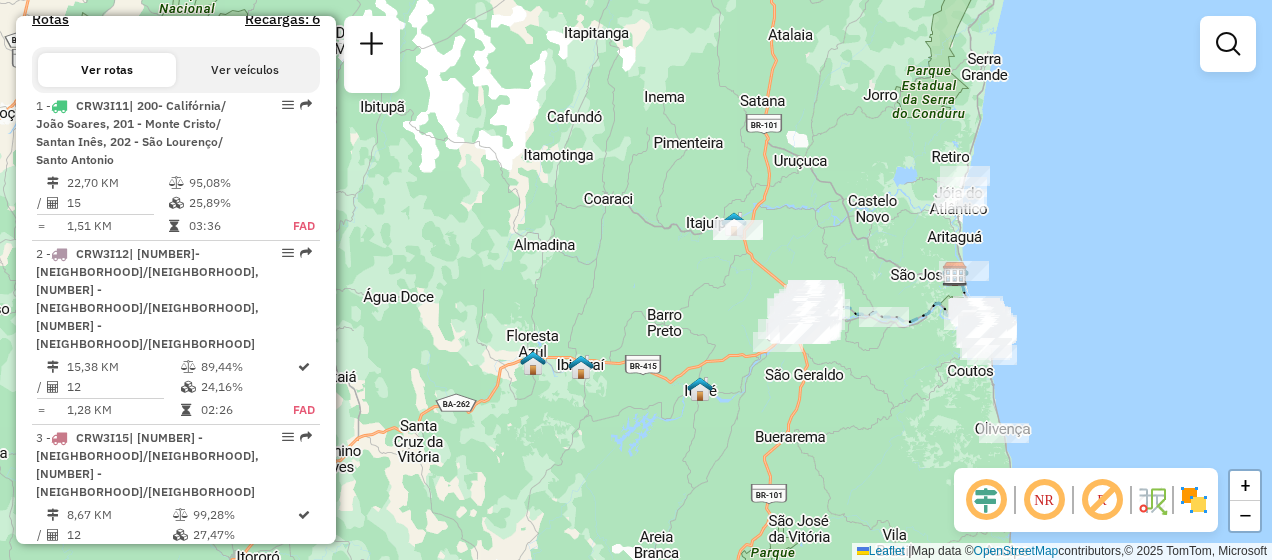 drag, startPoint x: 522, startPoint y: 348, endPoint x: 709, endPoint y: 350, distance: 187.0107 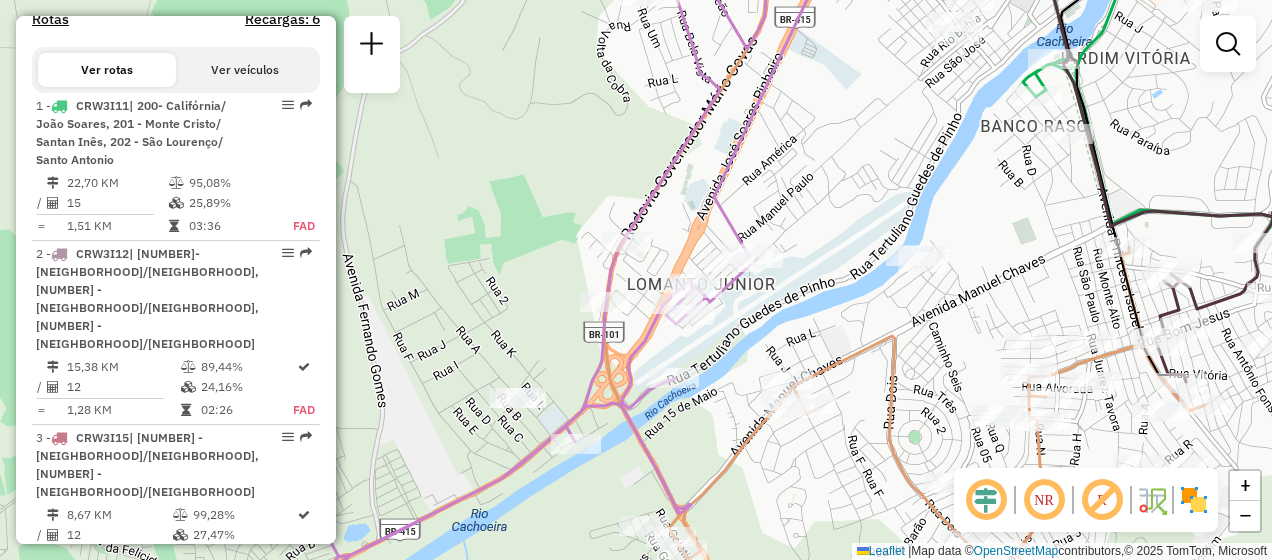 drag, startPoint x: 942, startPoint y: 190, endPoint x: 942, endPoint y: 215, distance: 25 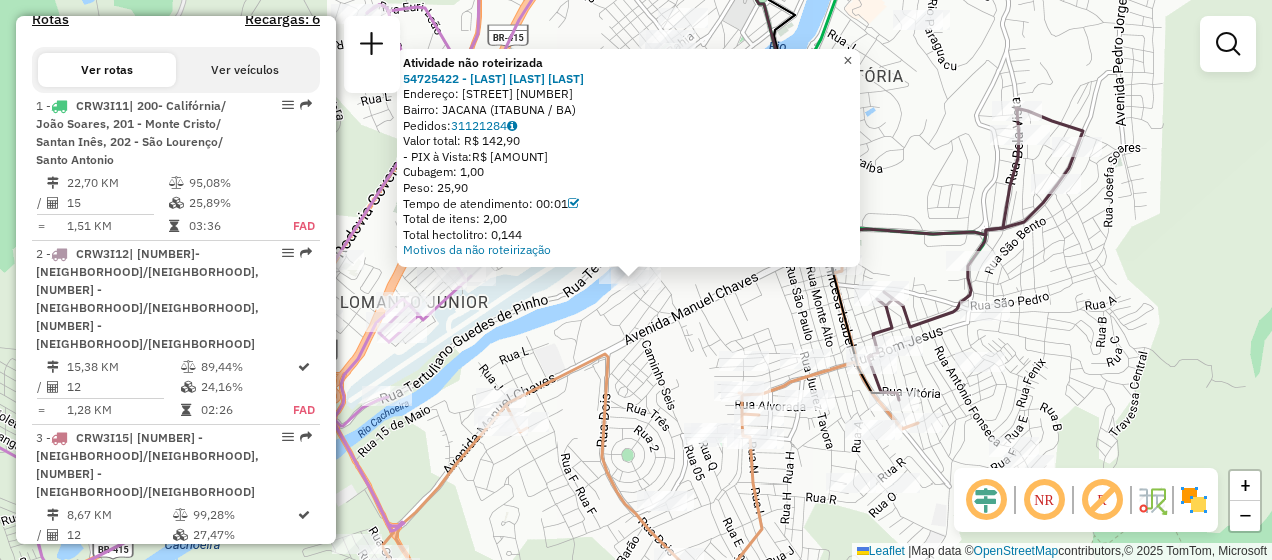click on "×" 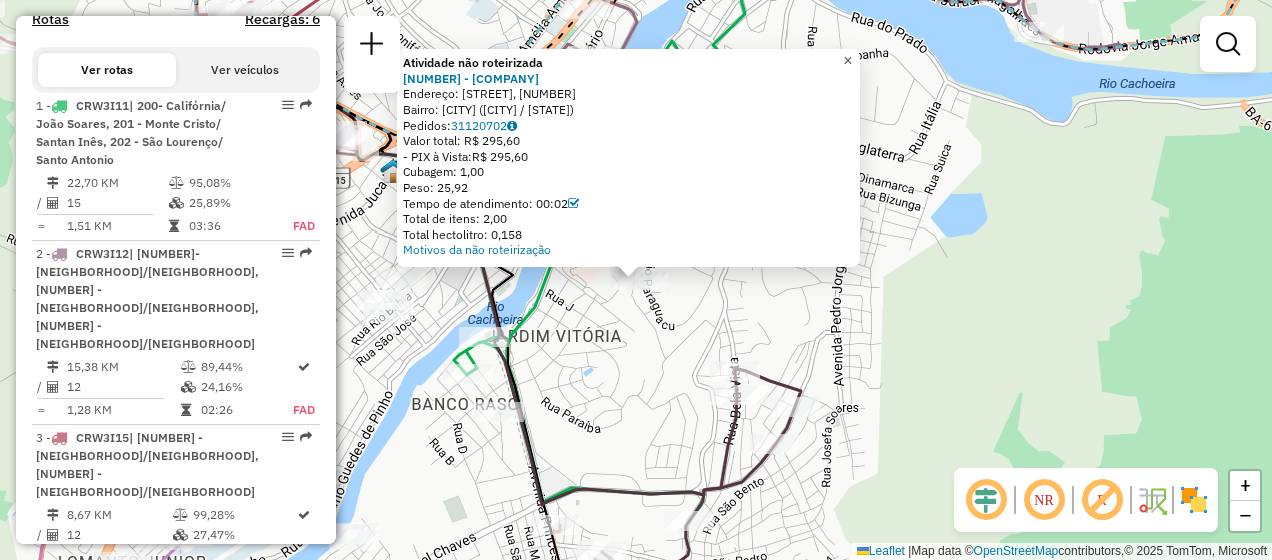 click on "×" 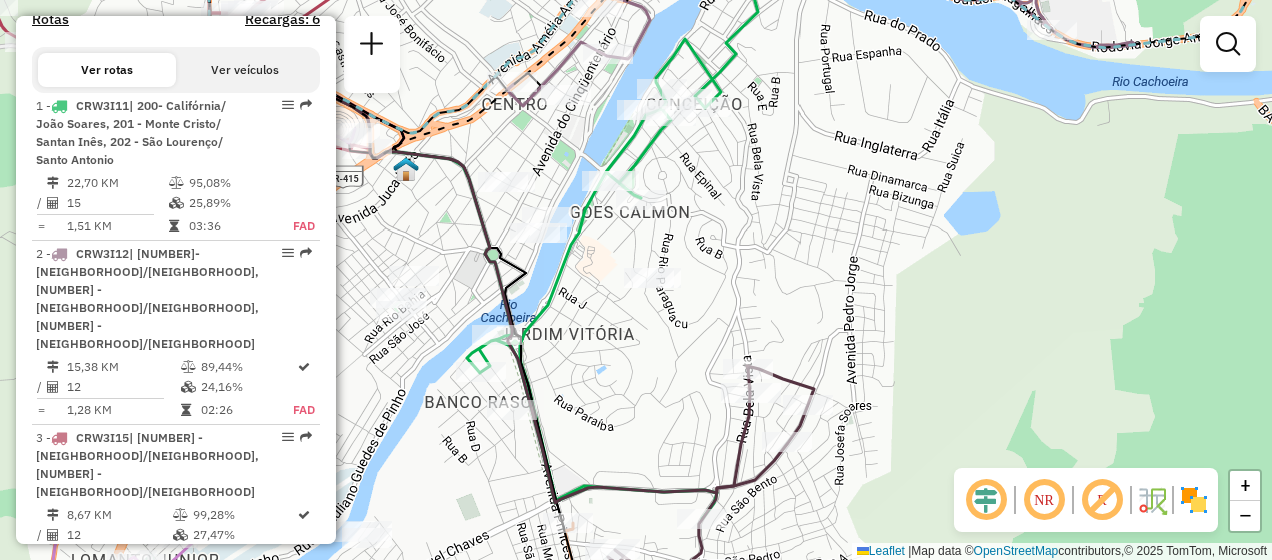 drag, startPoint x: 576, startPoint y: 370, endPoint x: 694, endPoint y: 366, distance: 118.06778 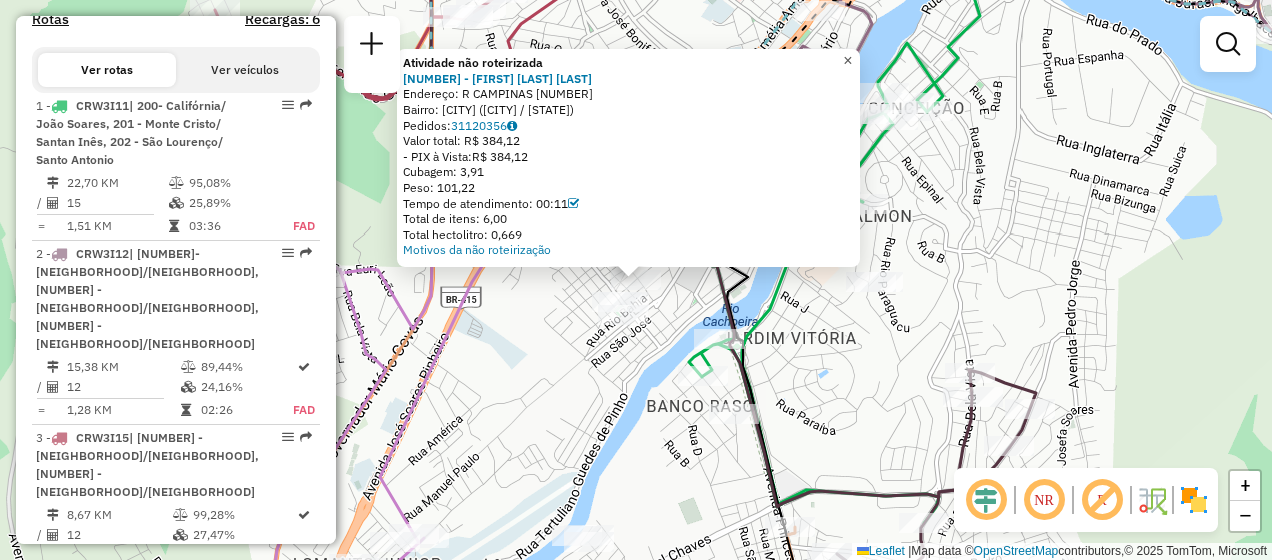 click on "×" 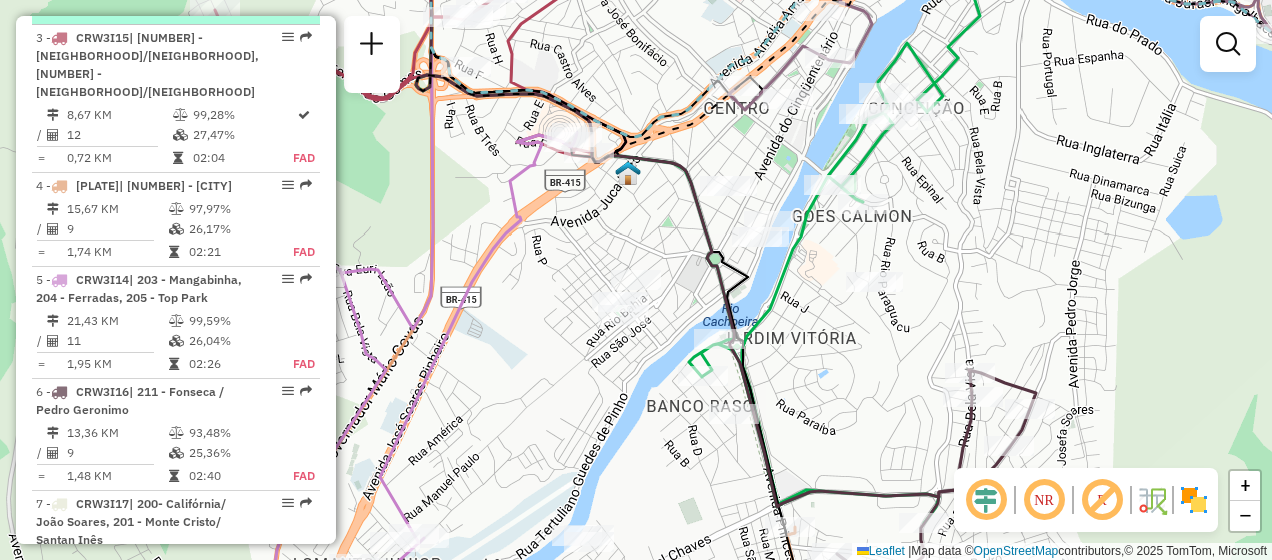 scroll, scrollTop: 1200, scrollLeft: 0, axis: vertical 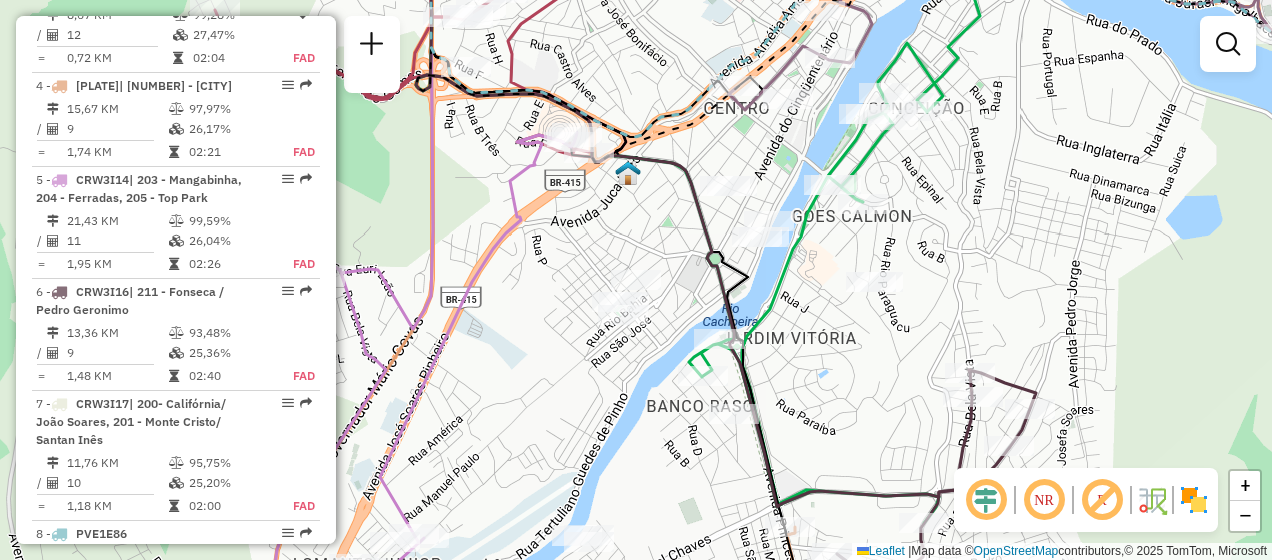 click on "6 -       CRW3I16   | 211 - Fonseca / Pedro Geronimo" at bounding box center [142, 301] 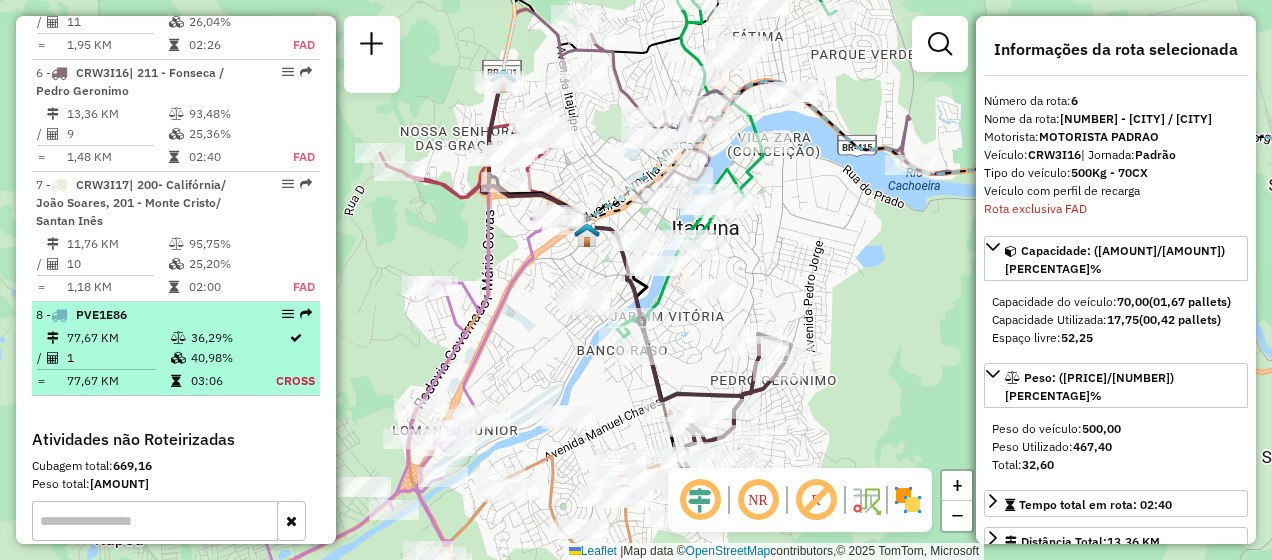 scroll, scrollTop: 1379, scrollLeft: 0, axis: vertical 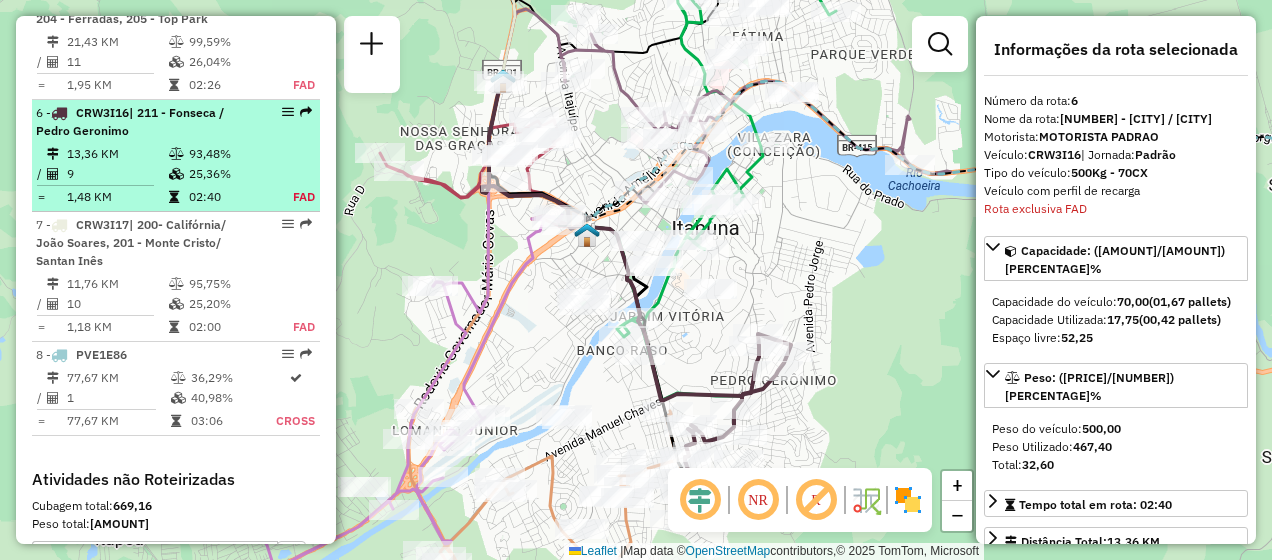 click on "6 -       CRW3I16   | 211 - Fonseca / Pedro Geronimo" at bounding box center [176, 122] 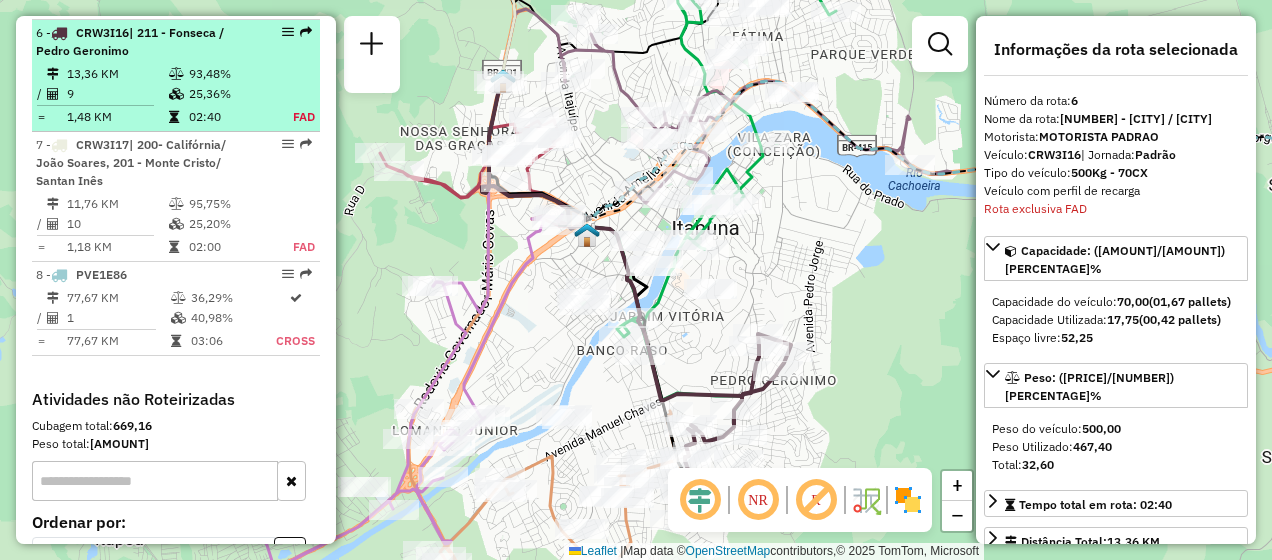 scroll, scrollTop: 1479, scrollLeft: 0, axis: vertical 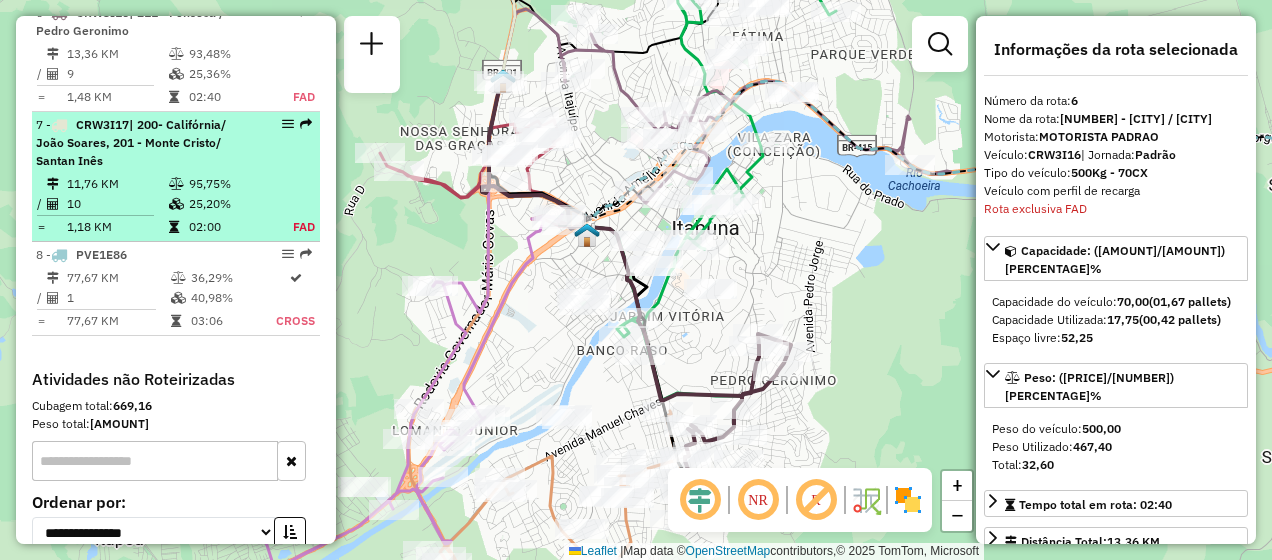 click at bounding box center [288, 124] 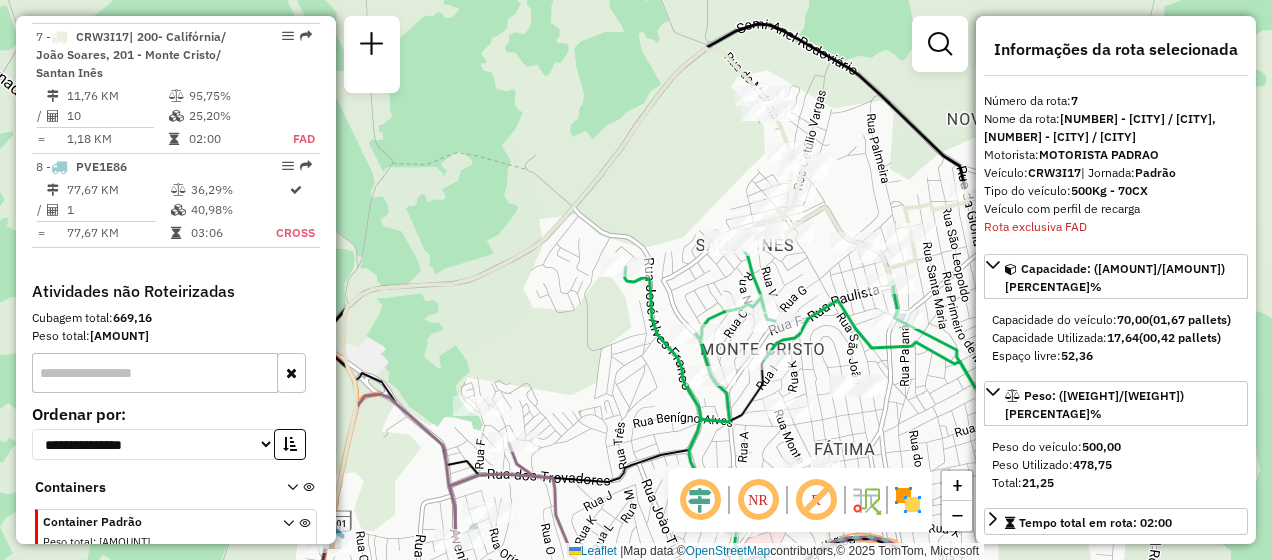 scroll, scrollTop: 1590, scrollLeft: 0, axis: vertical 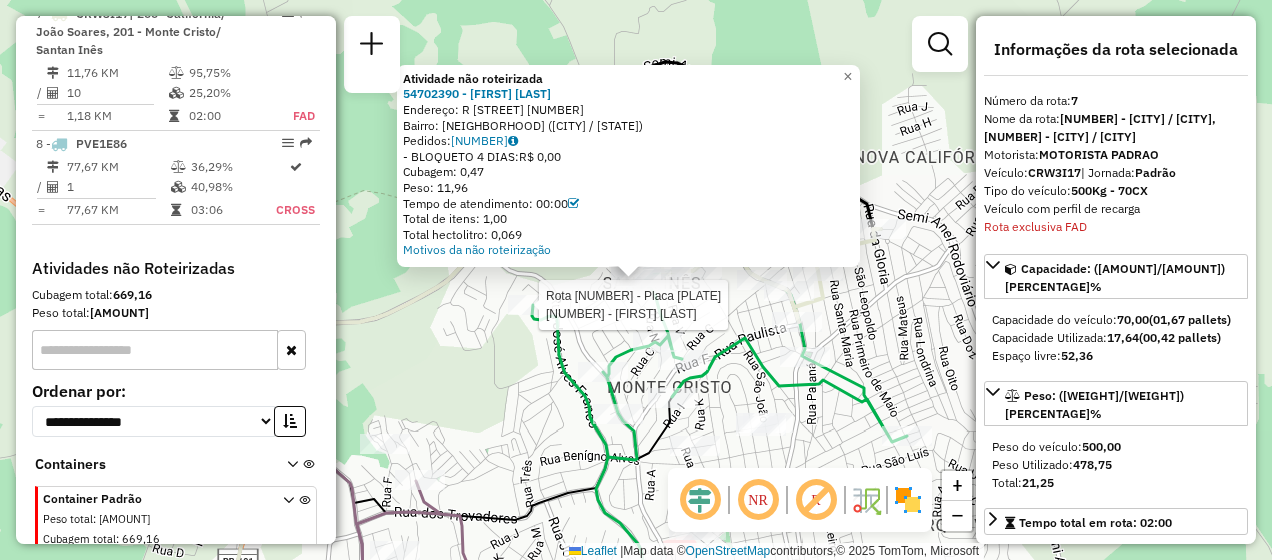 click 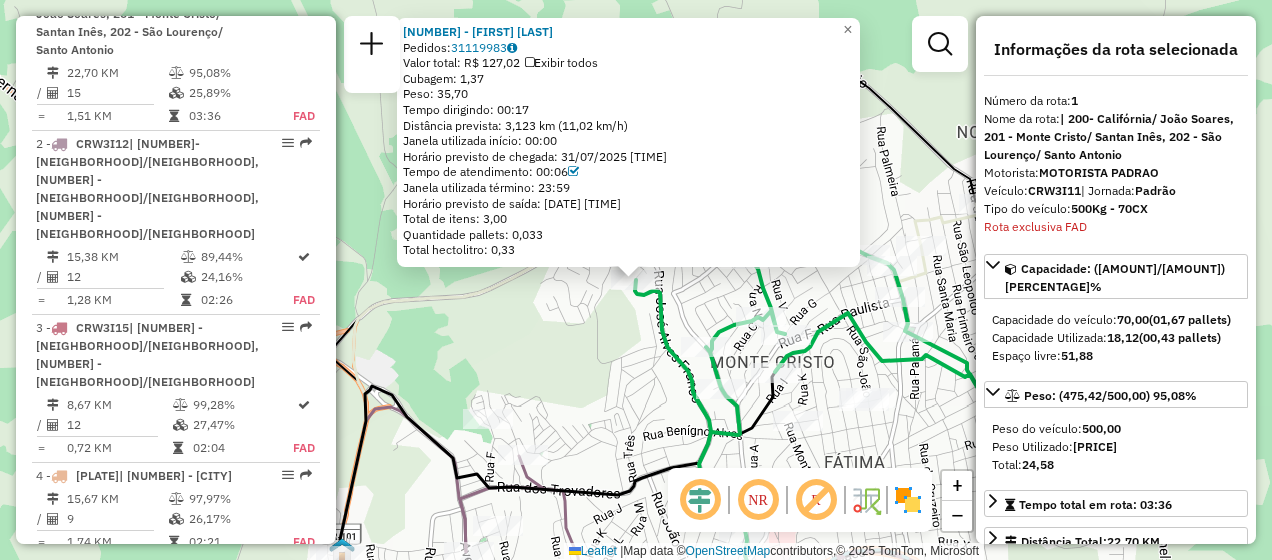 scroll, scrollTop: 812, scrollLeft: 0, axis: vertical 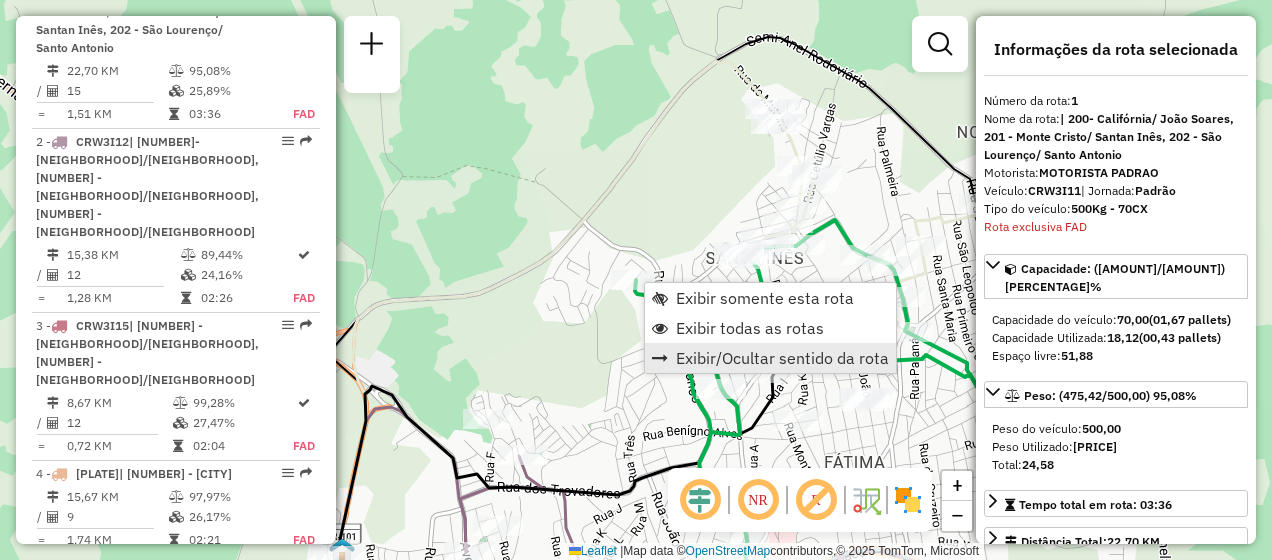 click at bounding box center (660, 358) 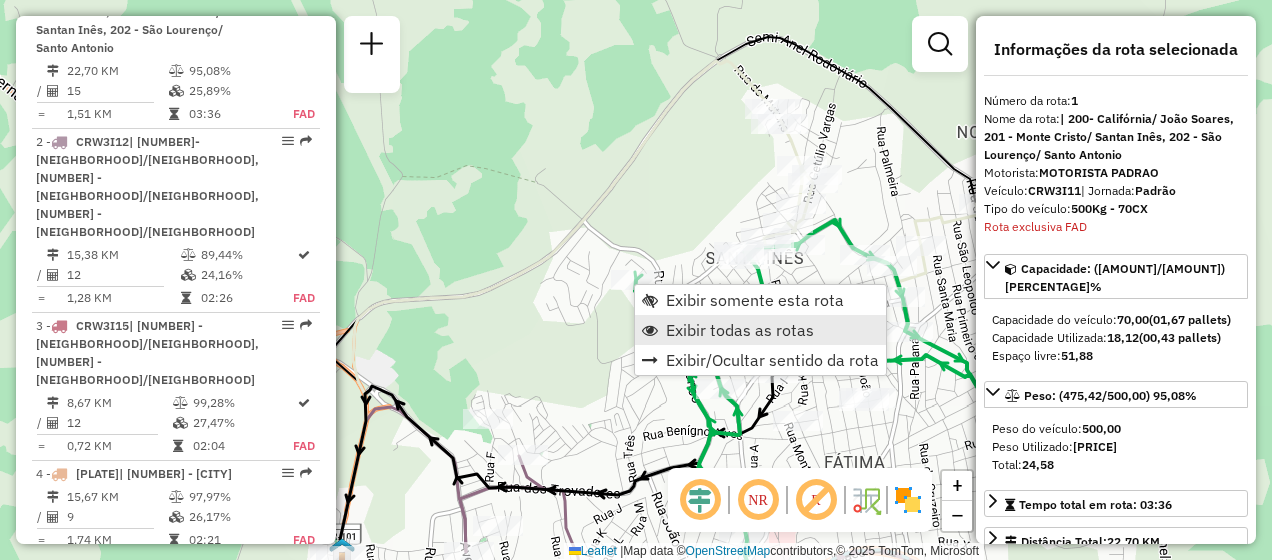 click at bounding box center (650, 330) 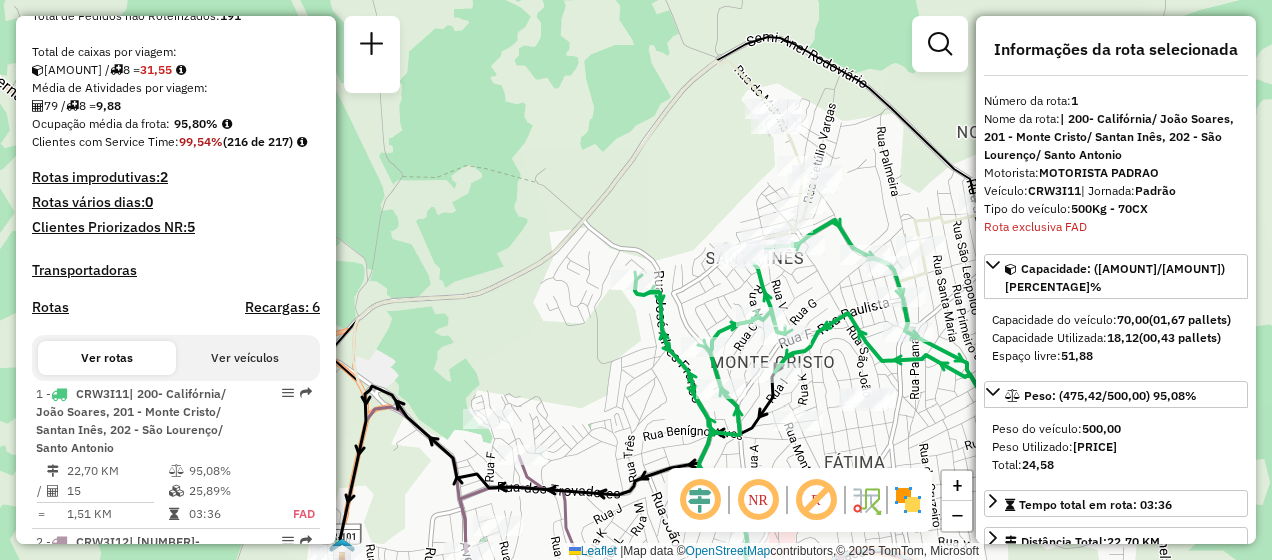 scroll, scrollTop: 112, scrollLeft: 0, axis: vertical 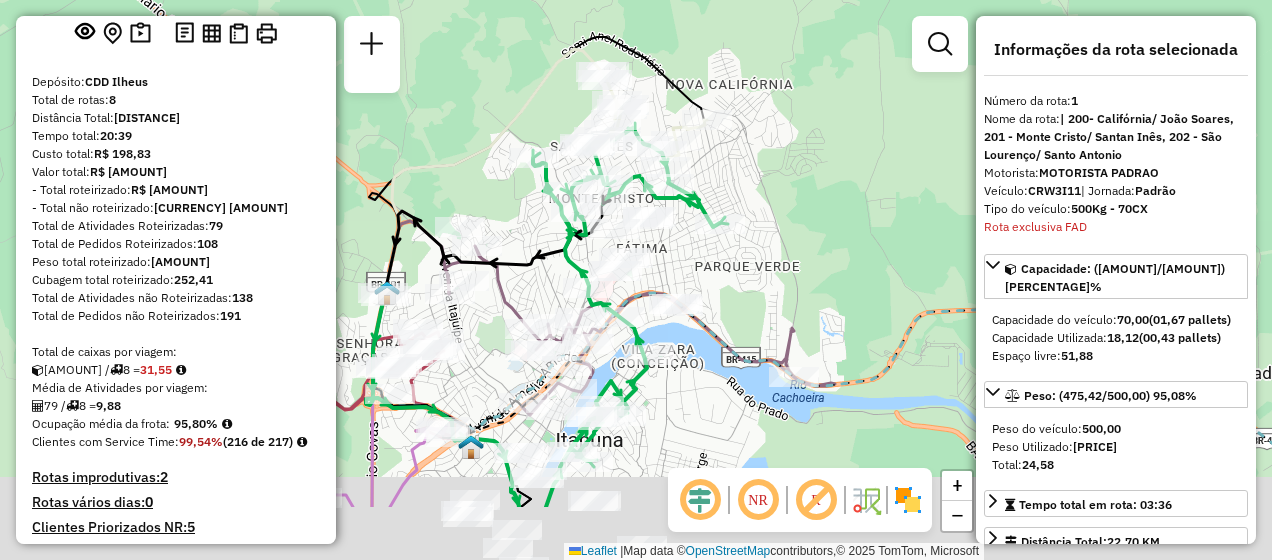 drag, startPoint x: 524, startPoint y: 320, endPoint x: 496, endPoint y: 211, distance: 112.53888 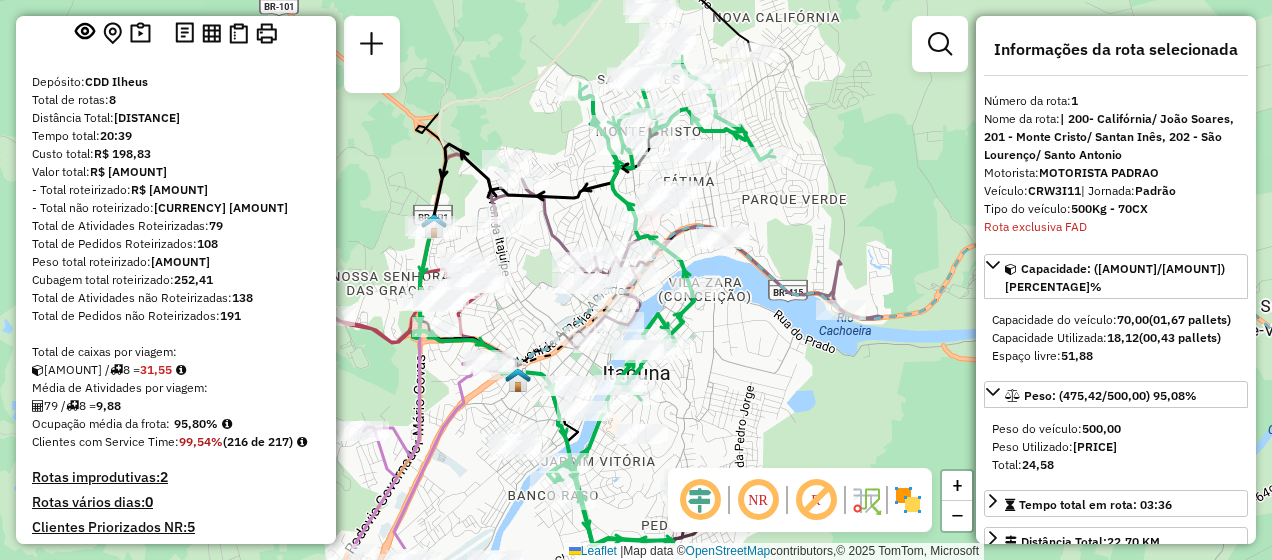 drag, startPoint x: 676, startPoint y: 388, endPoint x: 734, endPoint y: 288, distance: 115.60277 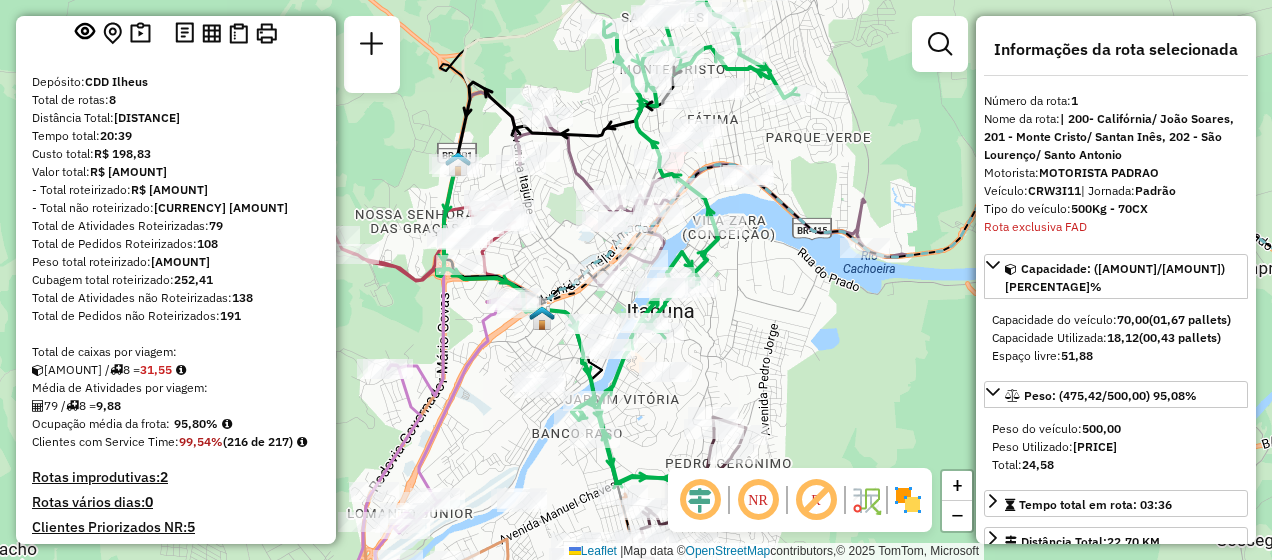 drag, startPoint x: 728, startPoint y: 354, endPoint x: 736, endPoint y: 347, distance: 10.630146 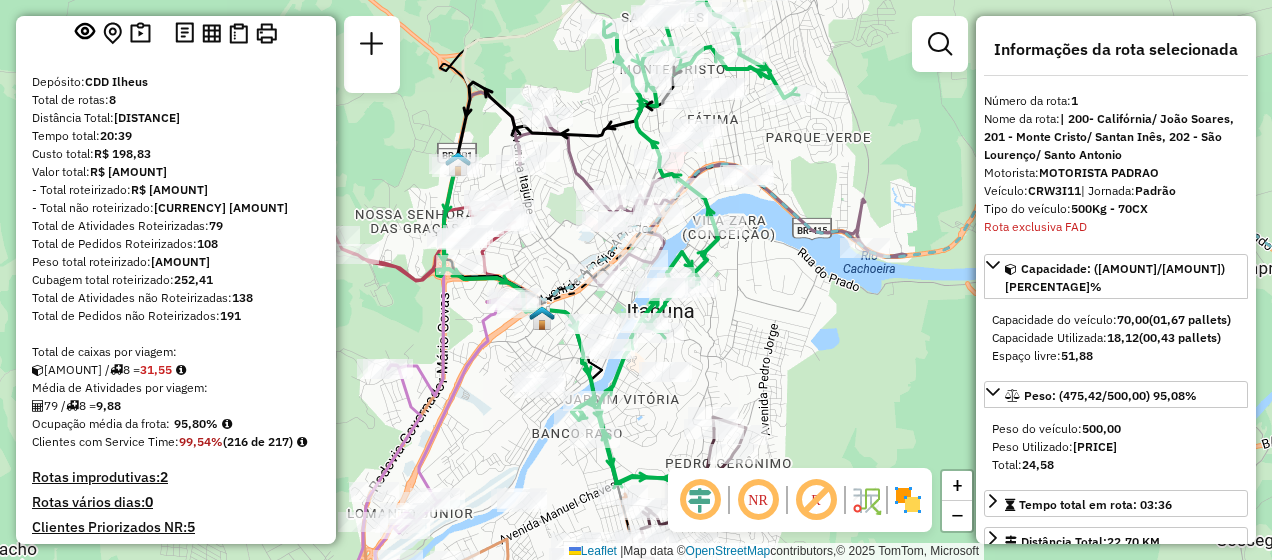 drag, startPoint x: 736, startPoint y: 347, endPoint x: 798, endPoint y: 310, distance: 72.20111 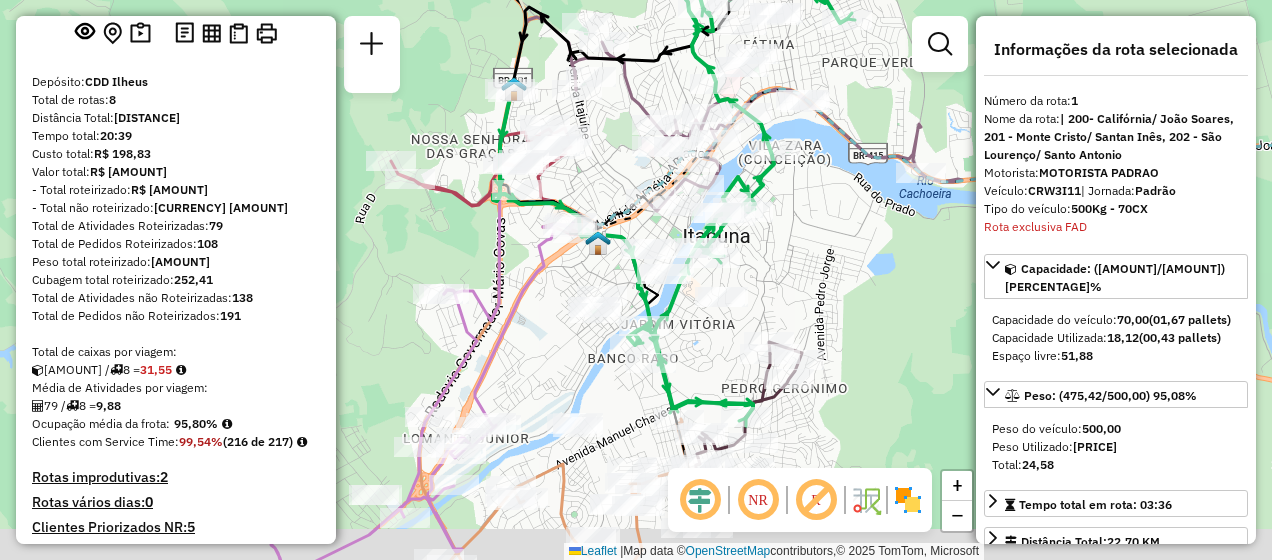 drag, startPoint x: 796, startPoint y: 334, endPoint x: 788, endPoint y: 272, distance: 62.514 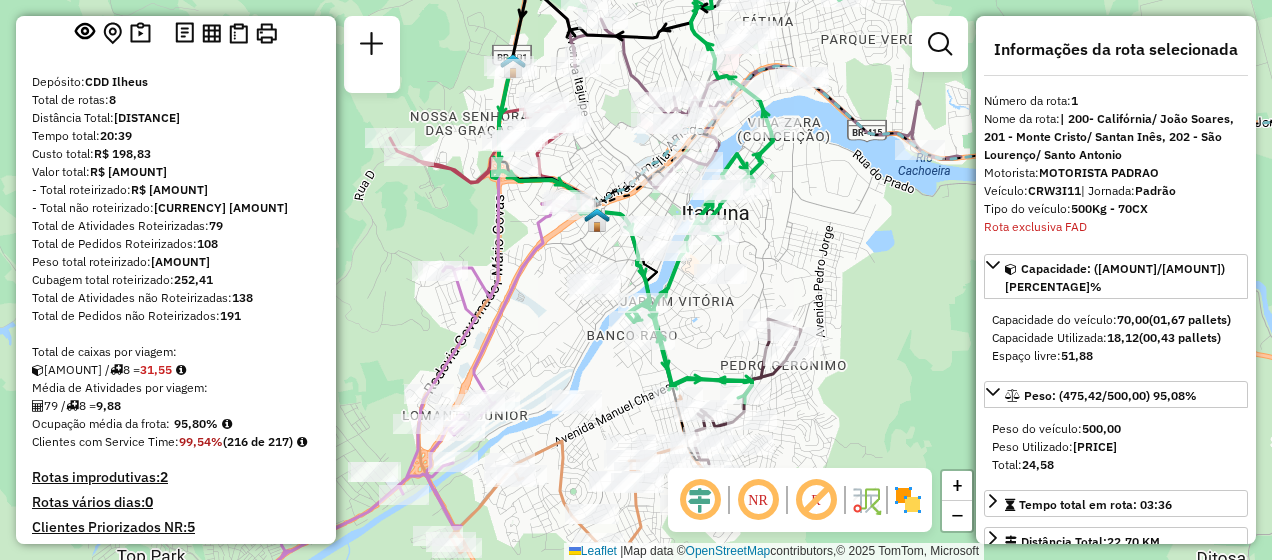 drag, startPoint x: 800, startPoint y: 401, endPoint x: 798, endPoint y: 333, distance: 68.0294 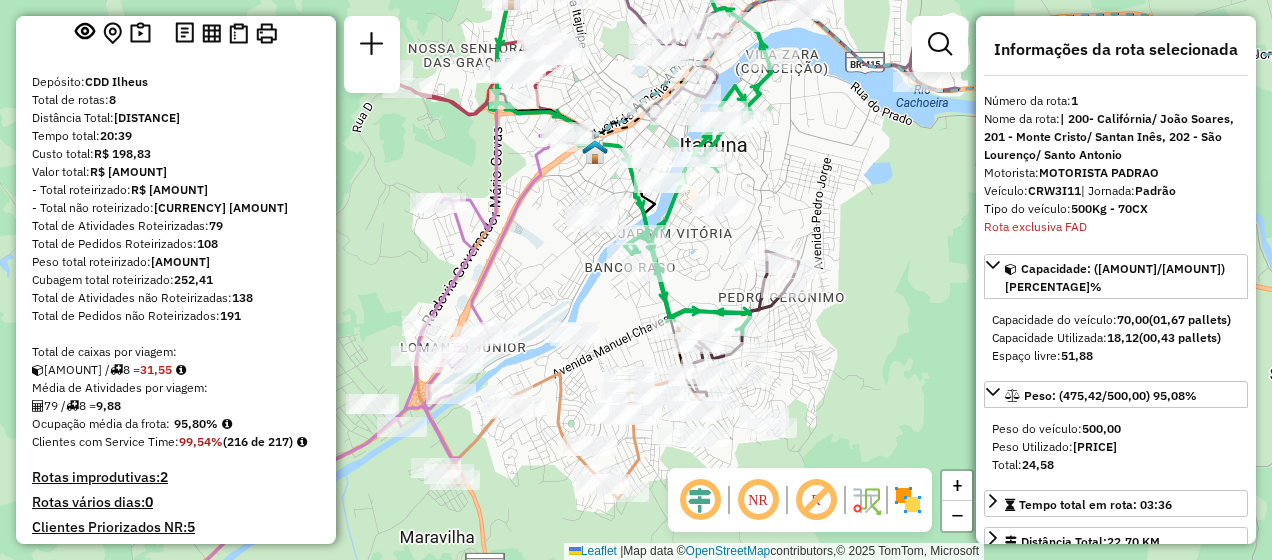 click 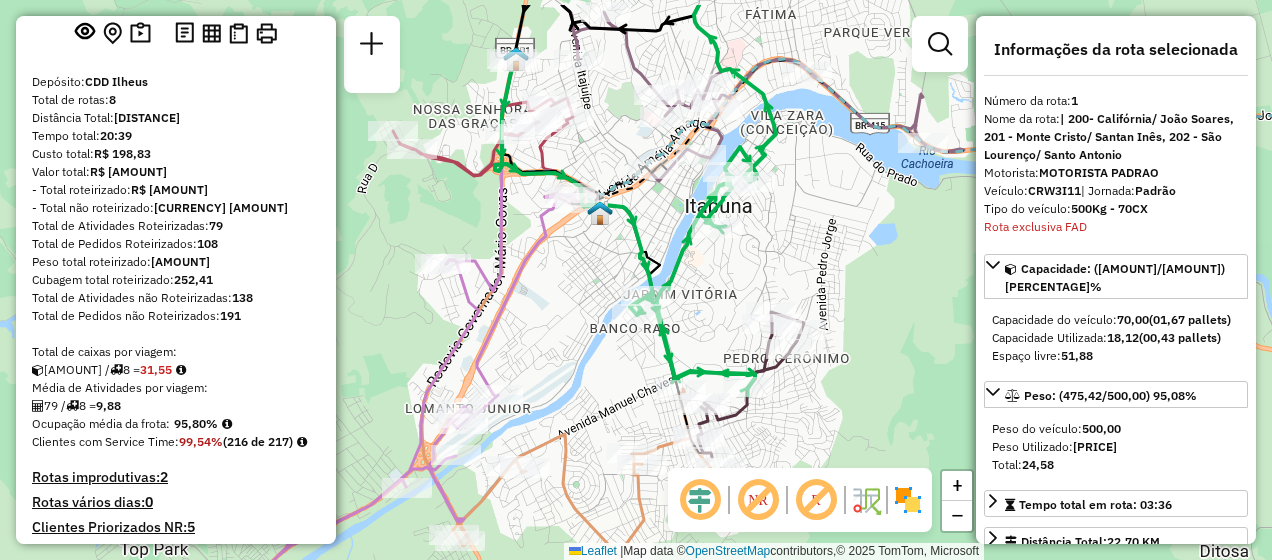 drag, startPoint x: 604, startPoint y: 293, endPoint x: 609, endPoint y: 354, distance: 61.204575 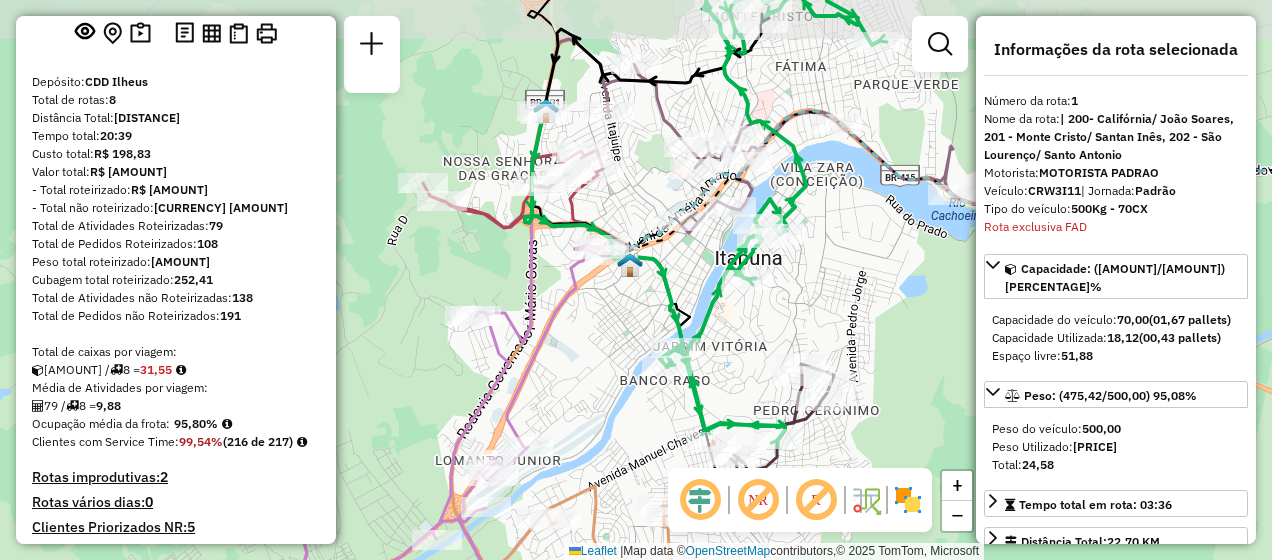 drag, startPoint x: 557, startPoint y: 343, endPoint x: 572, endPoint y: 388, distance: 47.434166 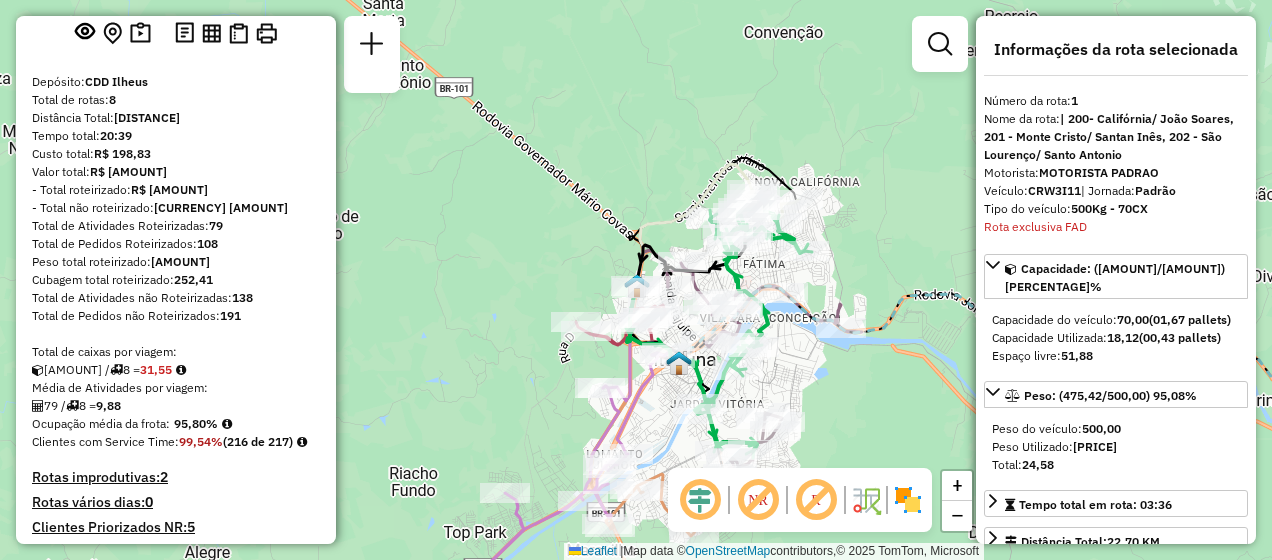 click on "Janela de atendimento Grade de atendimento Capacidade Transportadoras Veículos Cliente Pedidos  Rotas Selecione os dias de semana para filtrar as janelas de atendimento  Seg   Ter   Qua   Qui   Sex   Sáb   Dom  Informe o período da janela de atendimento: De: Até:  Filtrar exatamente a janela do cliente  Considerar janela de atendimento padrão  Selecione os dias de semana para filtrar as grades de atendimento  Seg   Ter   Qua   Qui   Sex   Sáb   Dom   Considerar clientes sem dia de atendimento cadastrado  Clientes fora do dia de atendimento selecionado Filtrar as atividades entre os valores definidos abaixo:  Peso mínimo:   Peso máximo:   Cubagem mínima:   Cubagem máxima:   De:   Até:  Filtrar as atividades entre o tempo de atendimento definido abaixo:  De:   Até:   Considerar capacidade total dos clientes não roteirizados Transportadora: Selecione um ou mais itens Tipo de veículo: Selecione um ou mais itens Veículo: Selecione um ou mais itens Motorista: Selecione um ou mais itens Nome: Rótulo:" 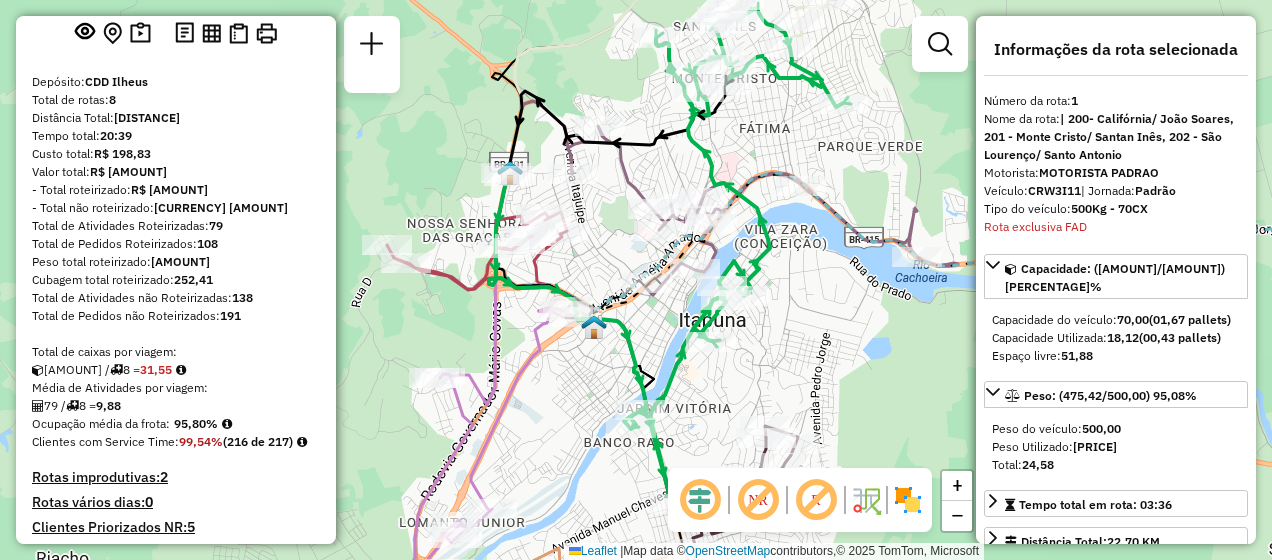 drag, startPoint x: 807, startPoint y: 374, endPoint x: 866, endPoint y: 355, distance: 61.983868 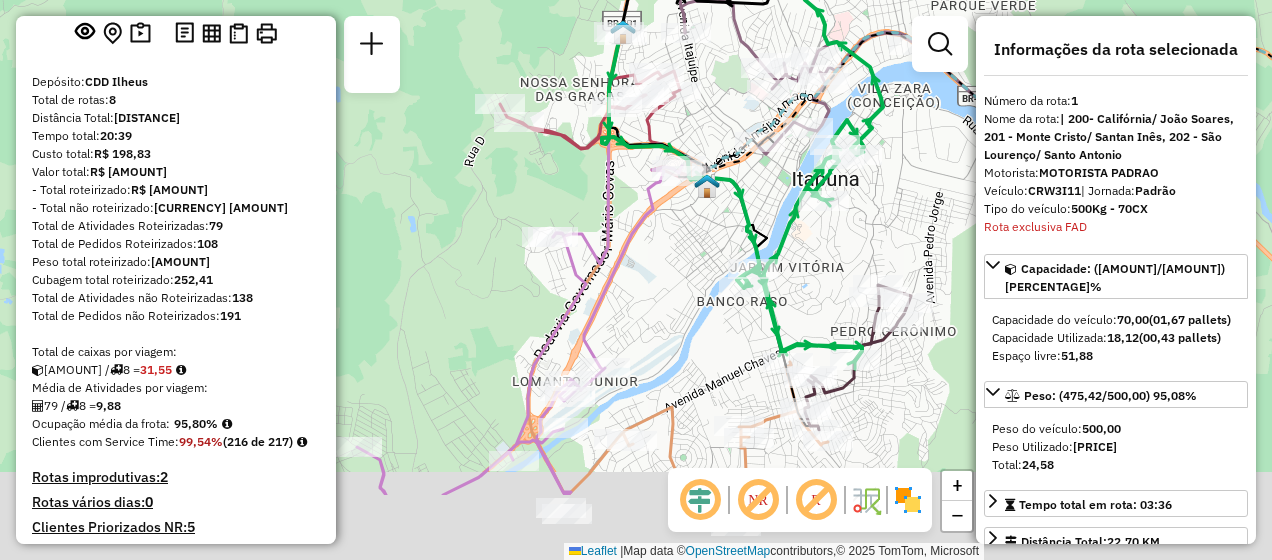 drag, startPoint x: 731, startPoint y: 352, endPoint x: 798, endPoint y: 210, distance: 157.01274 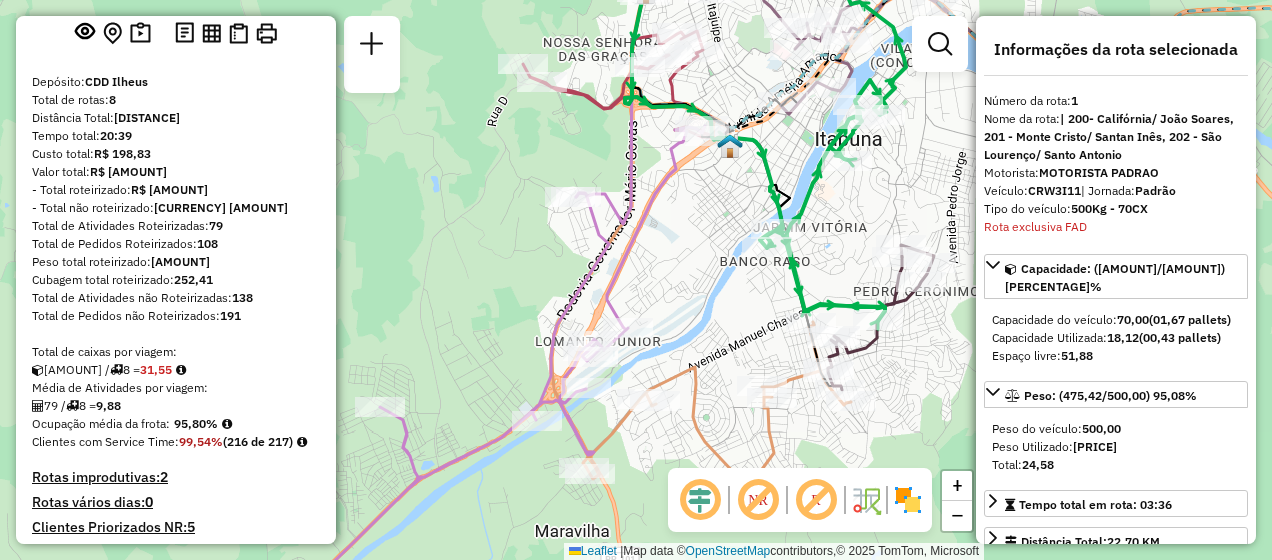 drag, startPoint x: 778, startPoint y: 291, endPoint x: 864, endPoint y: 258, distance: 92.11406 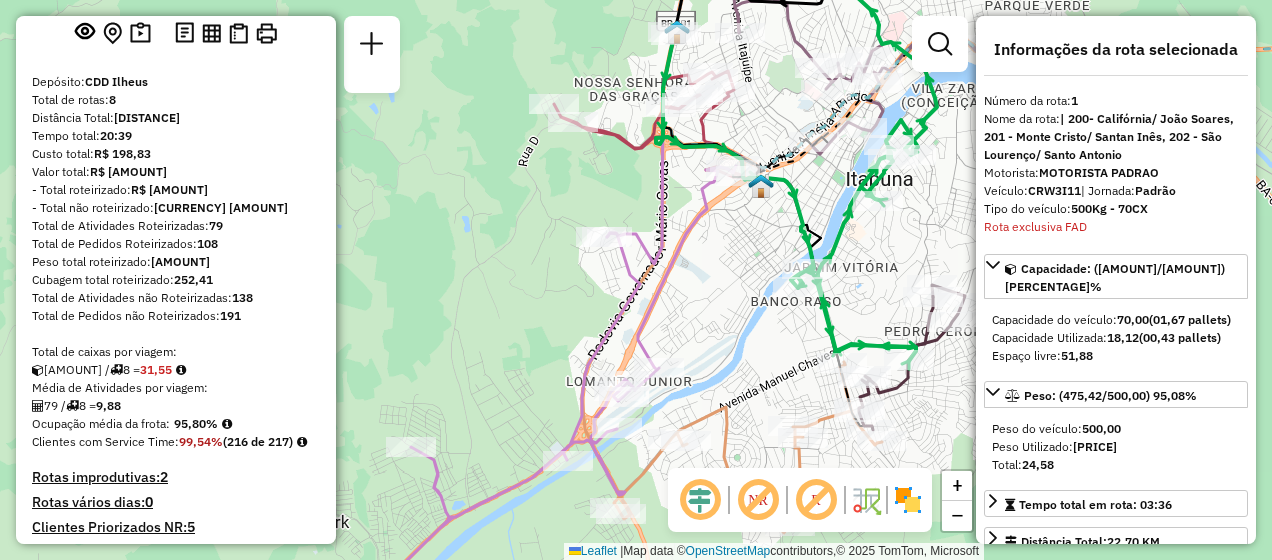 drag, startPoint x: 794, startPoint y: 236, endPoint x: 746, endPoint y: 290, distance: 72.249565 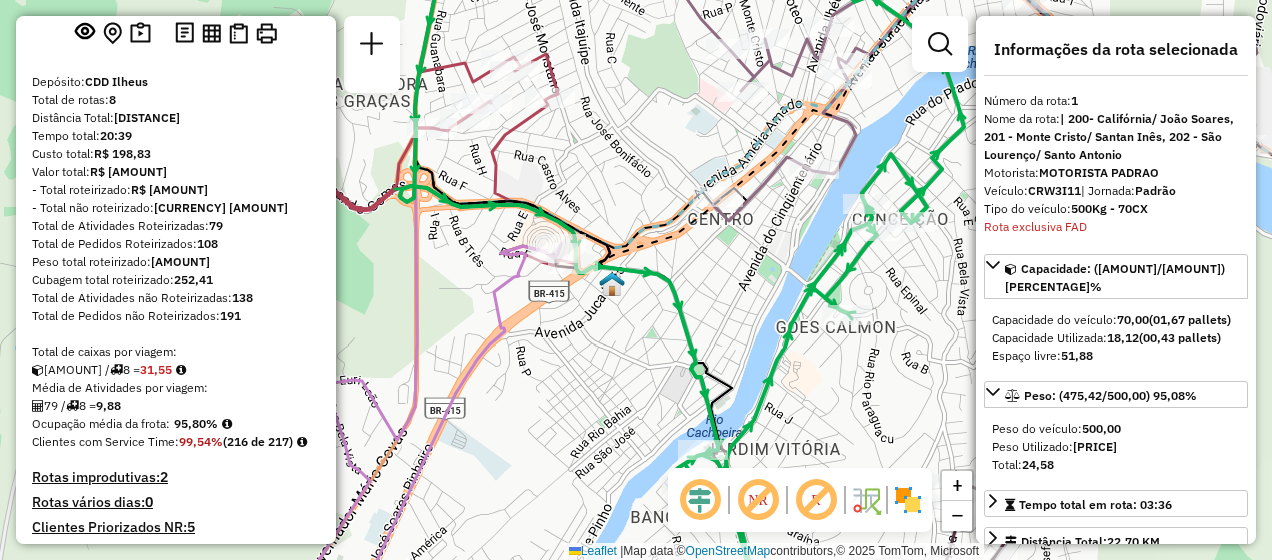 drag, startPoint x: 858, startPoint y: 170, endPoint x: 833, endPoint y: 321, distance: 153.05554 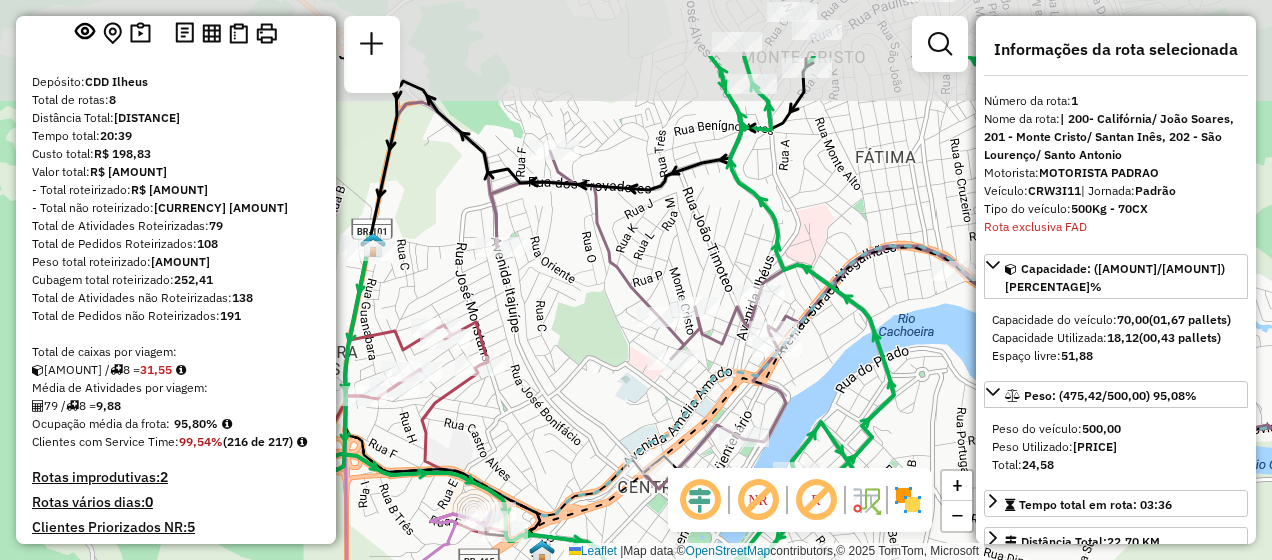 drag, startPoint x: 818, startPoint y: 217, endPoint x: 772, endPoint y: 301, distance: 95.77056 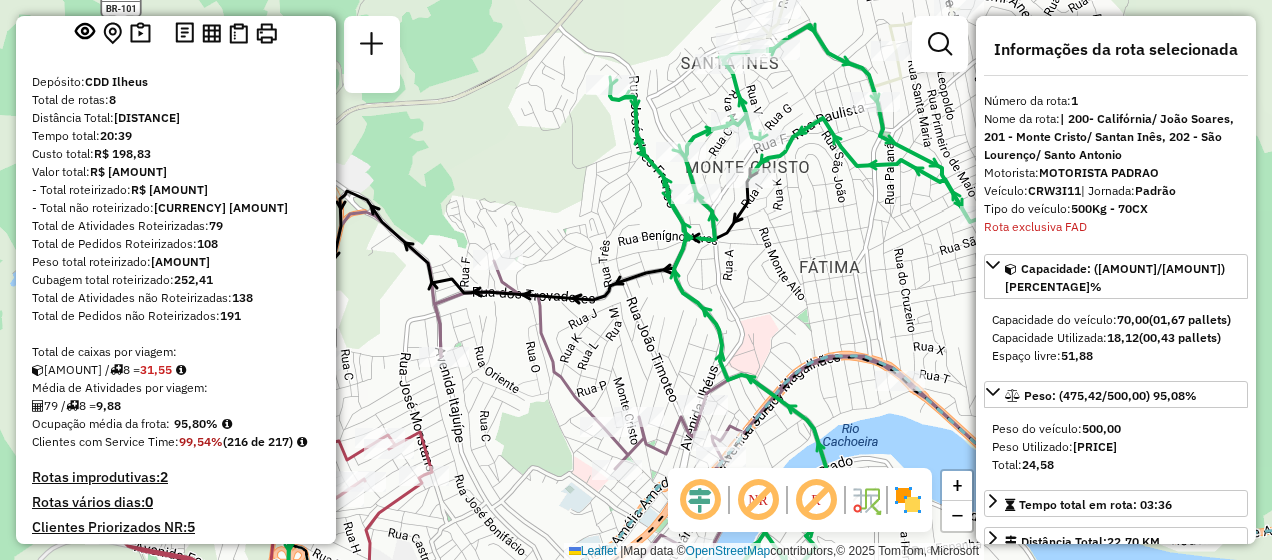 drag, startPoint x: 826, startPoint y: 272, endPoint x: 773, endPoint y: 355, distance: 98.478424 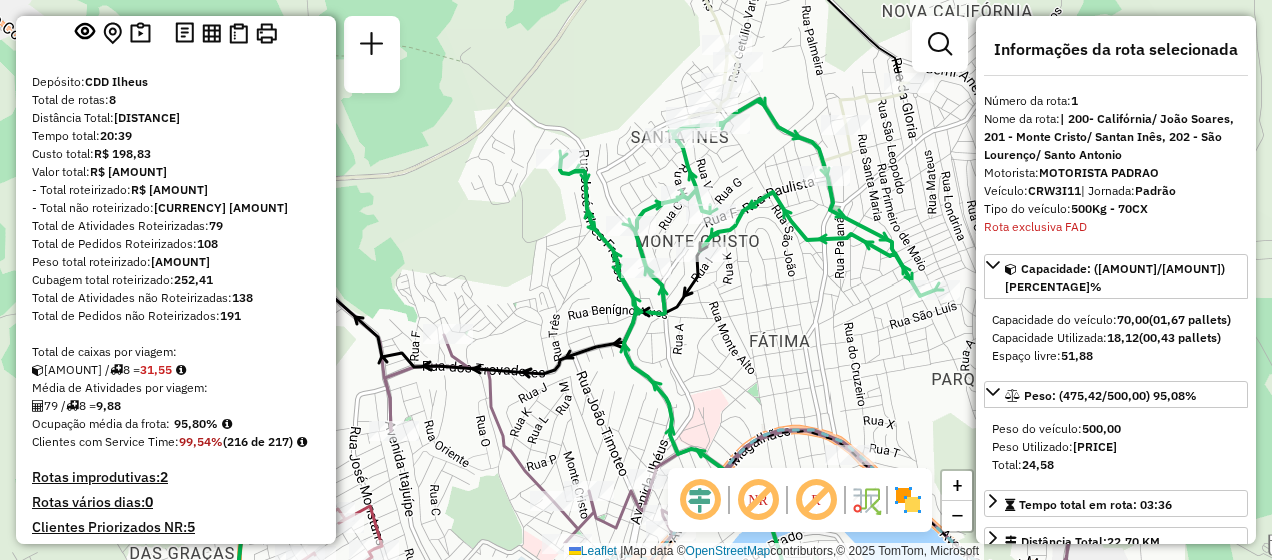 drag, startPoint x: 756, startPoint y: 322, endPoint x: 742, endPoint y: 348, distance: 29.529646 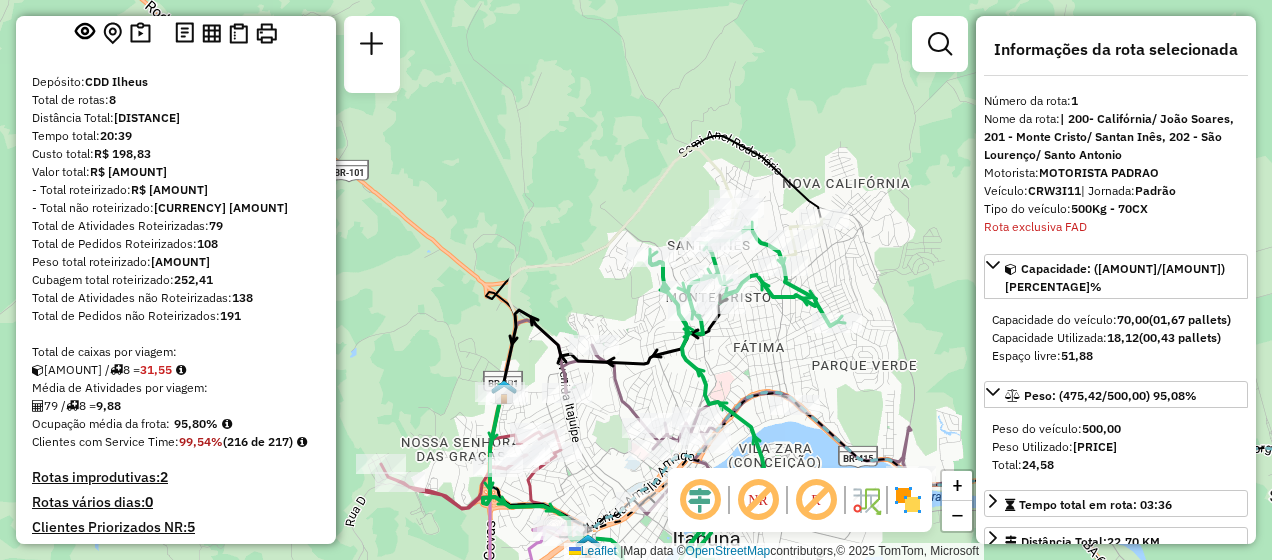 drag, startPoint x: 765, startPoint y: 363, endPoint x: 782, endPoint y: 346, distance: 24.04163 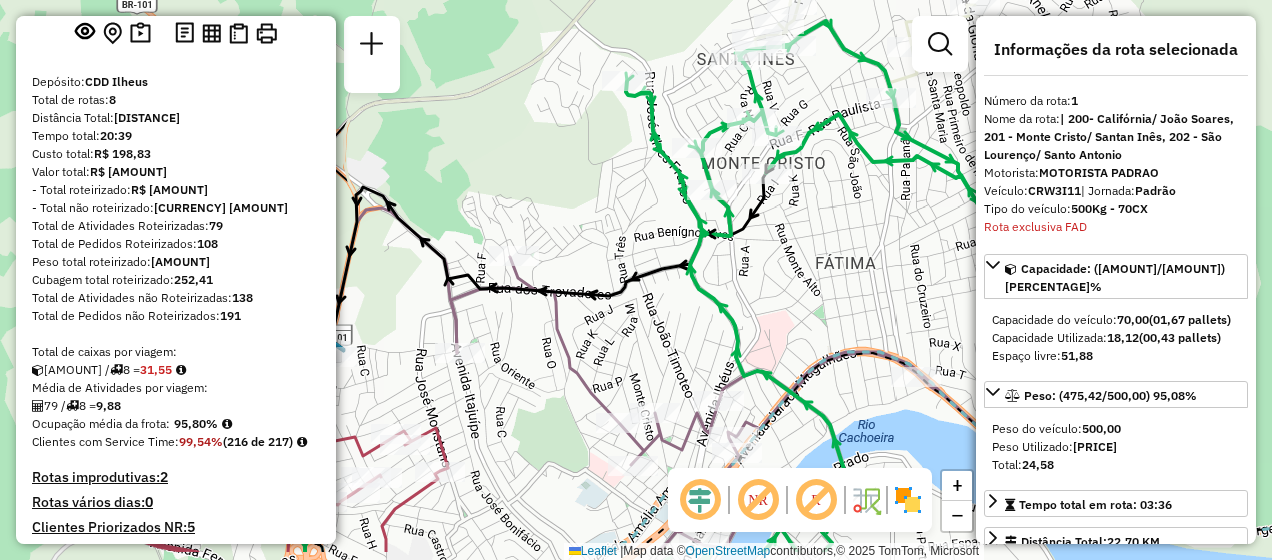 drag, startPoint x: 747, startPoint y: 368, endPoint x: 818, endPoint y: 302, distance: 96.938126 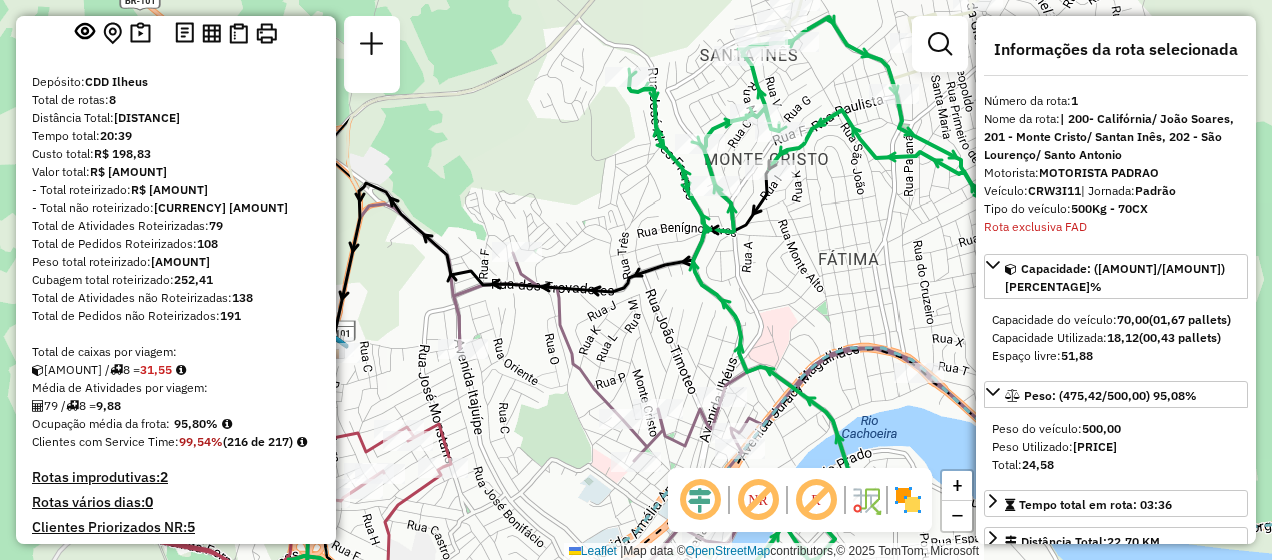 drag, startPoint x: 798, startPoint y: 332, endPoint x: 807, endPoint y: 314, distance: 20.12461 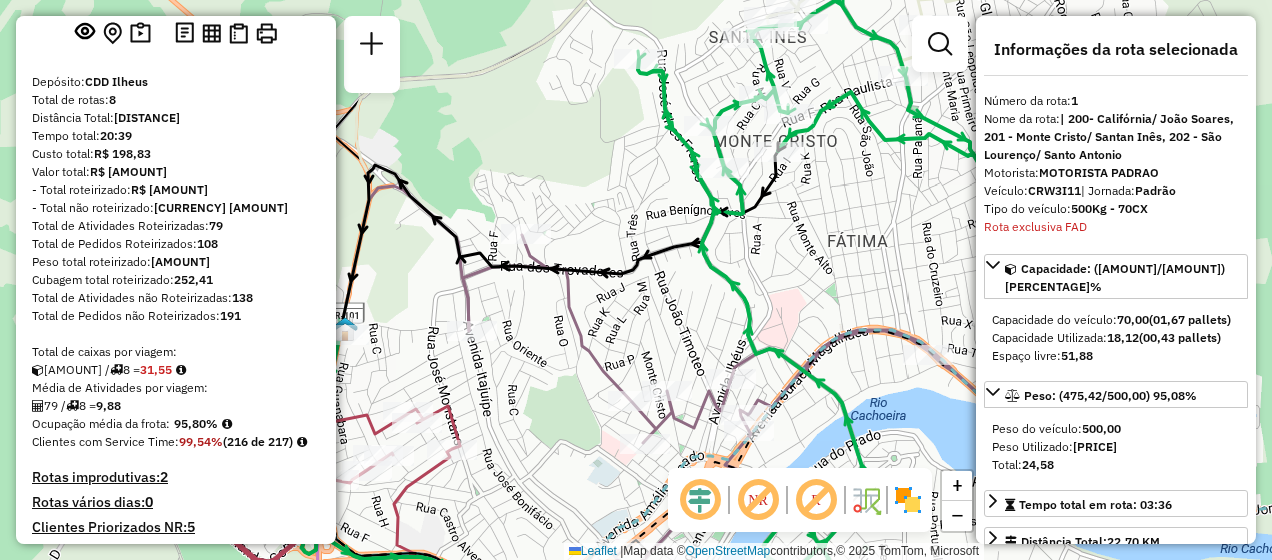 drag, startPoint x: 791, startPoint y: 280, endPoint x: 818, endPoint y: 265, distance: 30.88689 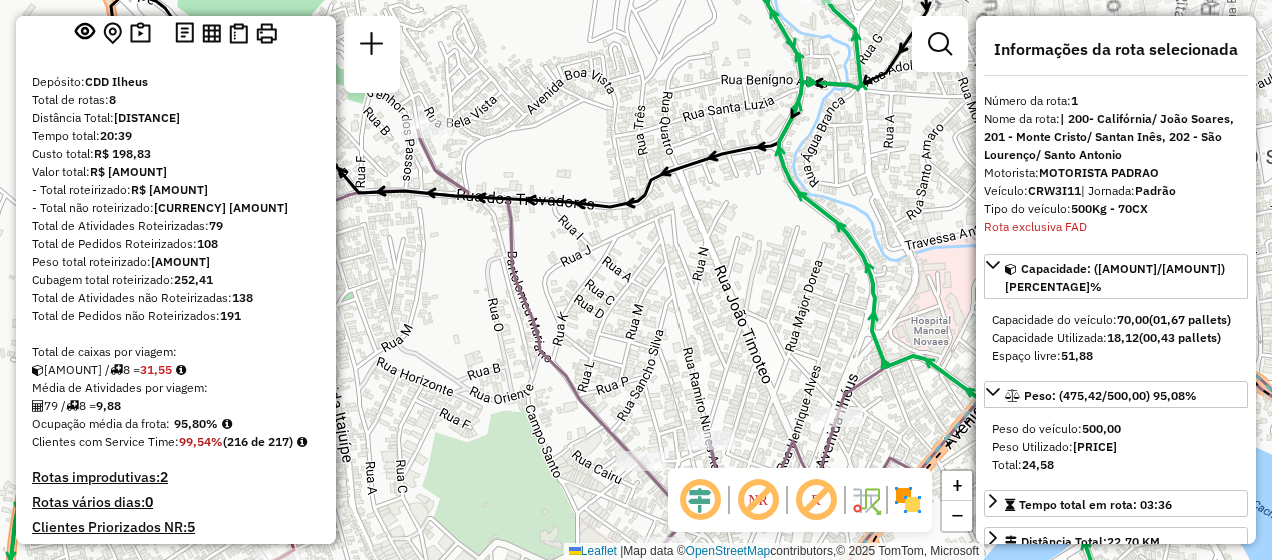 drag, startPoint x: 669, startPoint y: 317, endPoint x: 750, endPoint y: 305, distance: 81.88406 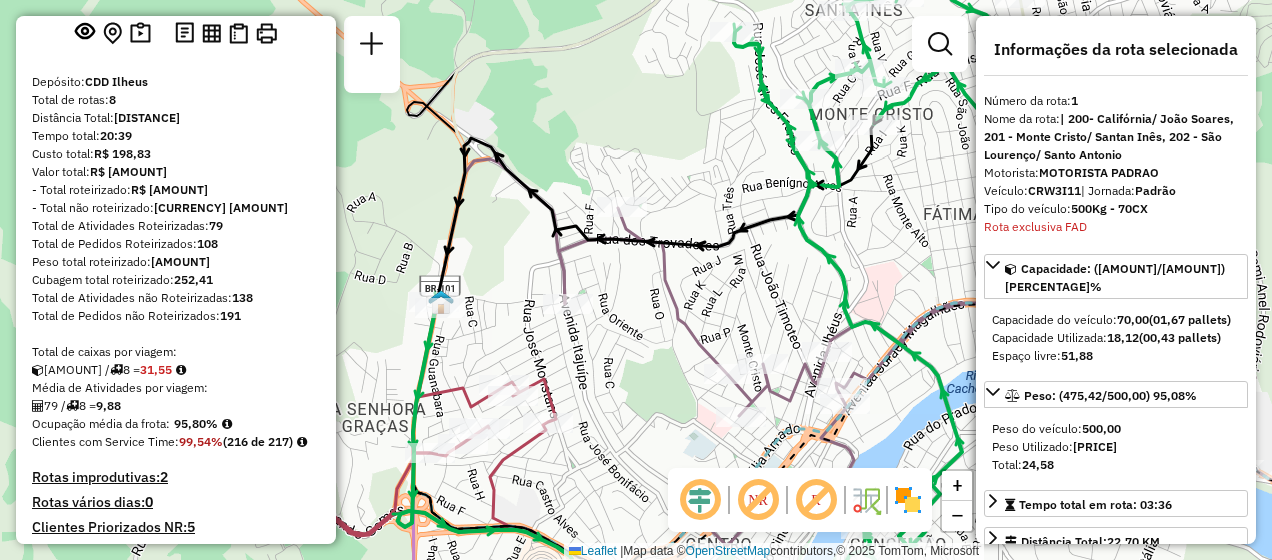 drag, startPoint x: 712, startPoint y: 330, endPoint x: 747, endPoint y: 290, distance: 53.15073 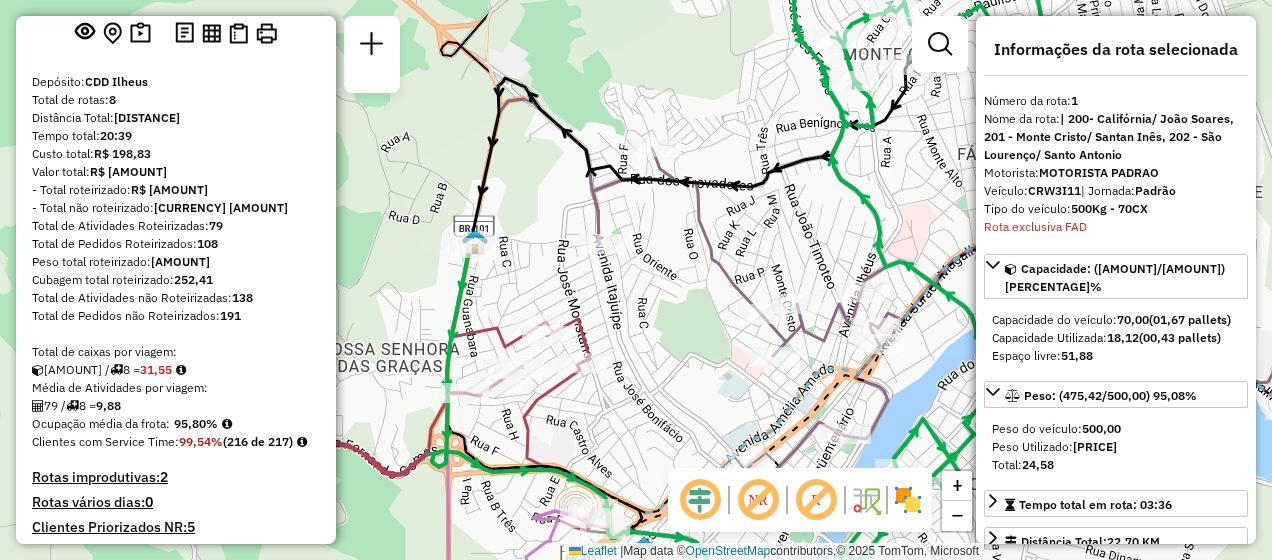 drag, startPoint x: 671, startPoint y: 309, endPoint x: 670, endPoint y: 266, distance: 43.011627 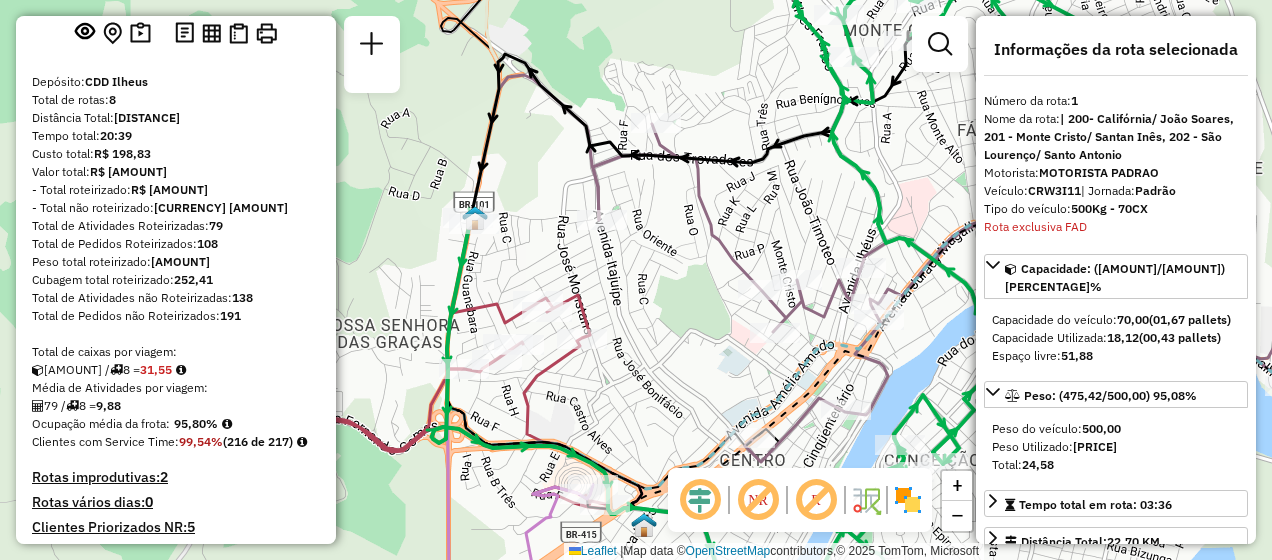 drag, startPoint x: 678, startPoint y: 333, endPoint x: 651, endPoint y: 264, distance: 74.094536 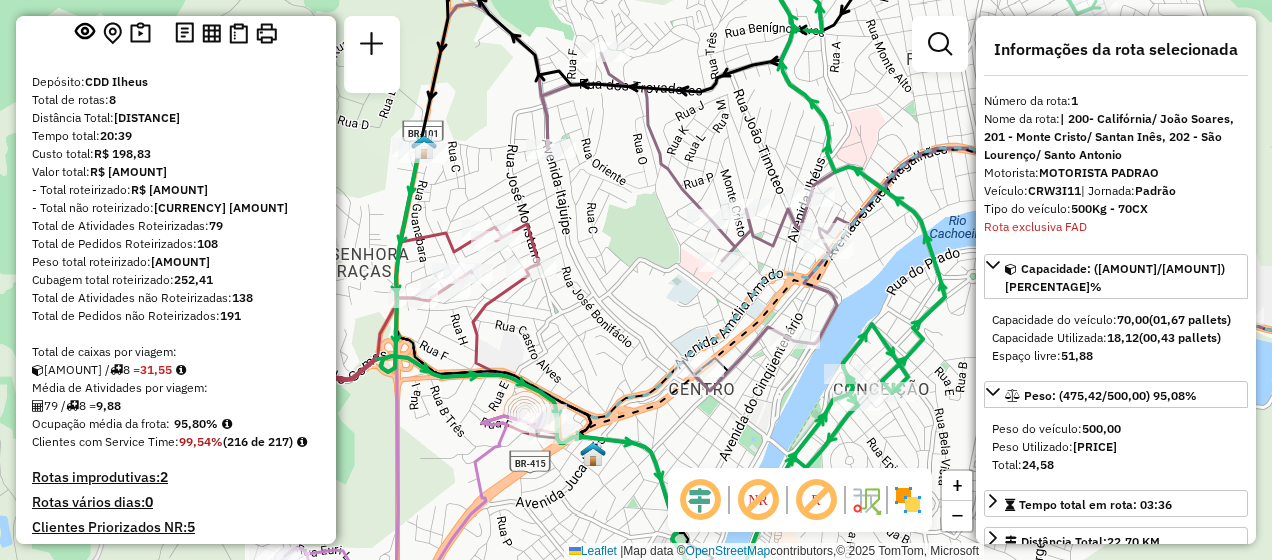 drag, startPoint x: 906, startPoint y: 289, endPoint x: 880, endPoint y: 289, distance: 26 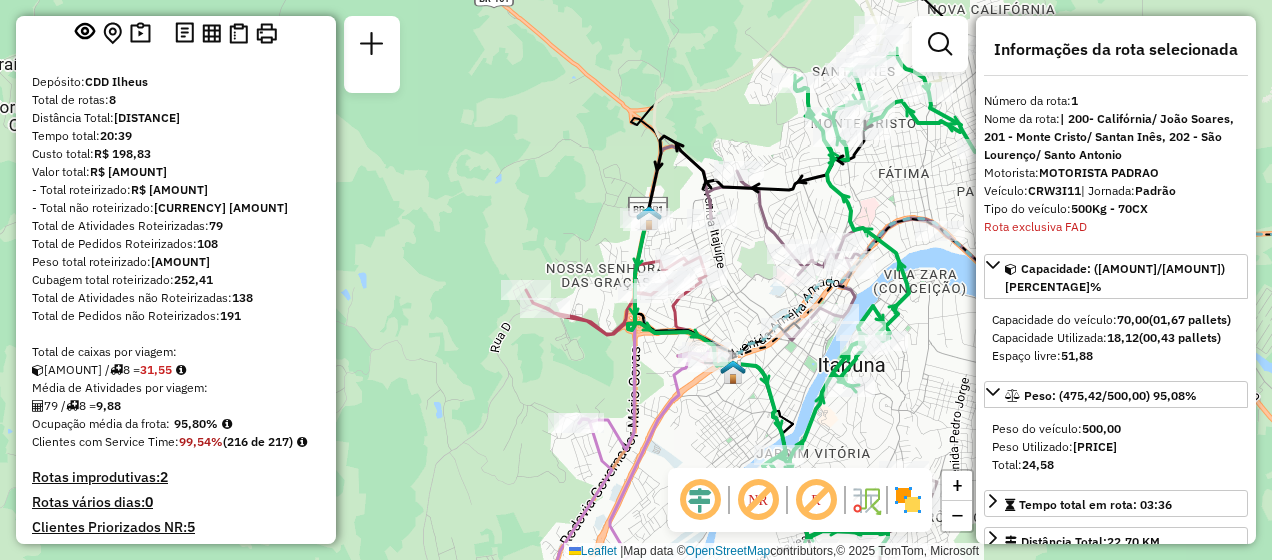 scroll, scrollTop: 0, scrollLeft: 0, axis: both 